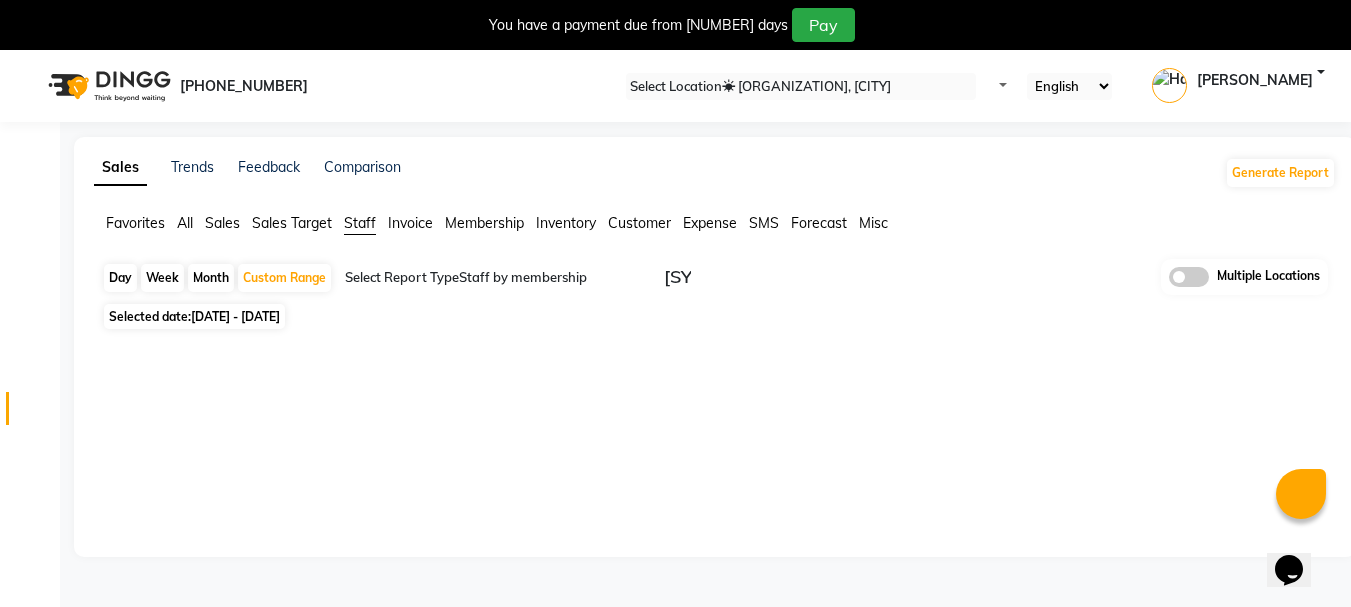 scroll, scrollTop: 0, scrollLeft: 0, axis: both 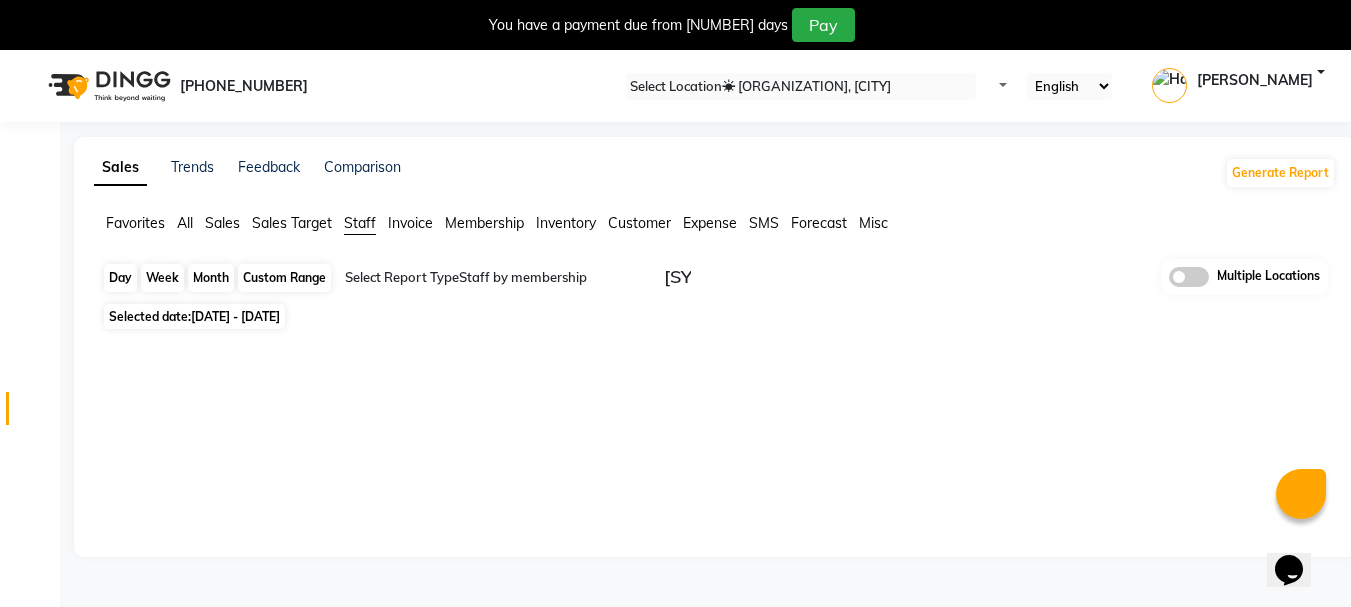 click on "Custom Range" at bounding box center [284, 278] 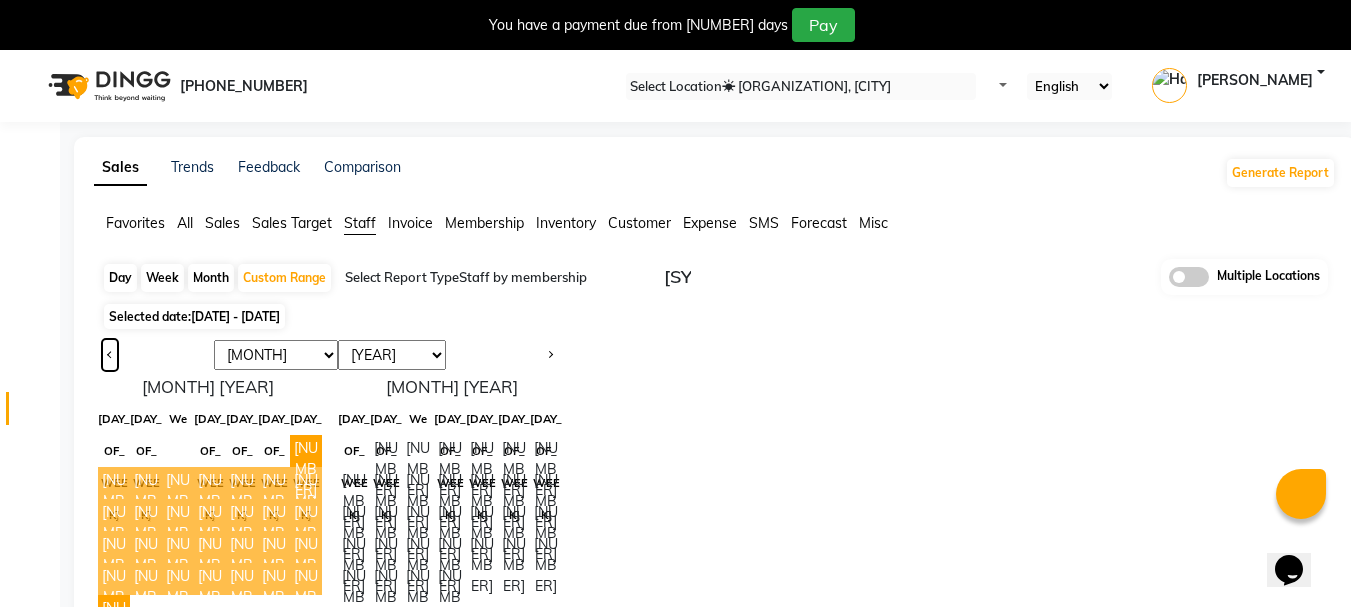 click at bounding box center (110, 355) 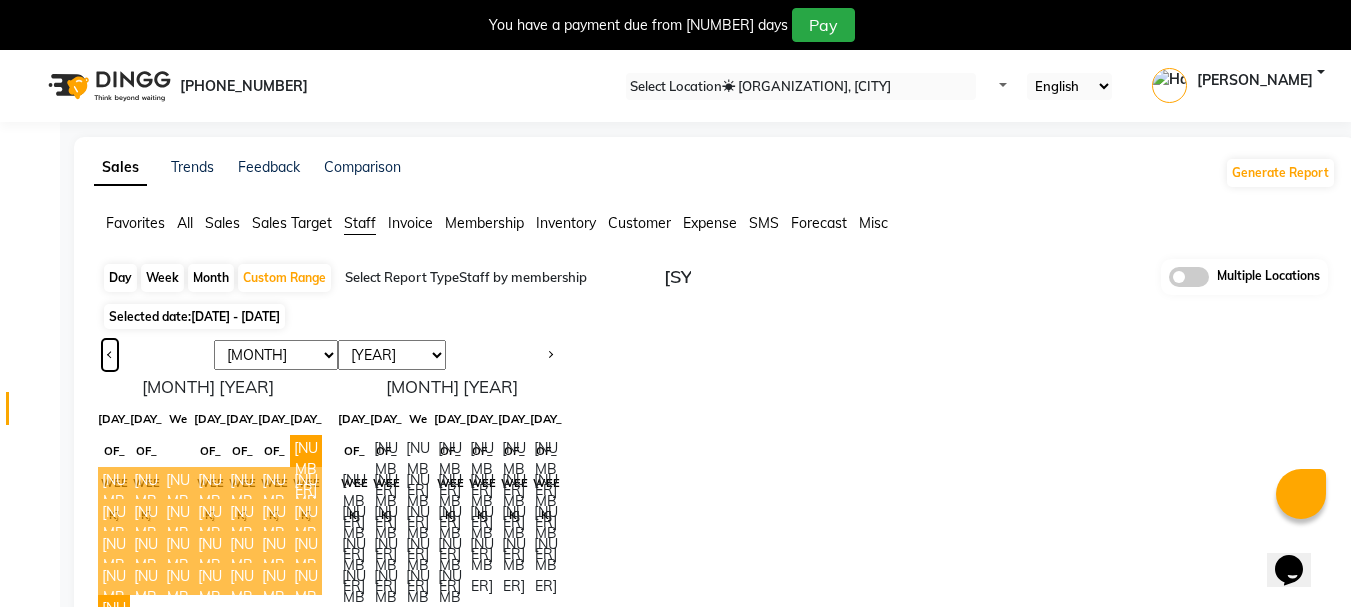 click at bounding box center (110, 355) 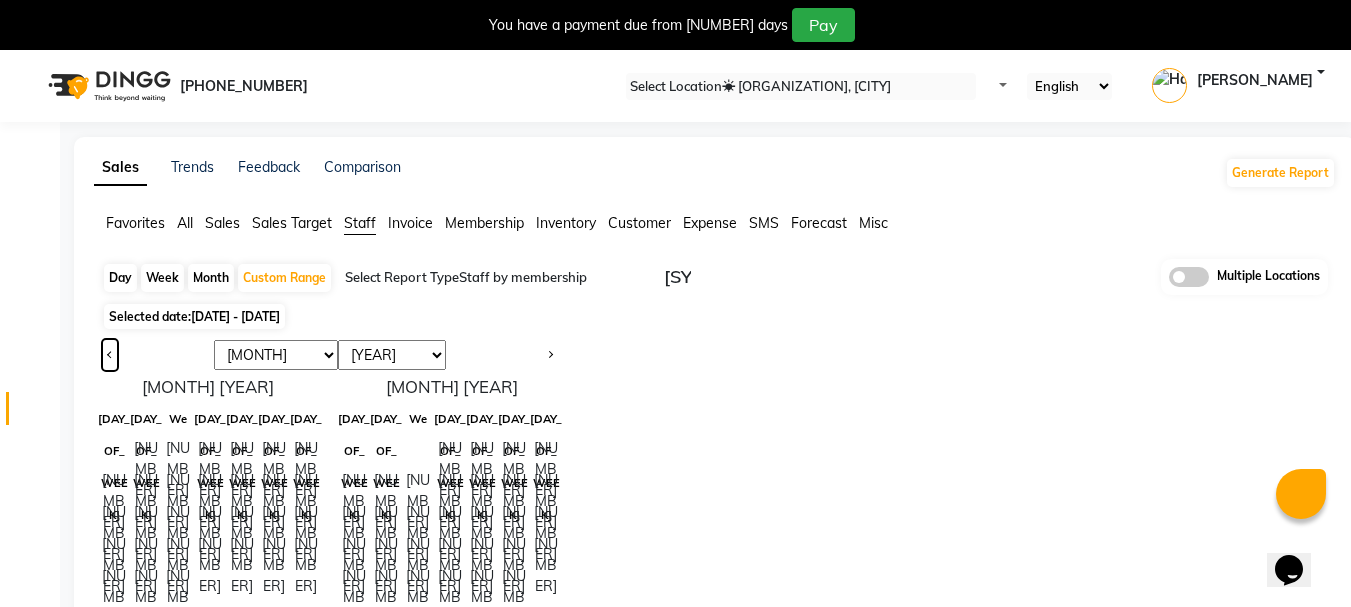 click at bounding box center (110, 355) 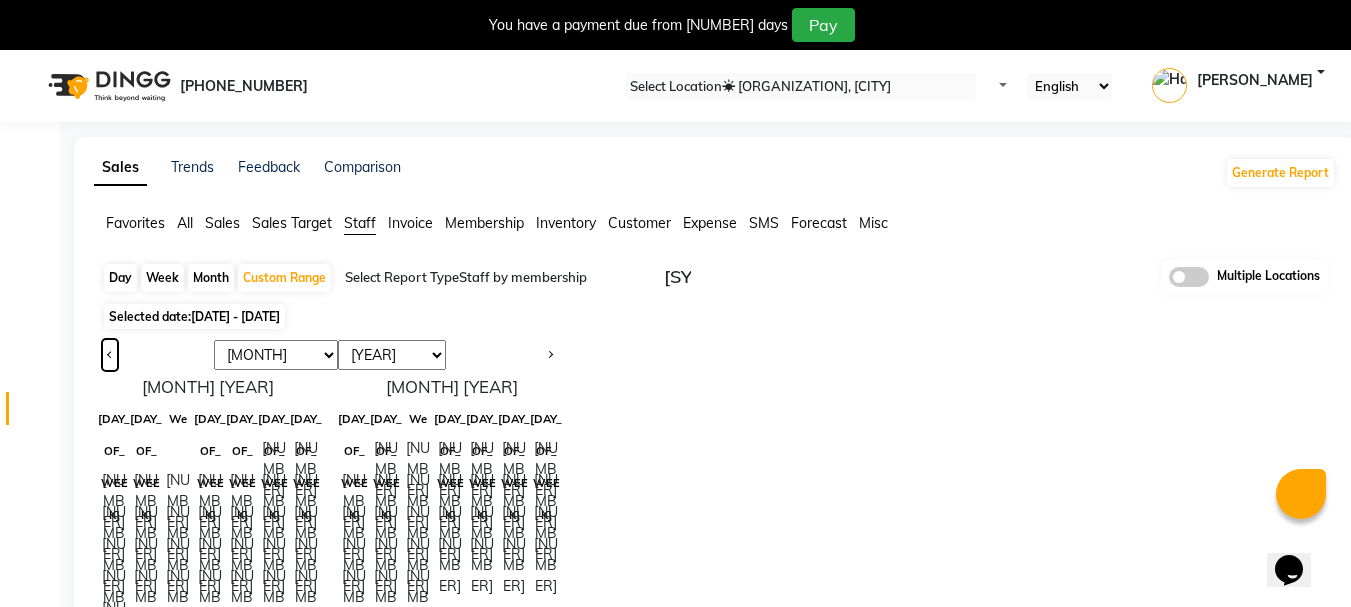 click at bounding box center (110, 355) 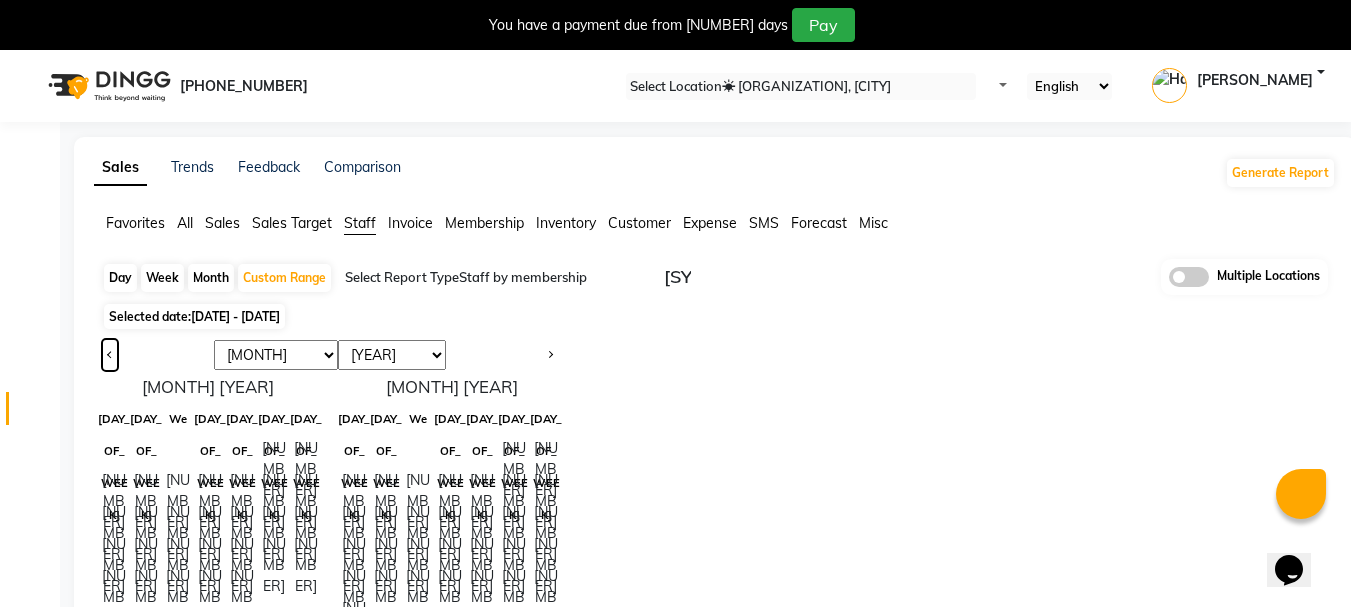 click at bounding box center [110, 355] 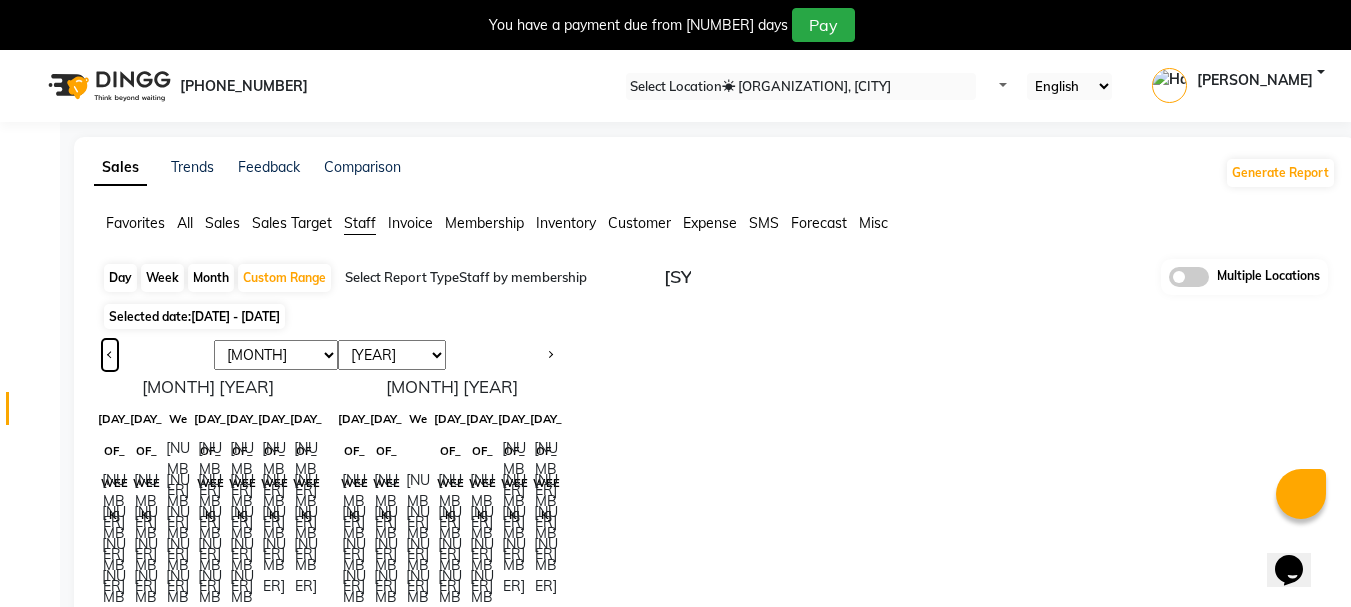 click at bounding box center (110, 355) 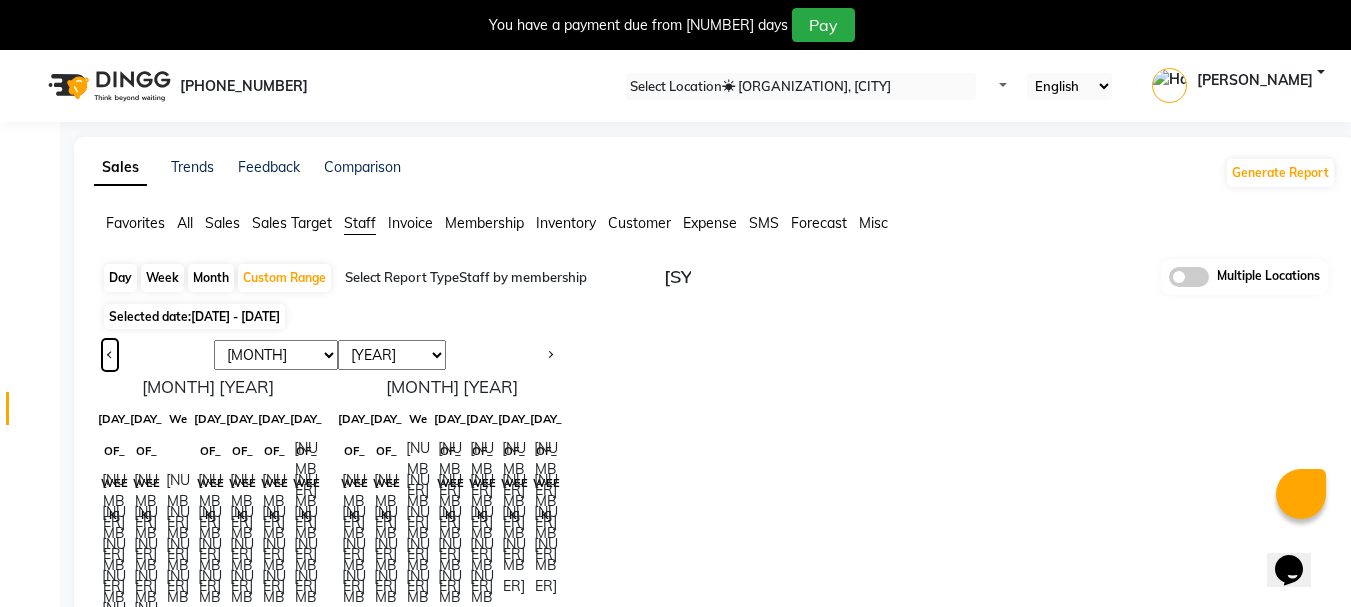 click at bounding box center (110, 355) 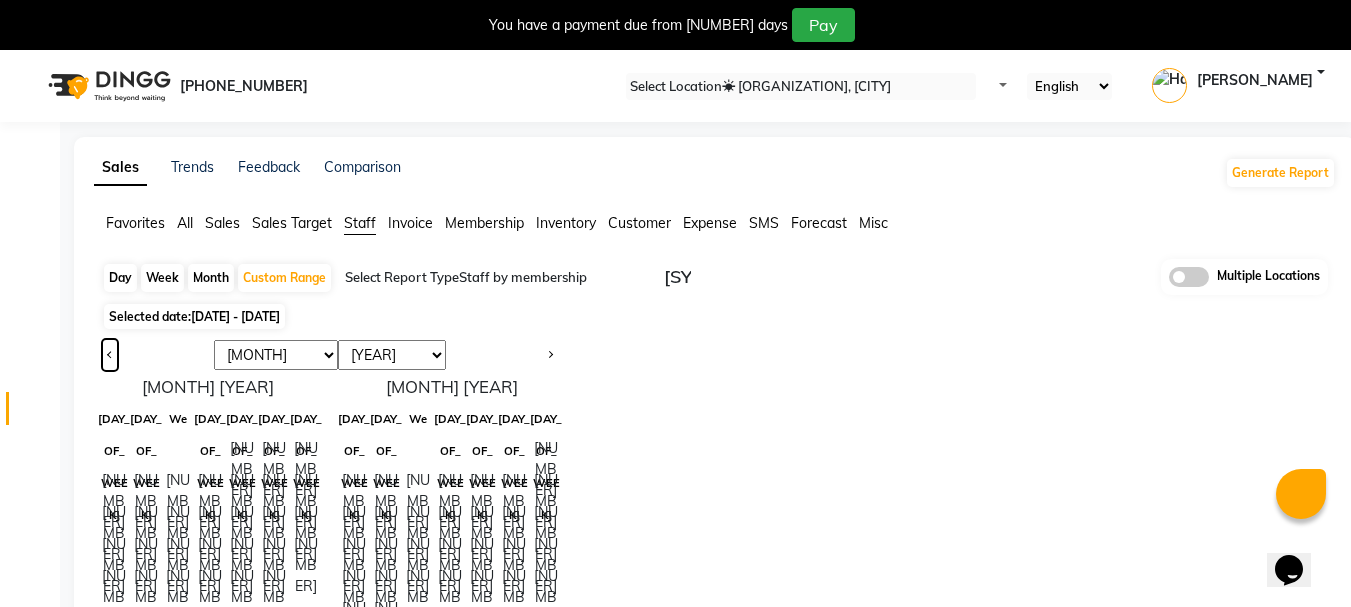 click at bounding box center [110, 355] 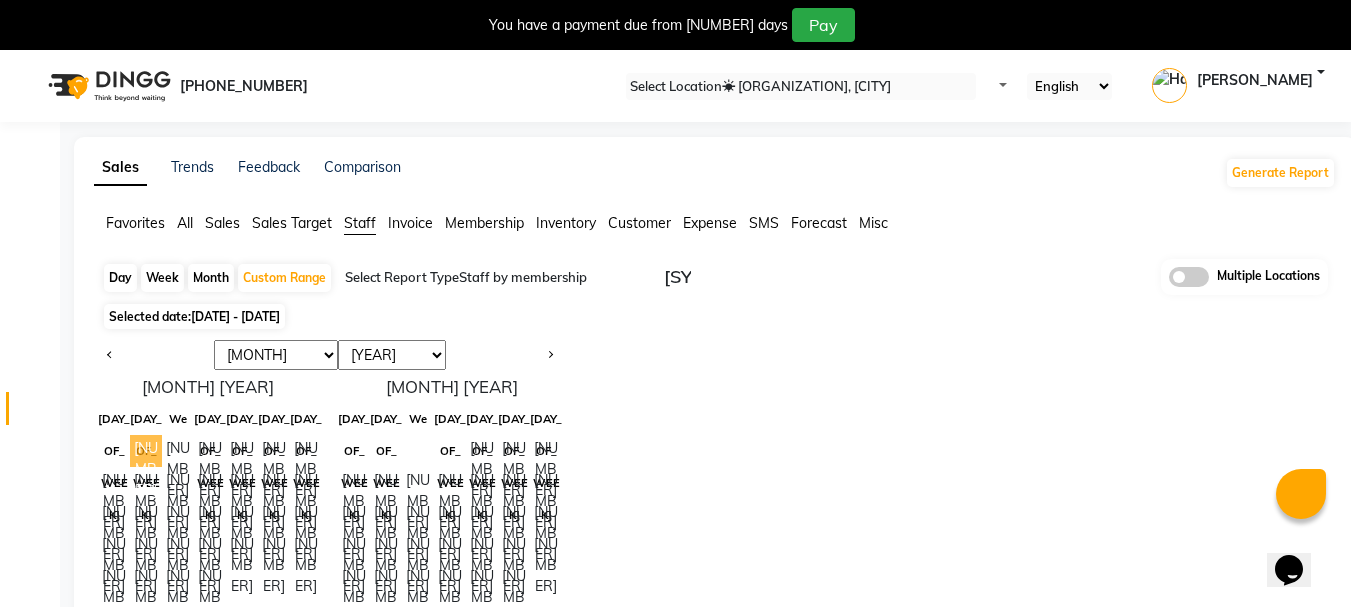 click on "[NUMBER]" at bounding box center (146, 451) 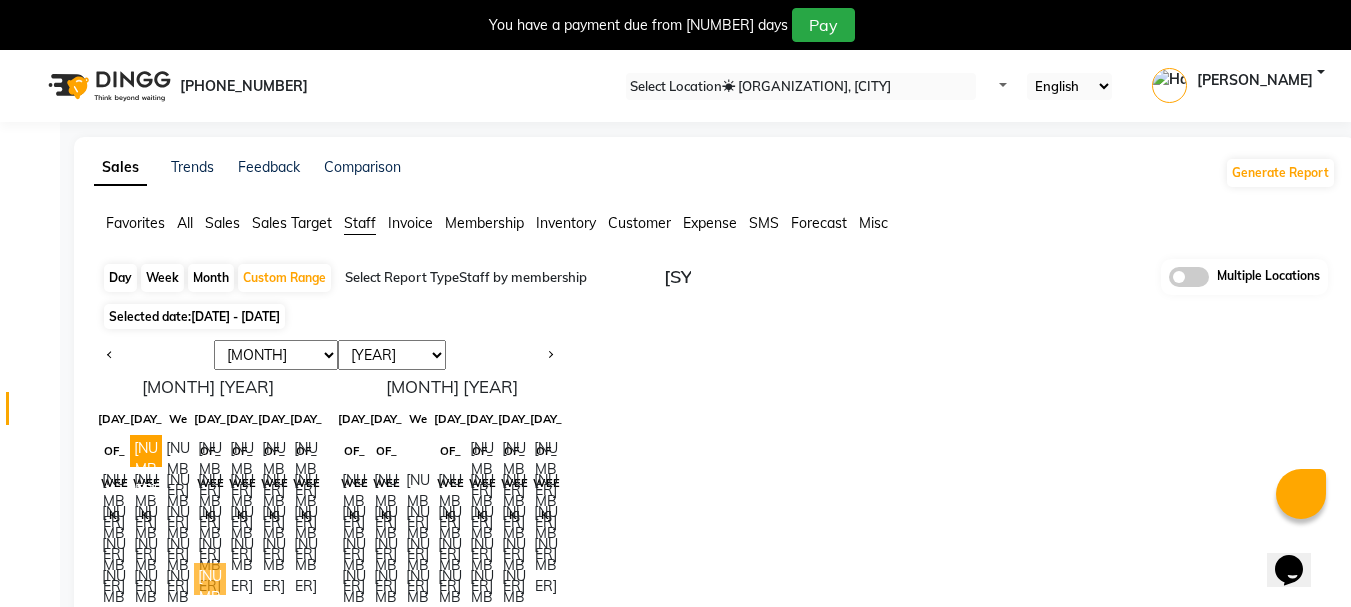 click on "[NUMBER]" at bounding box center (210, 579) 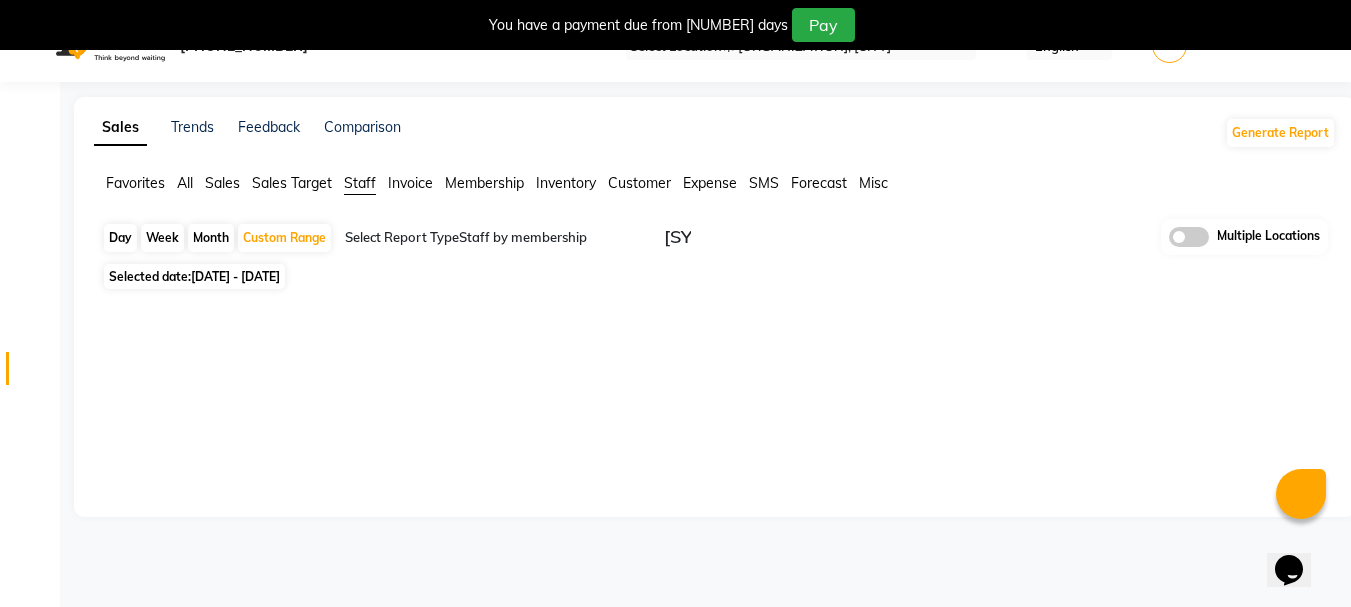 scroll, scrollTop: 50, scrollLeft: 0, axis: vertical 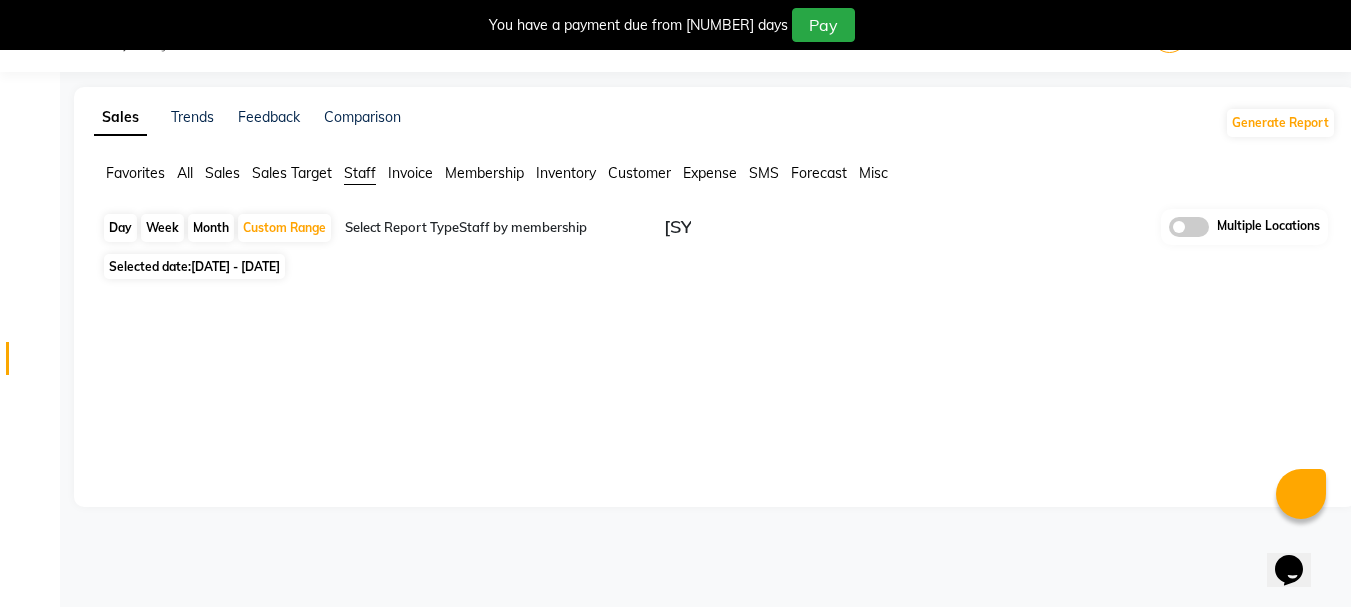 click on "Sales Trends Feedback Comparison Generate Report Favorites All Sales Sales Target Staff Invoice Membership Inventory Customer Expense SMS Forecast Misc Day Week Month Custom Range Select Report Type × Staff by membership × Multiple Locations Selected date: 01-10-2024 - 31-10-2024 ★ Mark as Favorite Choose how you'd like to save "" report to favorites Save to Personal Favorites: Only you can see this report in your favorites tab. Share with Organization: Everyone in your organization can see this report in their favorites tab. Save to Favorites" at bounding box center (715, 297) 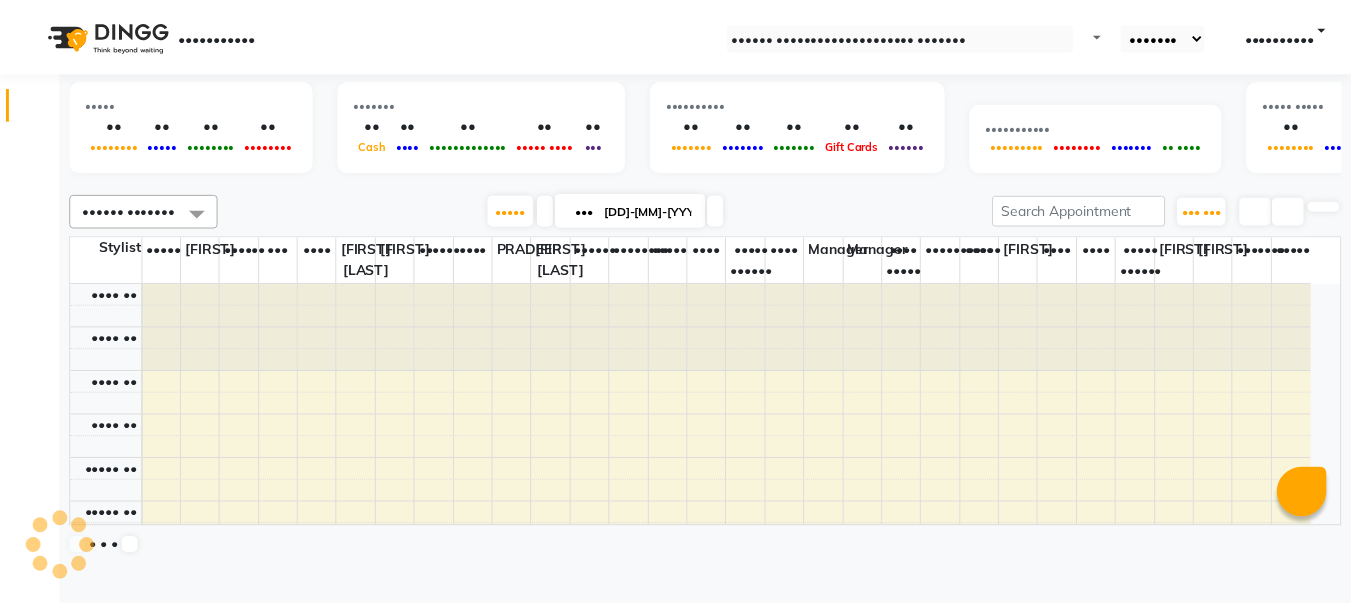 scroll, scrollTop: 0, scrollLeft: 0, axis: both 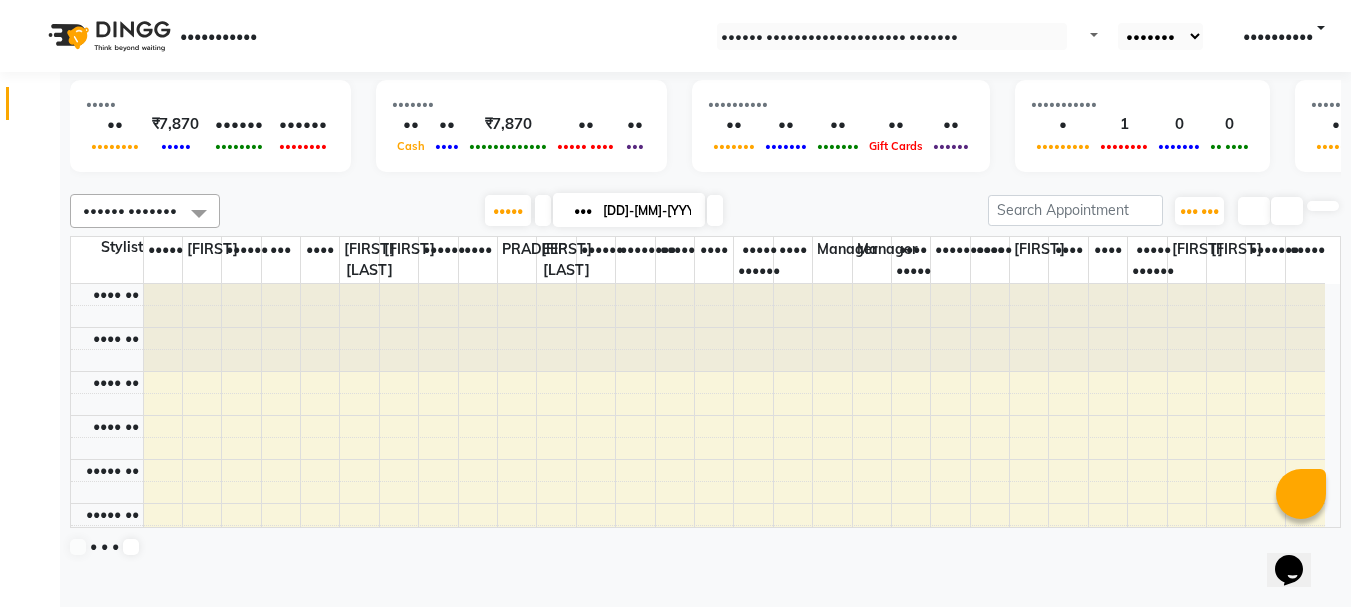 click on "[FIRST]" at bounding box center (1284, 36) 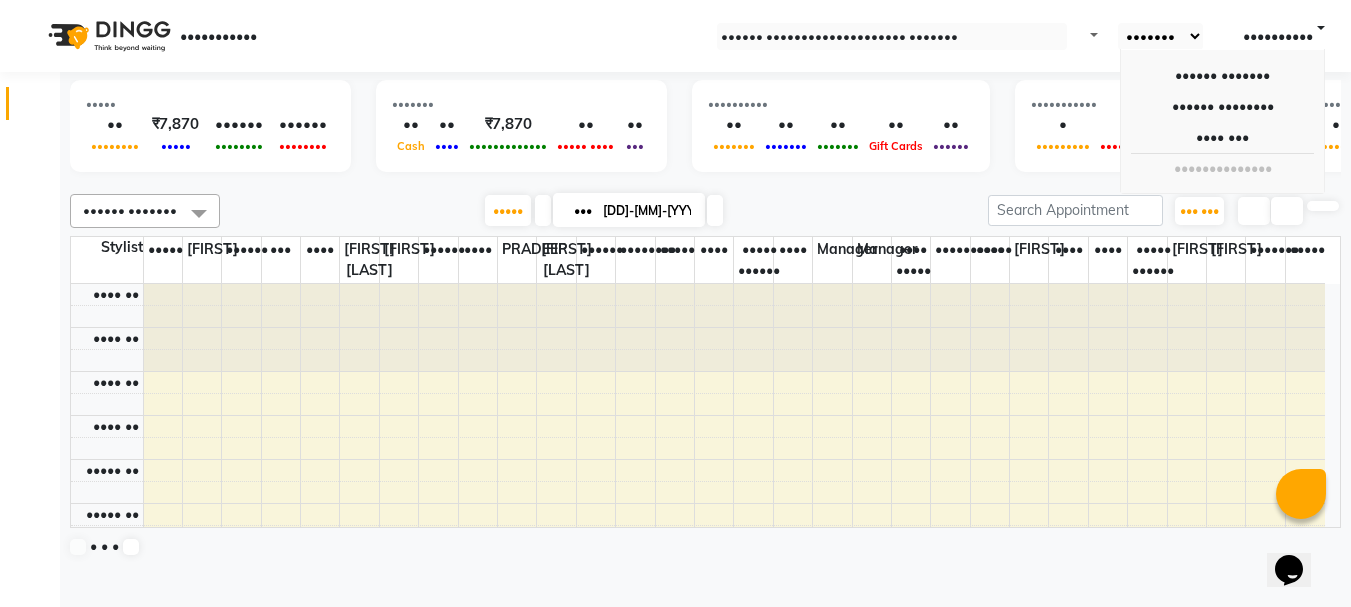click on "[FIRST]" at bounding box center [1284, 36] 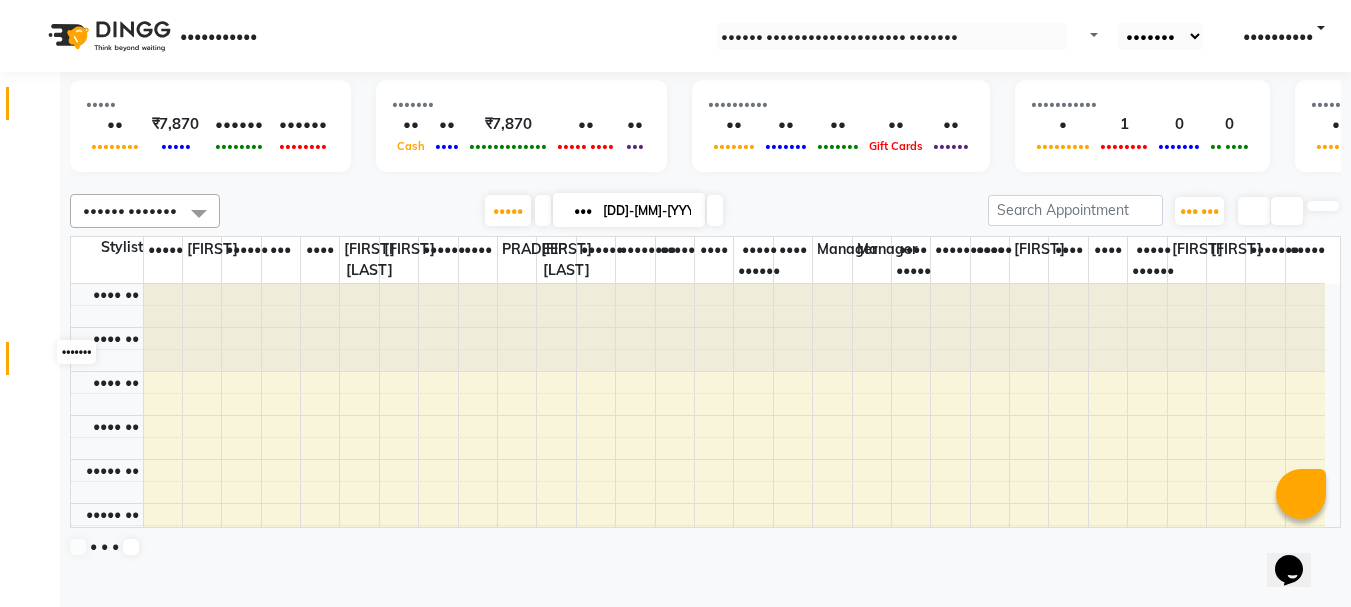 click at bounding box center [38, 363] 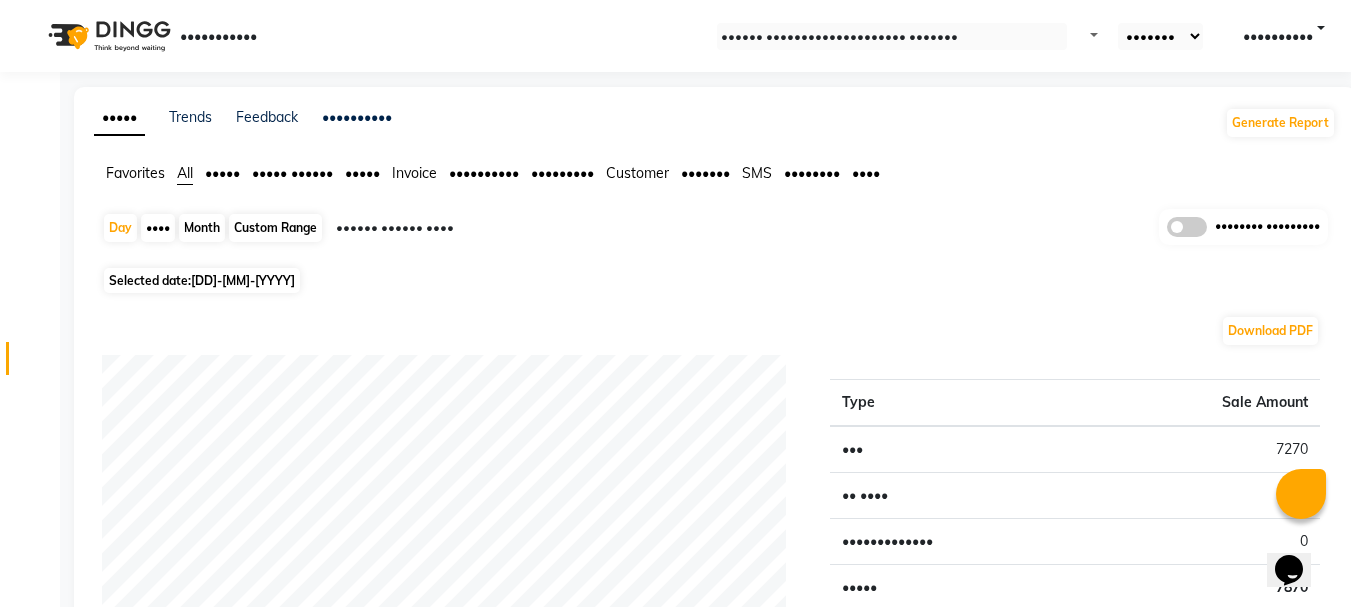click at bounding box center (678, 236) 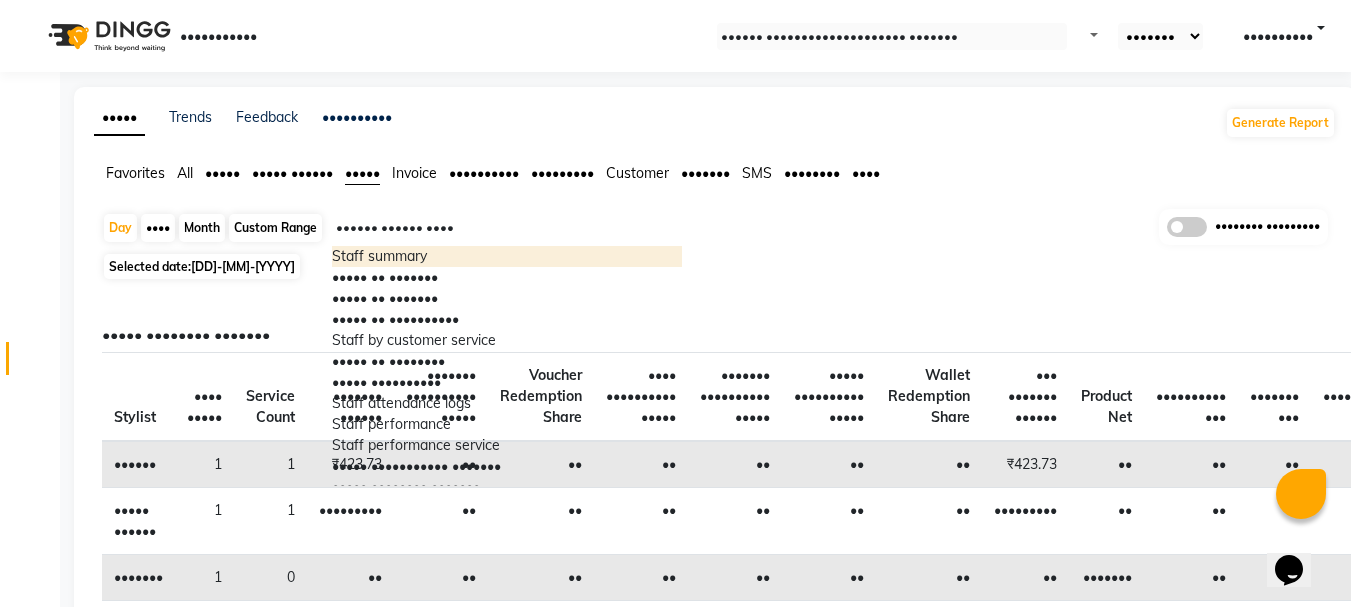 click at bounding box center (678, 236) 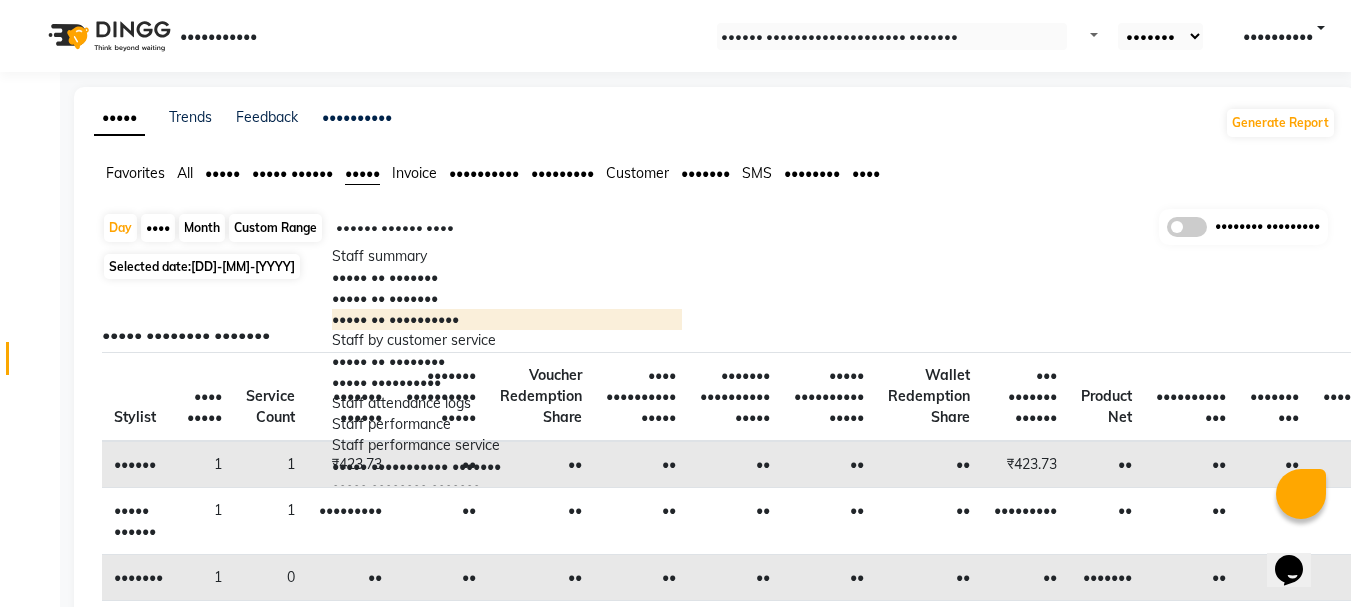 click on "Staff by membership" at bounding box center [507, 319] 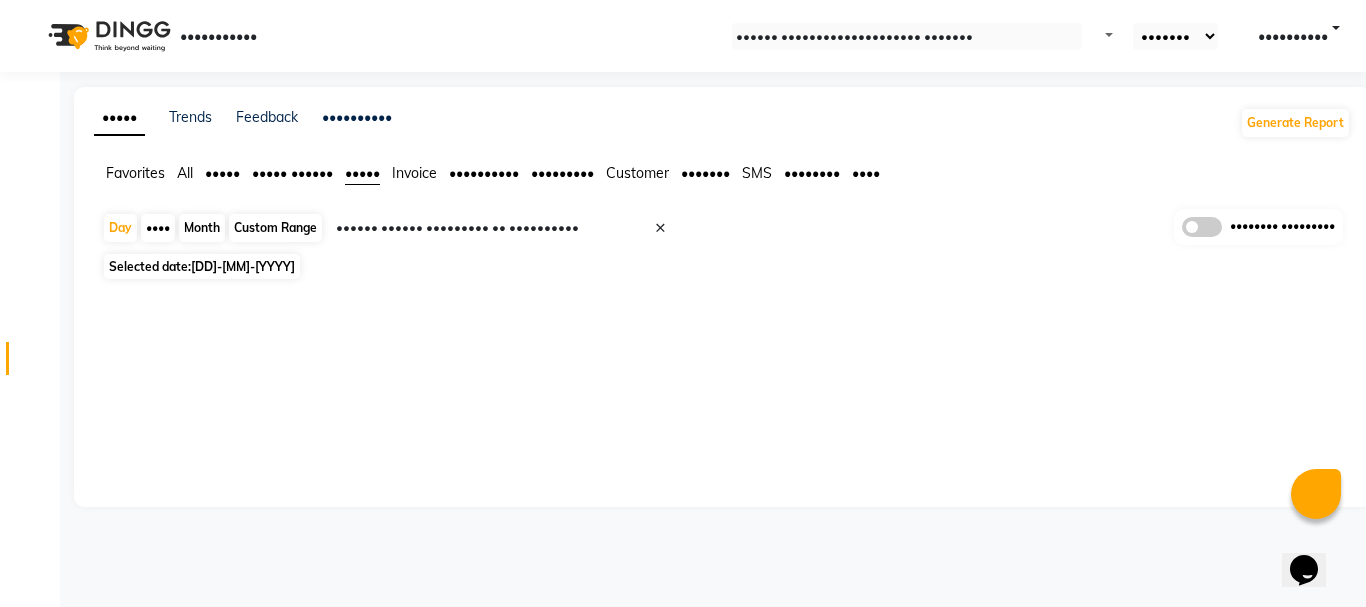 click on "[DATE]" at bounding box center [243, 266] 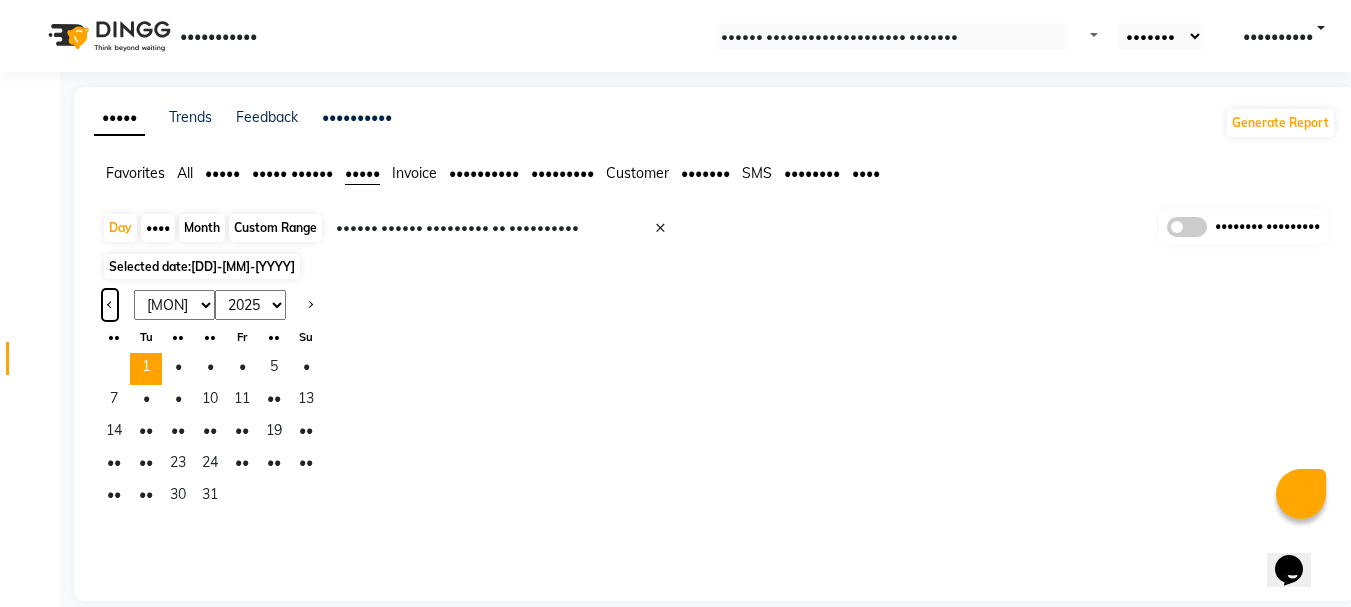 click at bounding box center (110, 303) 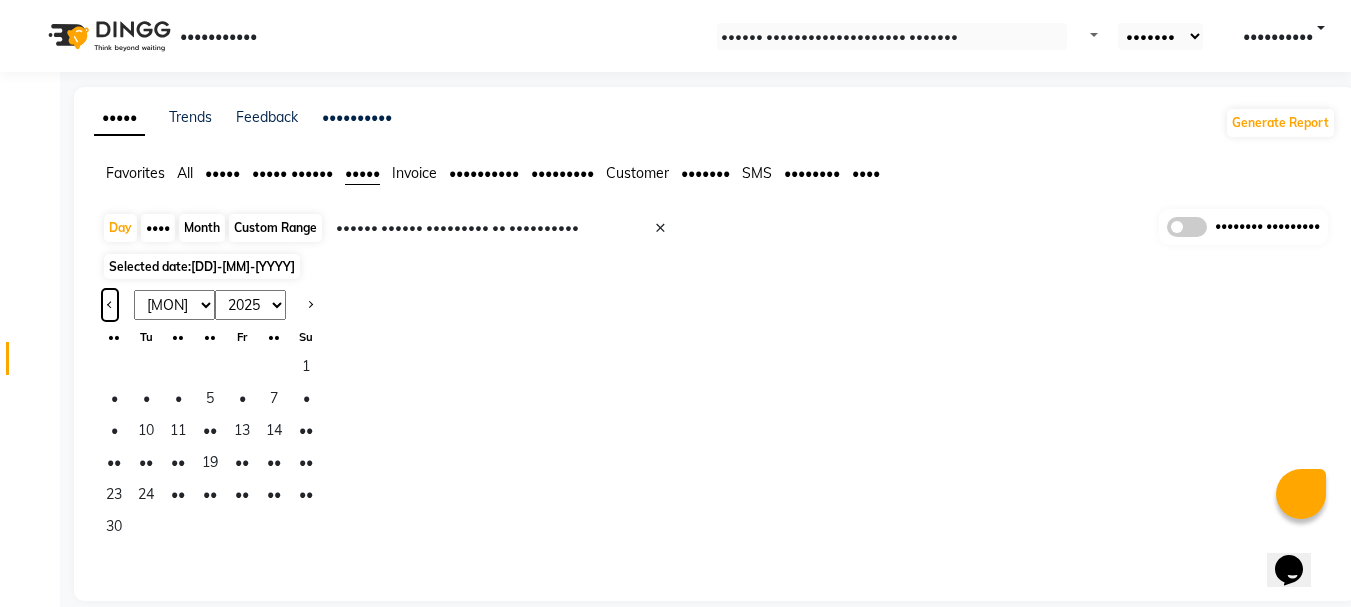 click at bounding box center (110, 303) 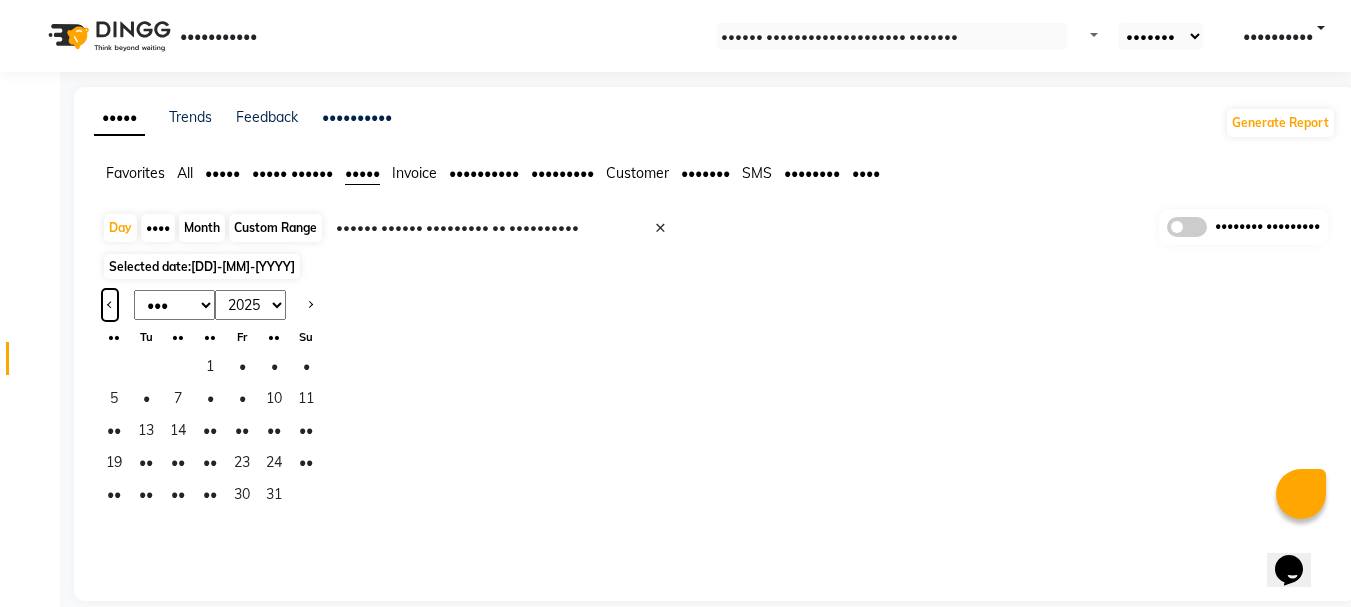 click at bounding box center (110, 303) 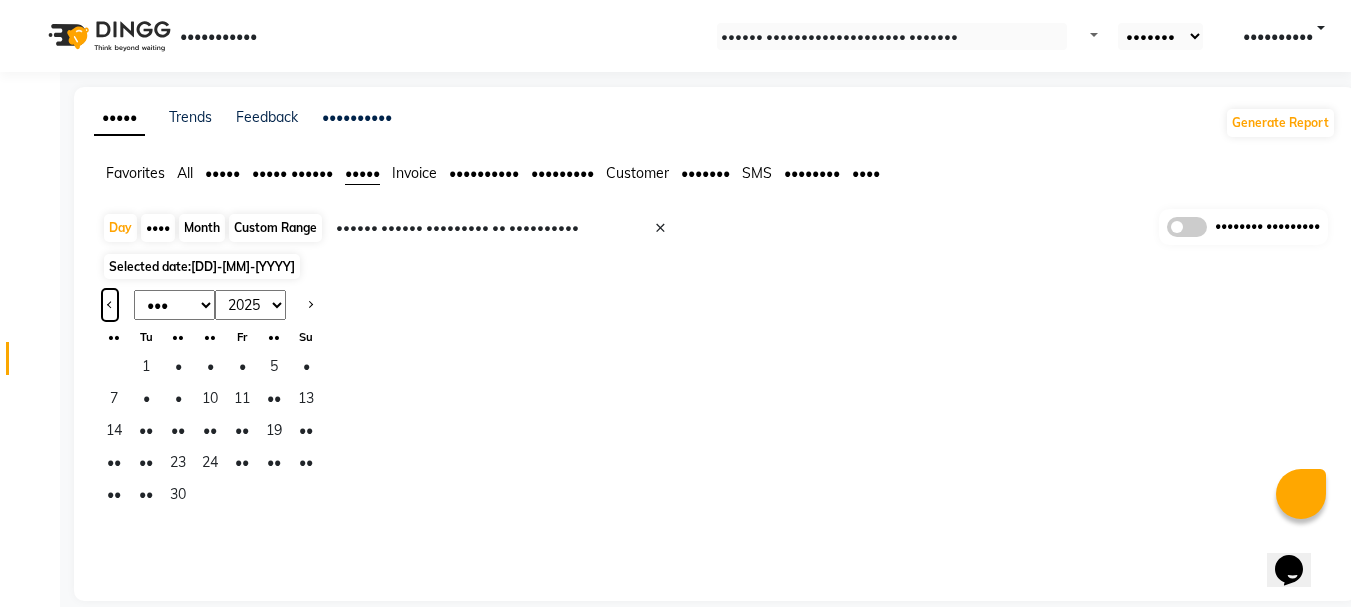 click at bounding box center [110, 303] 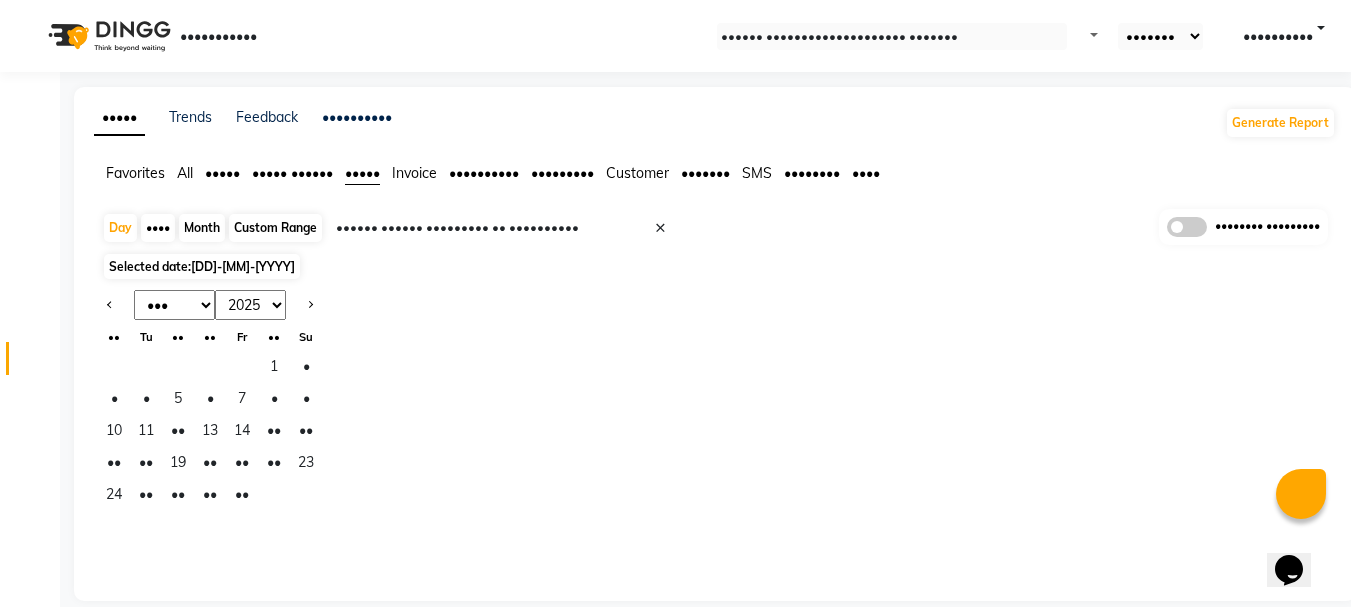 click on "Custom Range" at bounding box center [275, 228] 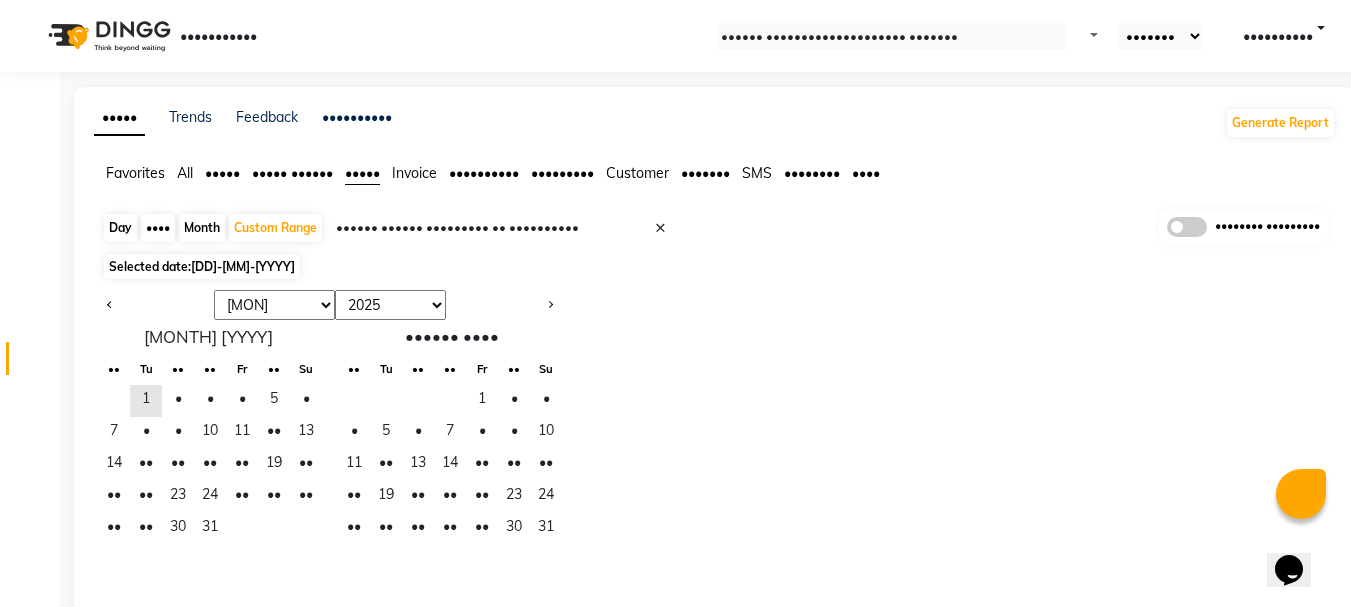 click on "Jan Feb Mar Apr May Jun Jul Aug Sep Oct Nov Dec 2015 2016 2017 2018 2019 2020 2021 2022 2023 2024 2025 2026 2027 2028 2029 2030 2031 2032 2033 2034 2035  July 2025  Mo Tu We Th Fr Sa Su  1   2   3   4   5   6   7   8   9   10   11   12   13   14   15   16   17   18   19   20   21   22   23   24   25   26   27   28   29   30   31   August 2025  Mo Tu We Th Fr Sa Su  1   2   3   4   5   6   7   8   9   10   11   12   13   14   15   16   17   18   19   20   21   22   23   24   25   26   27   28   29   30   31" at bounding box center [715, 433] 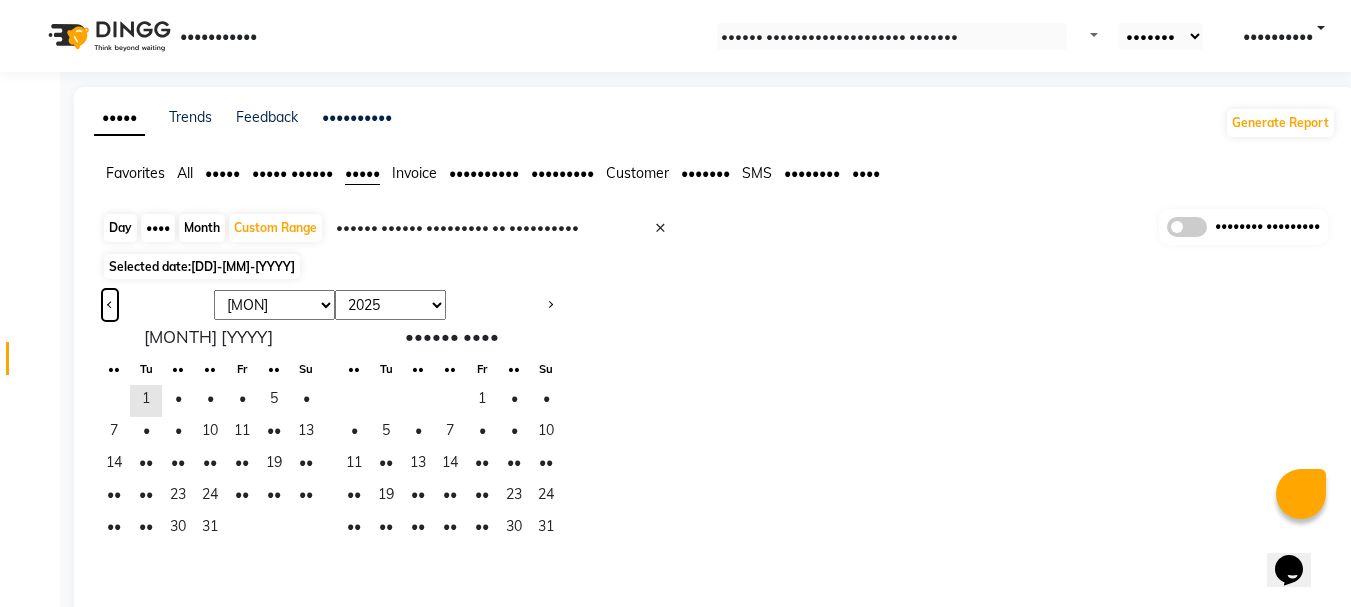 click at bounding box center [110, 303] 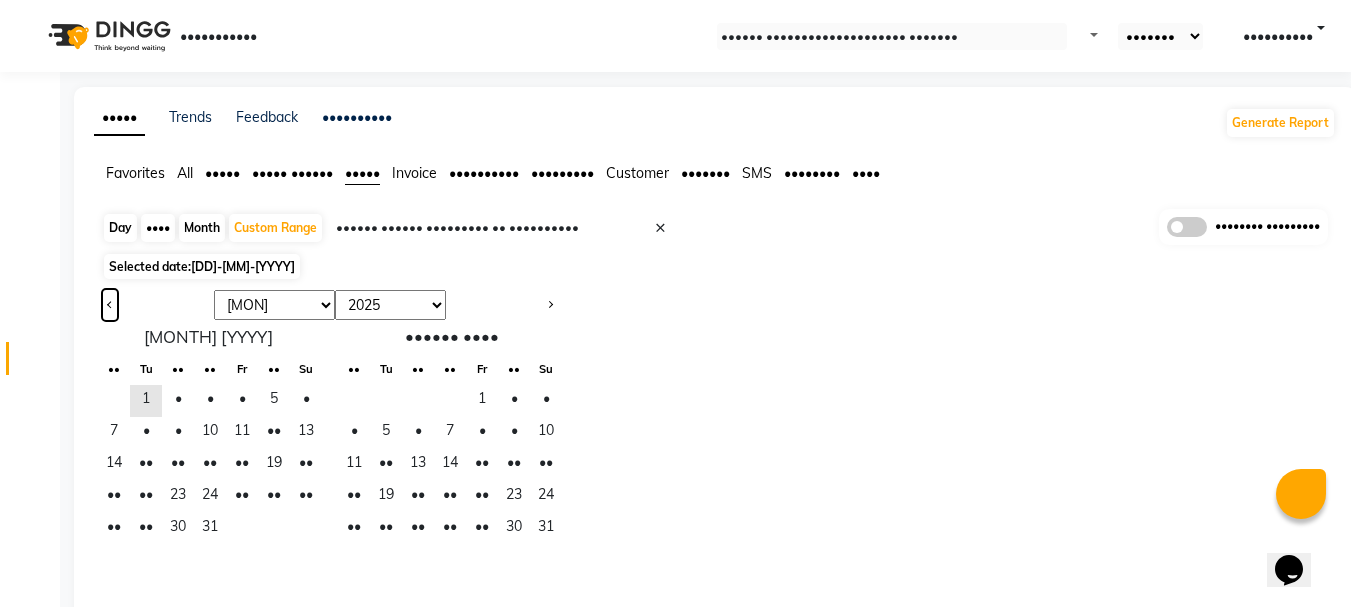 click at bounding box center [110, 303] 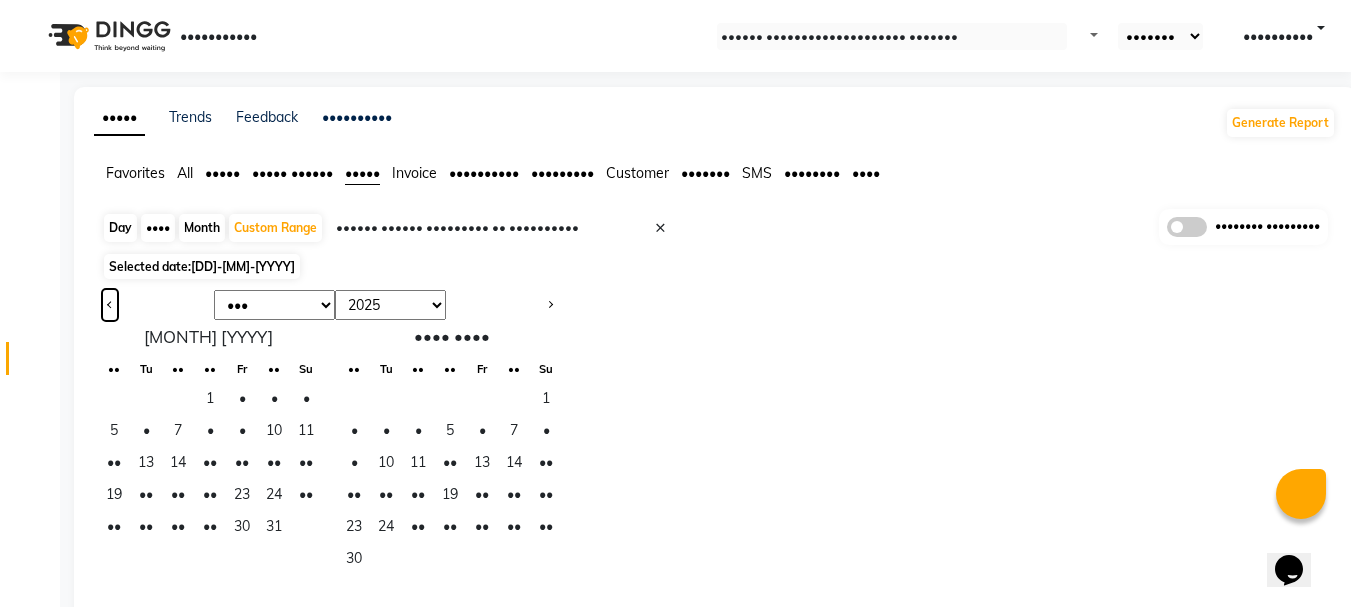 click at bounding box center (110, 303) 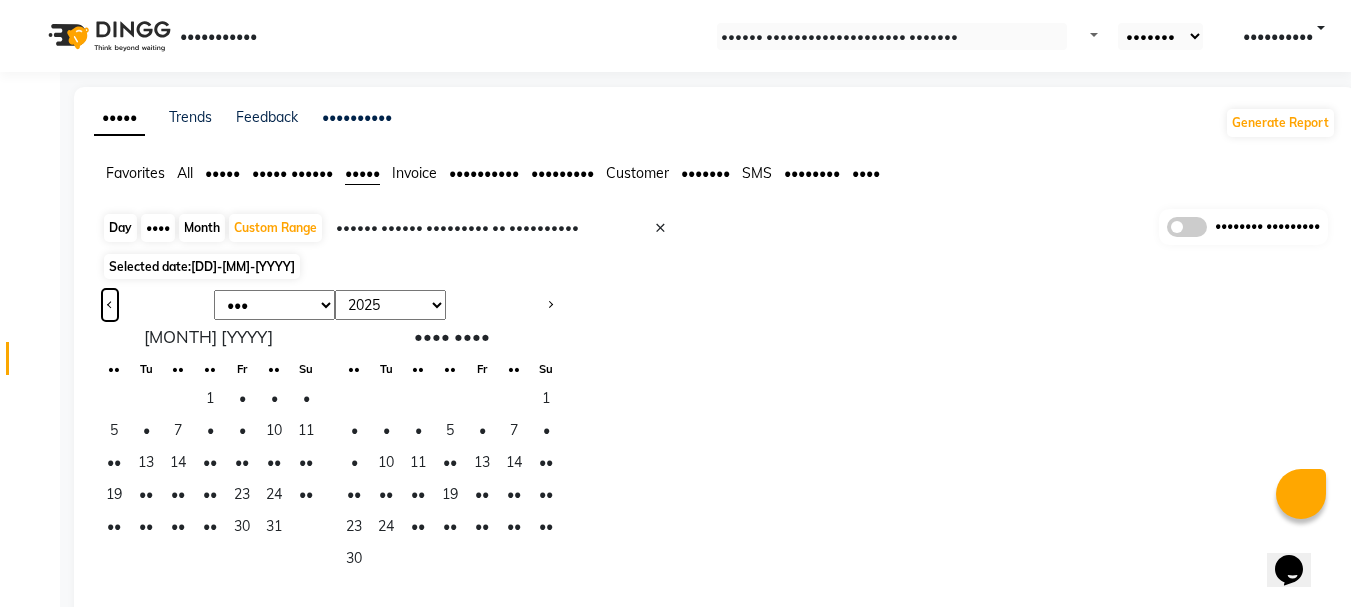 click at bounding box center [110, 303] 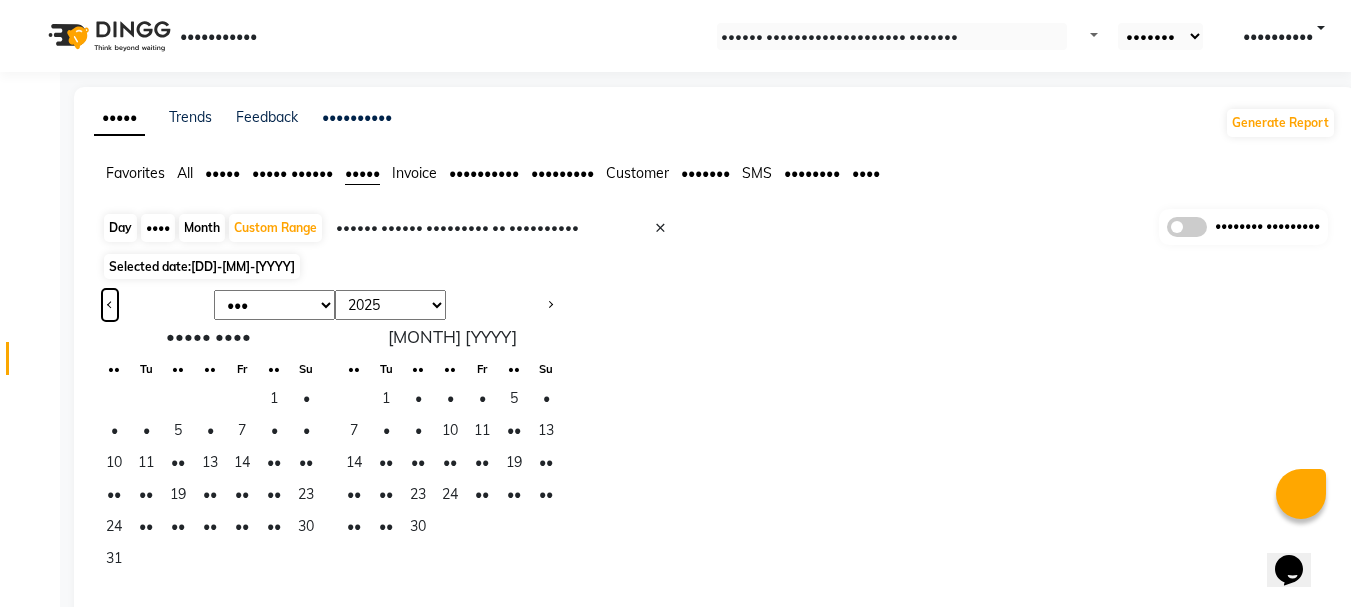 click at bounding box center [110, 303] 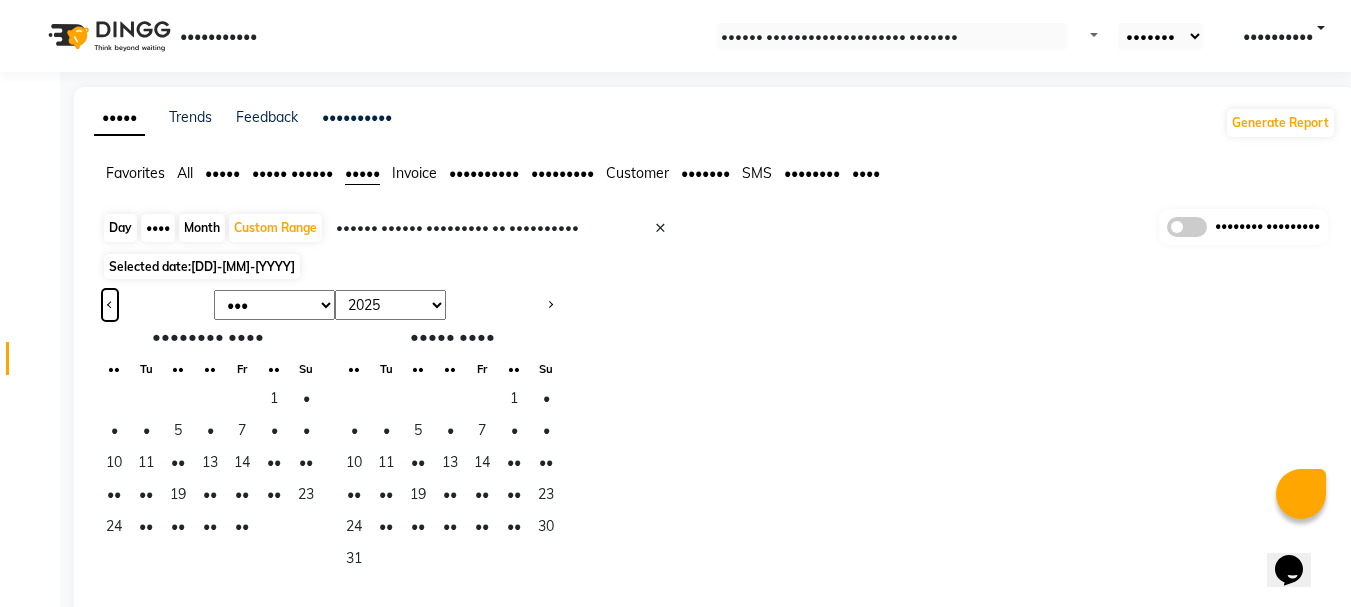 click at bounding box center (110, 303) 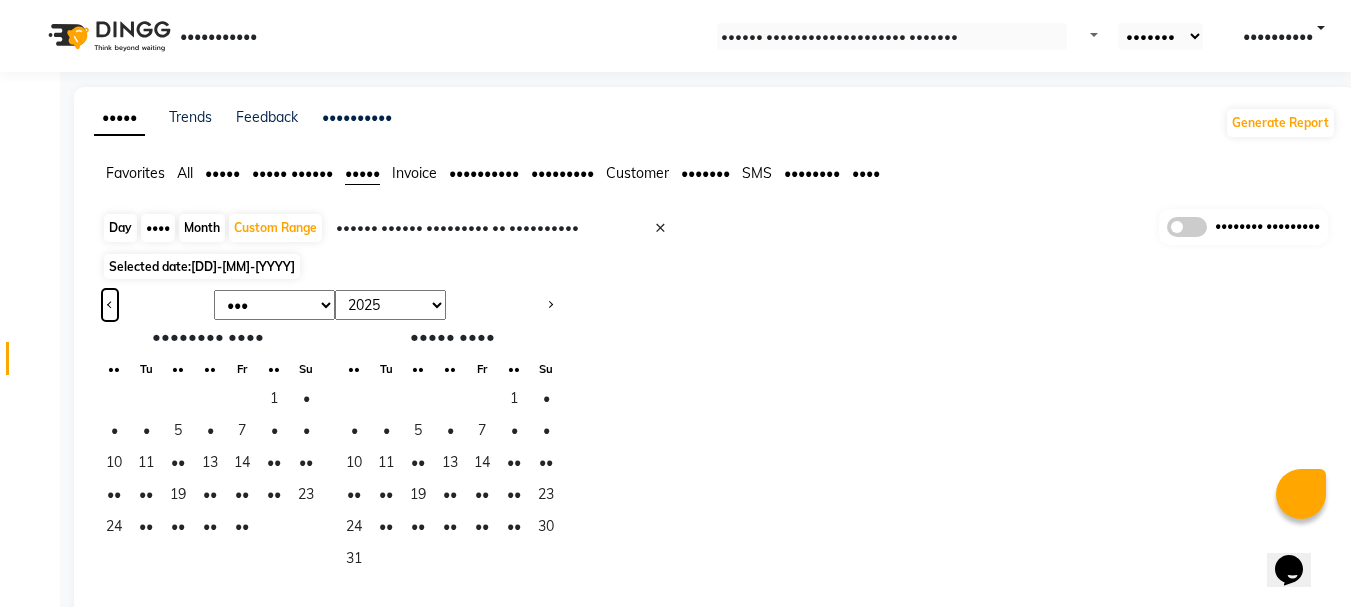 click at bounding box center [110, 303] 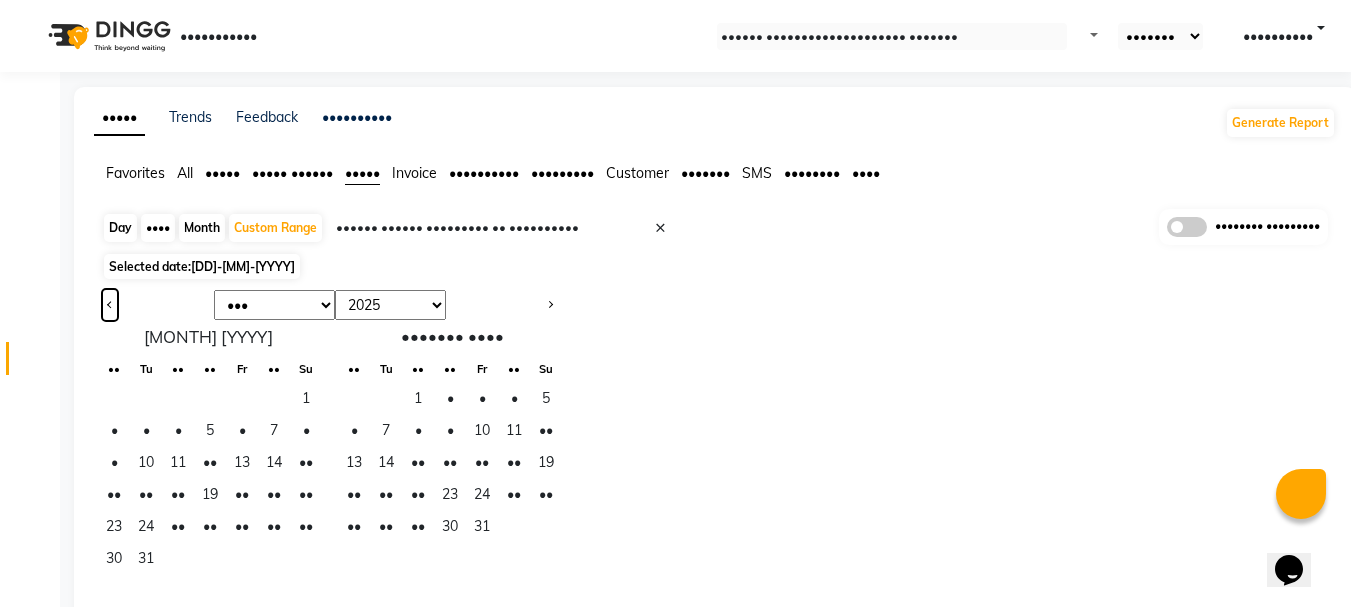click at bounding box center [110, 303] 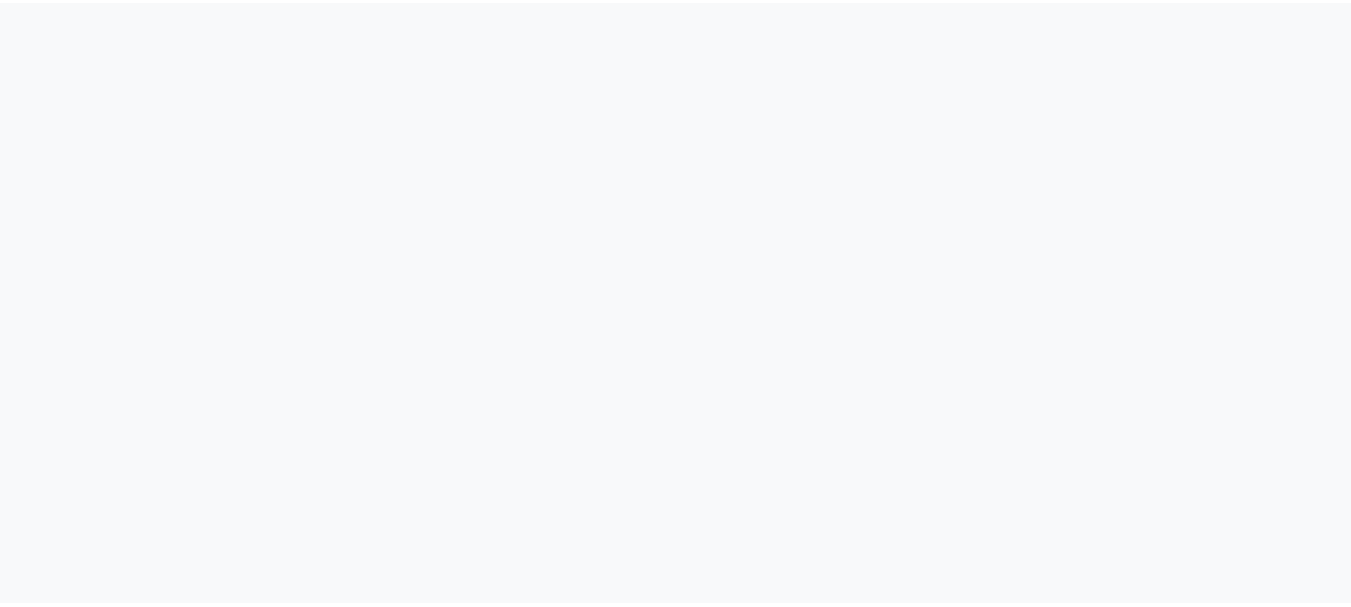 scroll, scrollTop: 0, scrollLeft: 0, axis: both 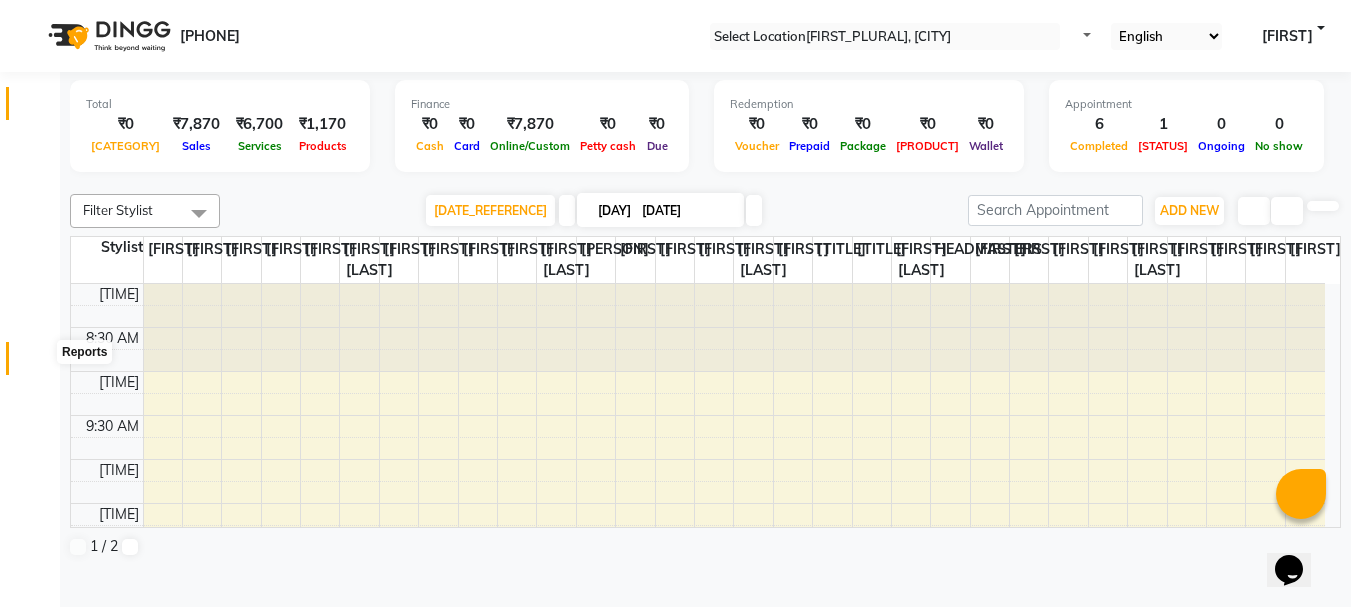 click at bounding box center [38, 363] 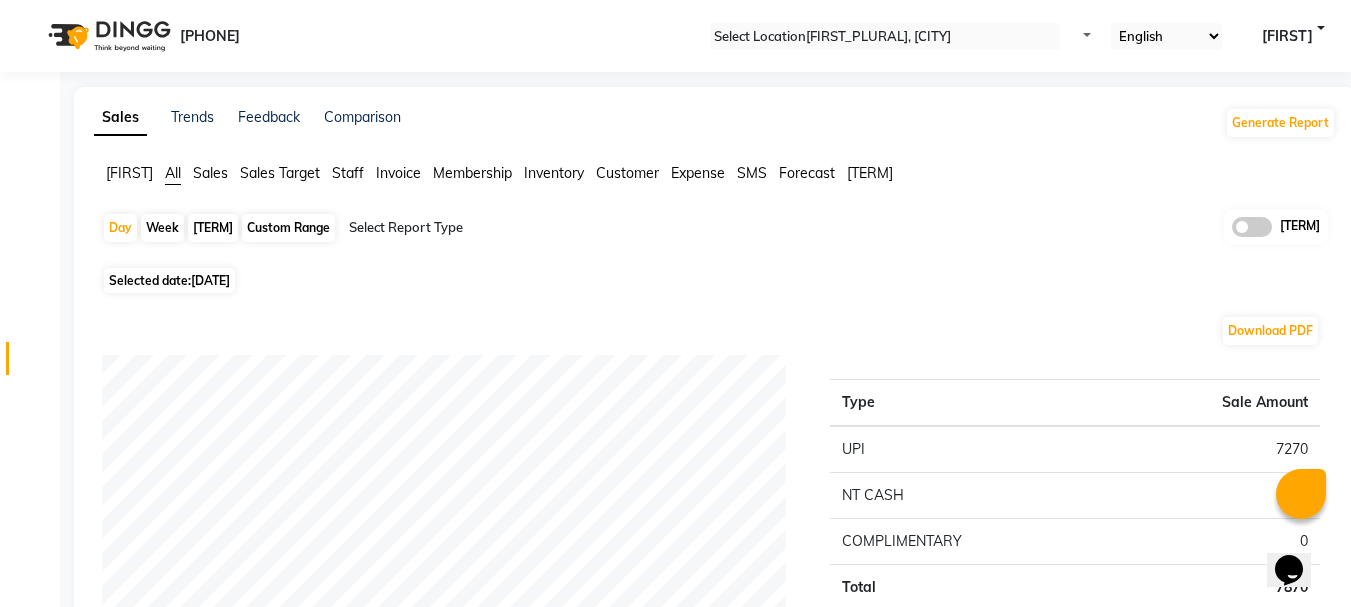 click on "Staff" at bounding box center [129, 173] 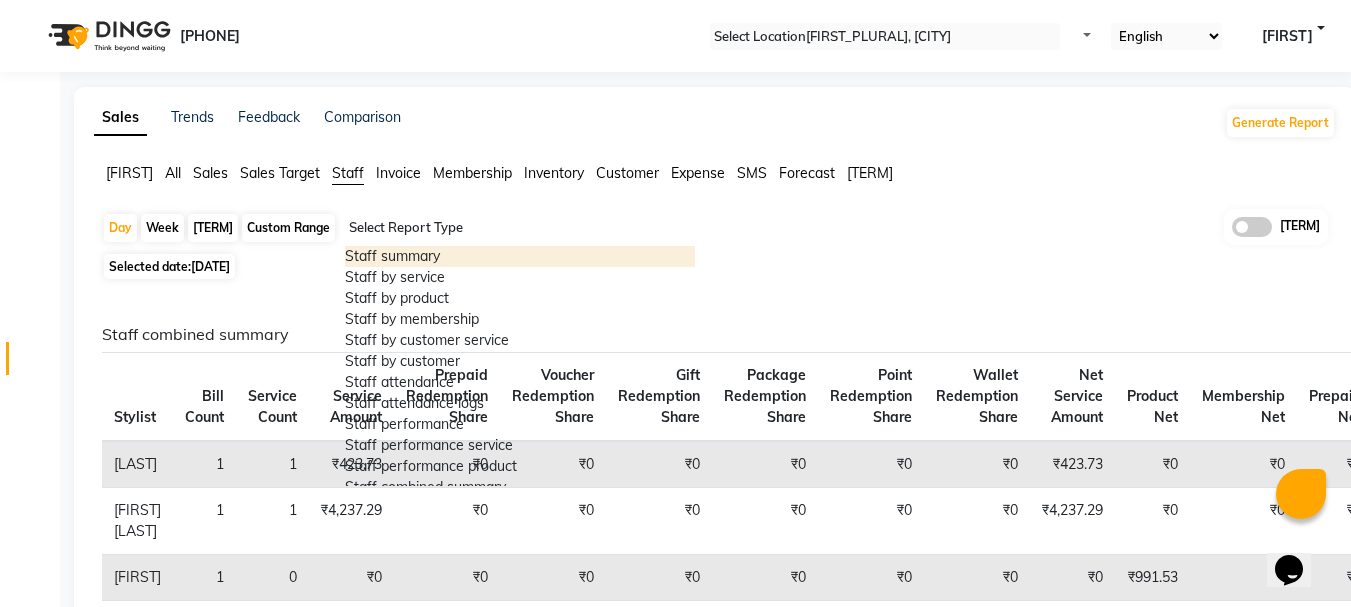 click at bounding box center (691, 236) 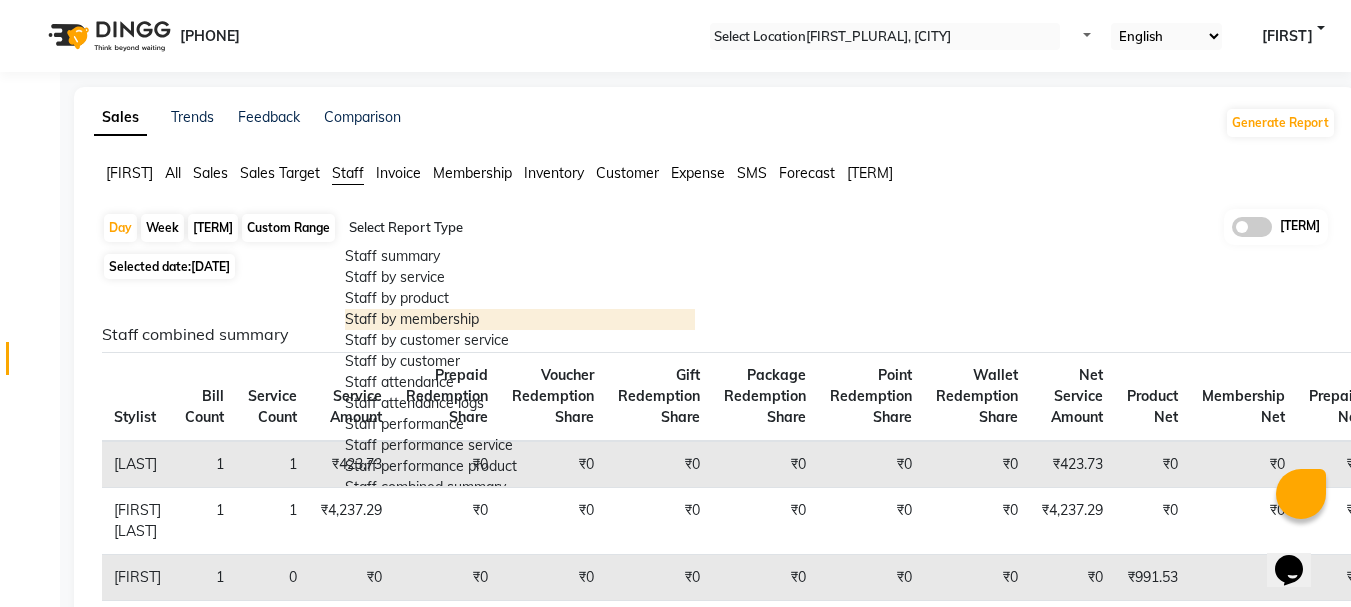 click on "Staff by membership" at bounding box center (520, 319) 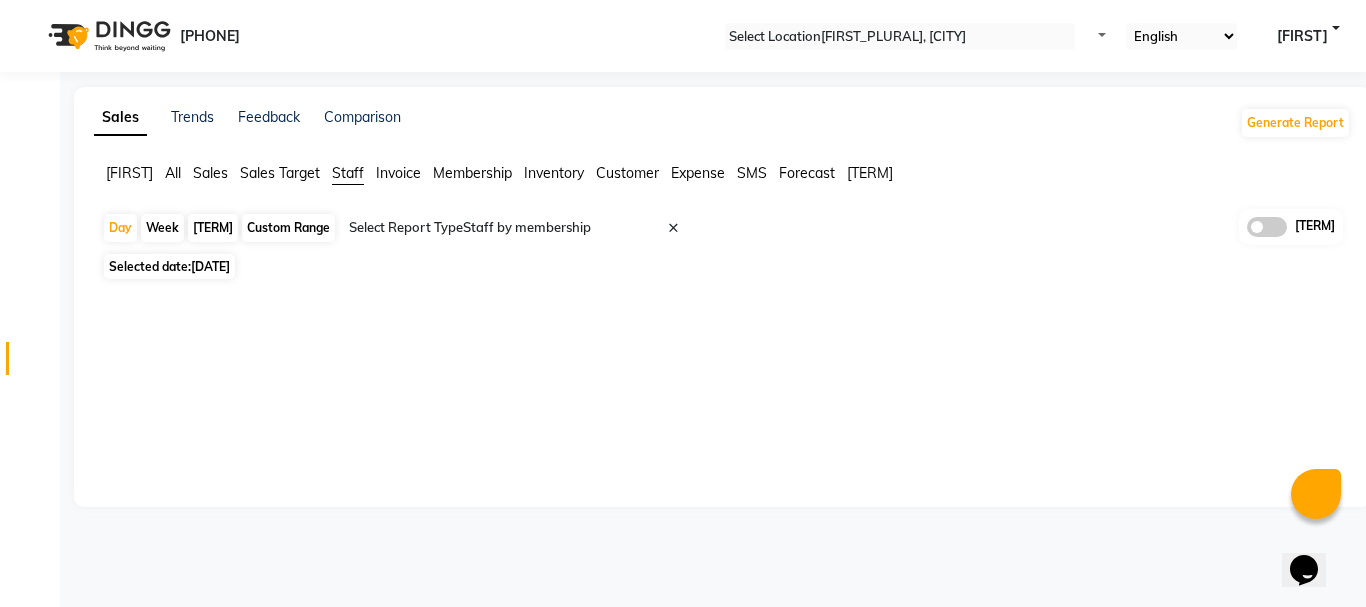 click on "Custom Range" at bounding box center (288, 228) 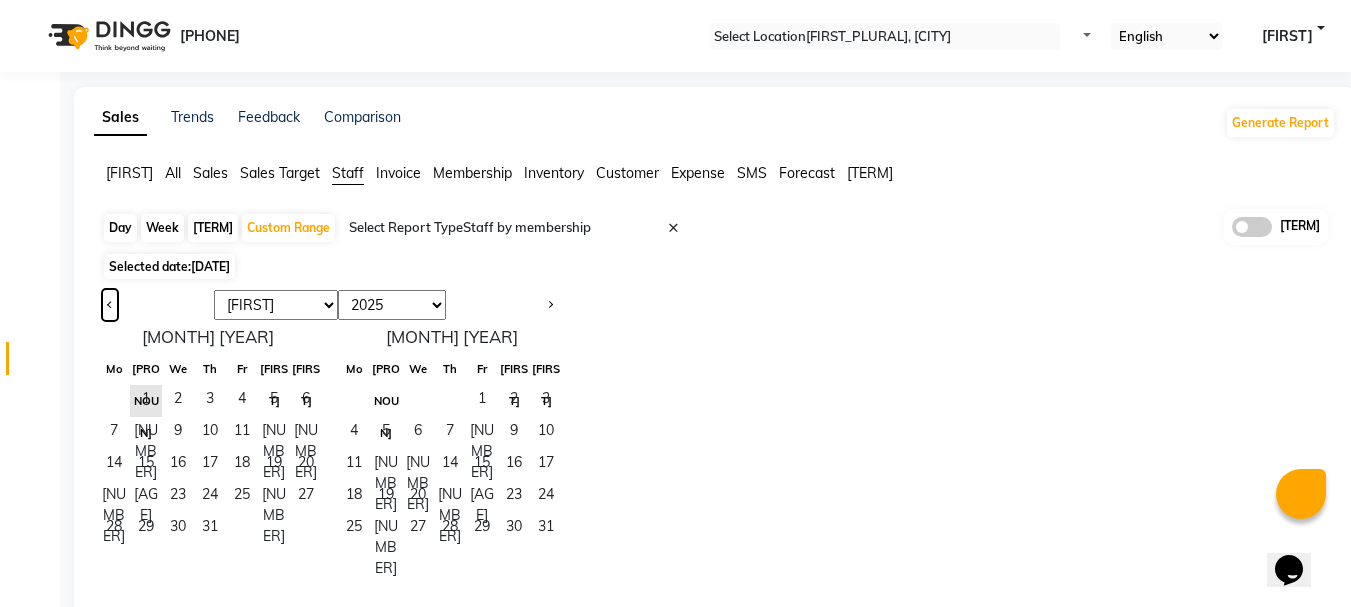 click at bounding box center [110, 303] 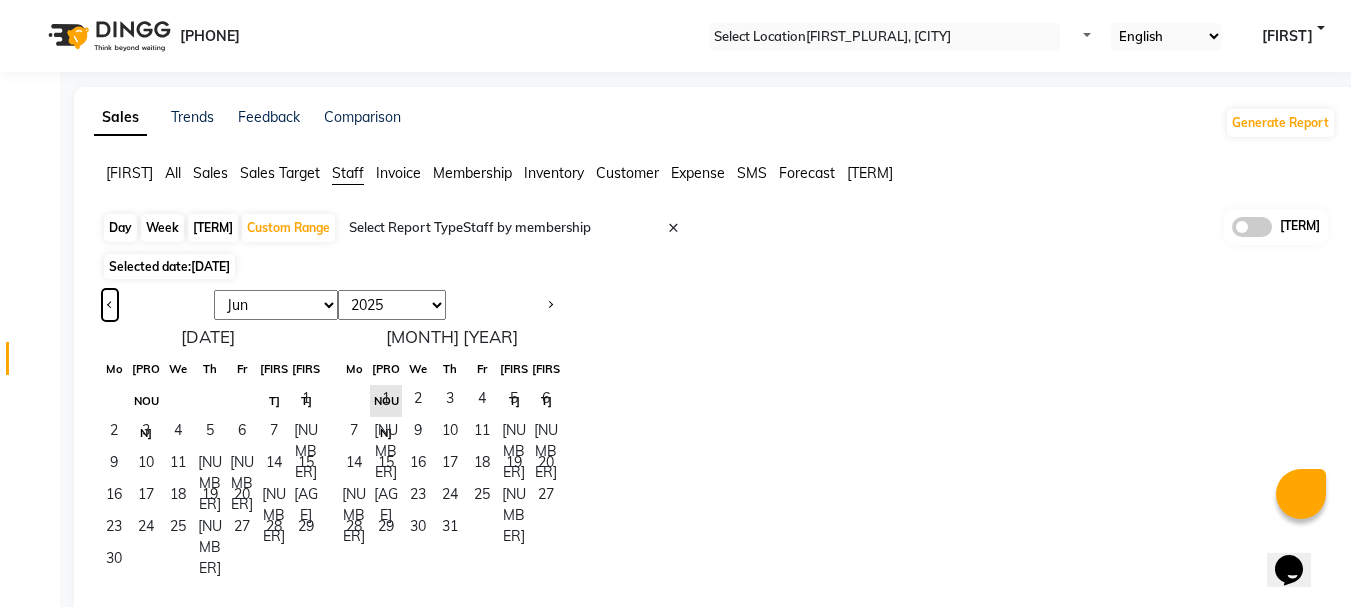 click at bounding box center (110, 303) 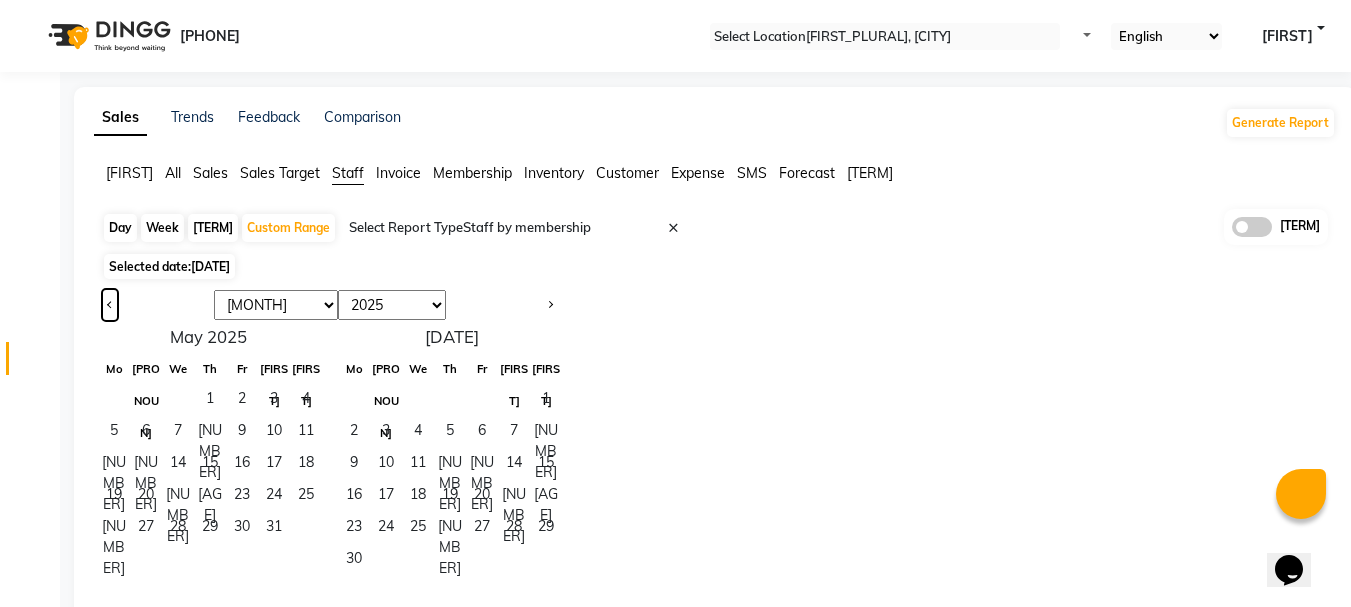click at bounding box center [110, 303] 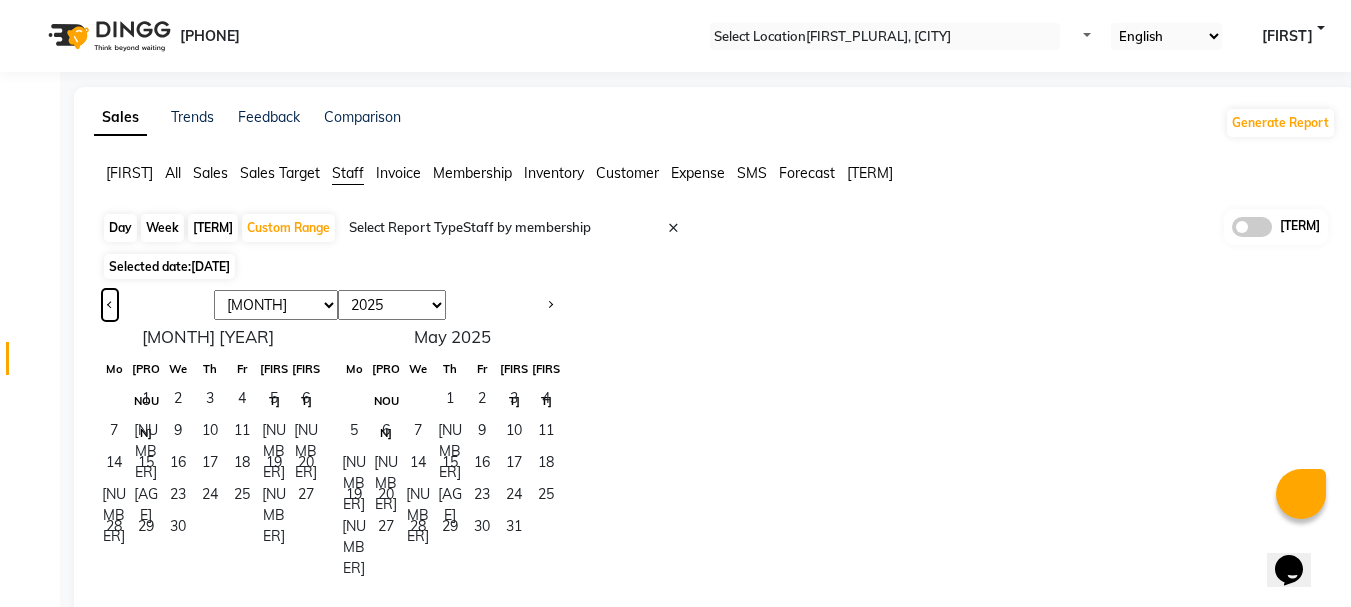 click at bounding box center (110, 303) 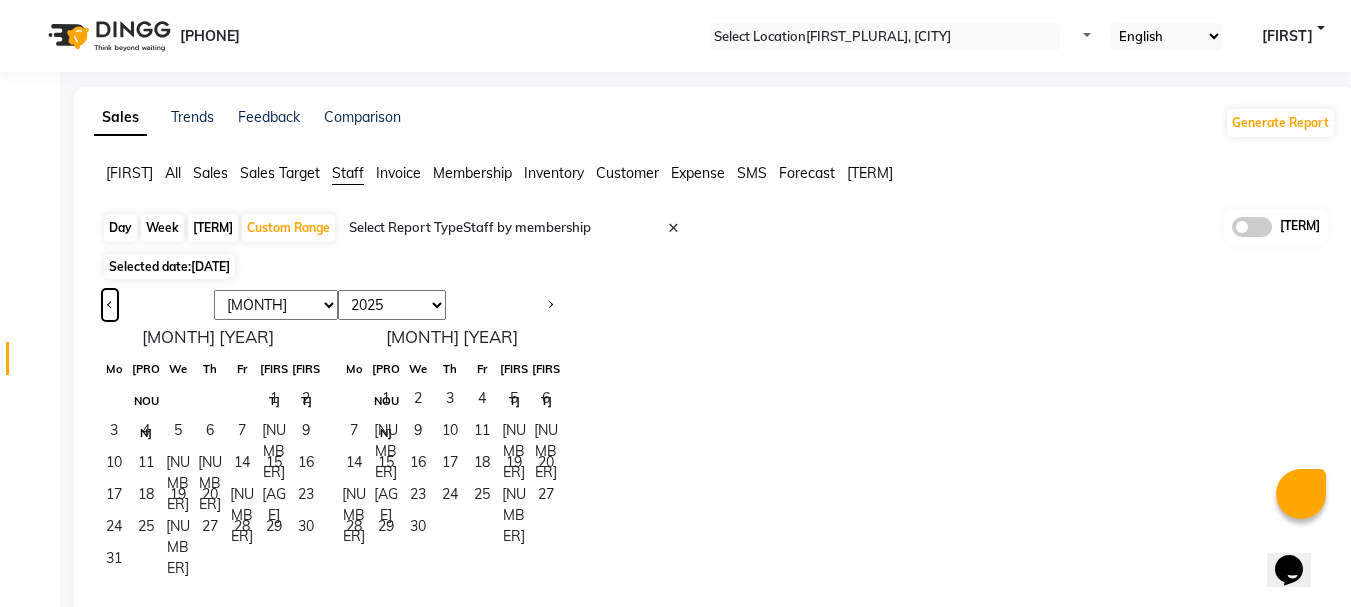 click at bounding box center (110, 303) 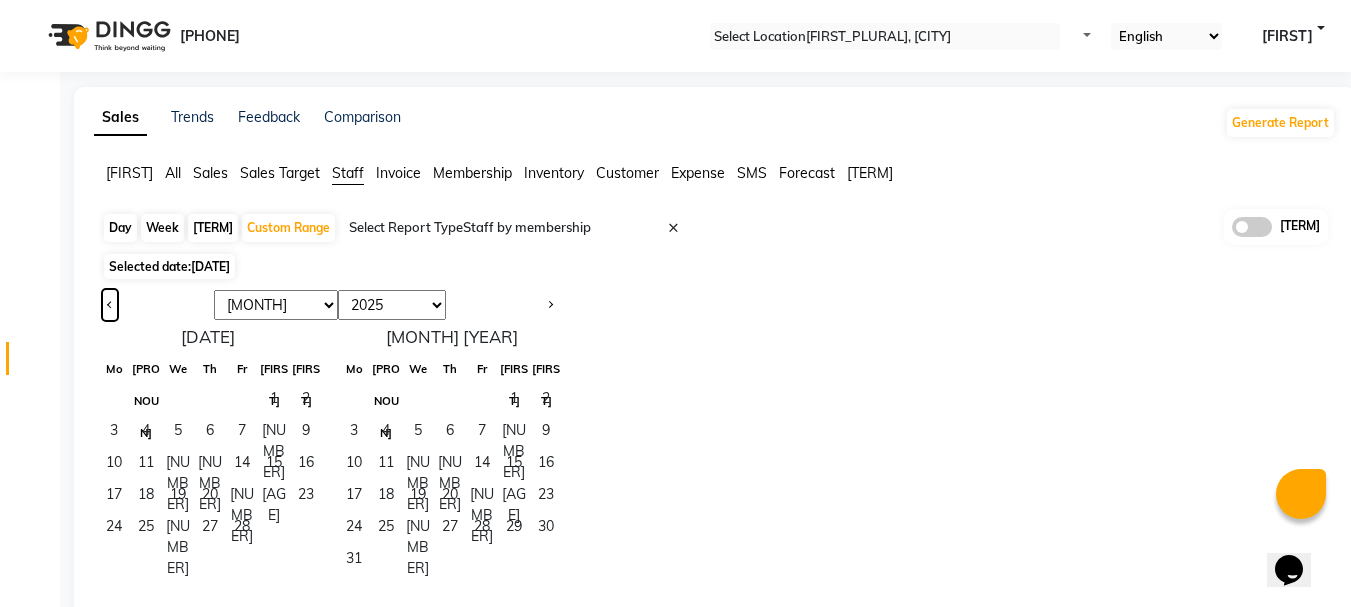click at bounding box center [110, 303] 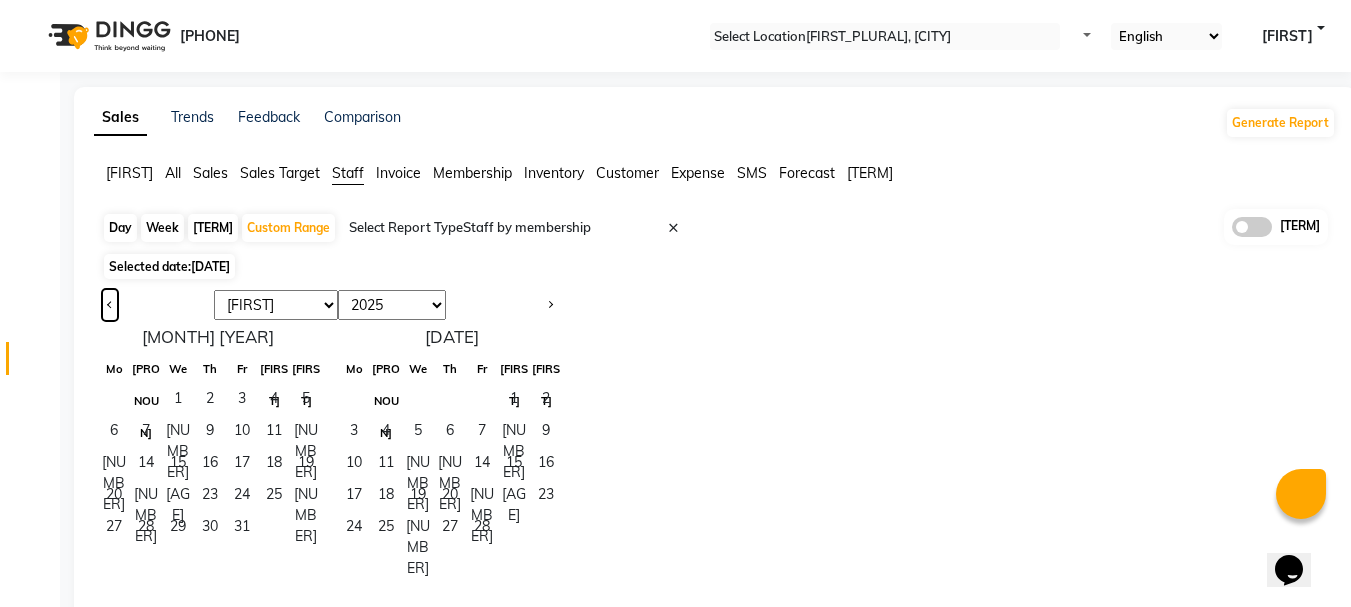 click at bounding box center [110, 303] 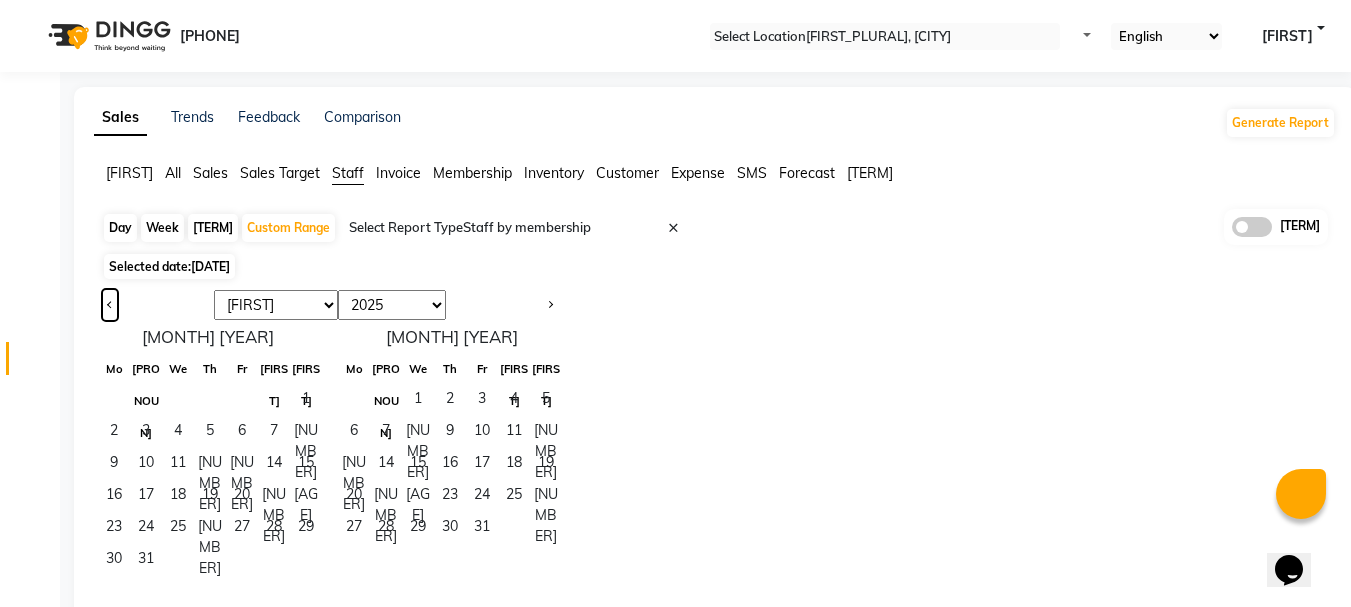 click at bounding box center [110, 303] 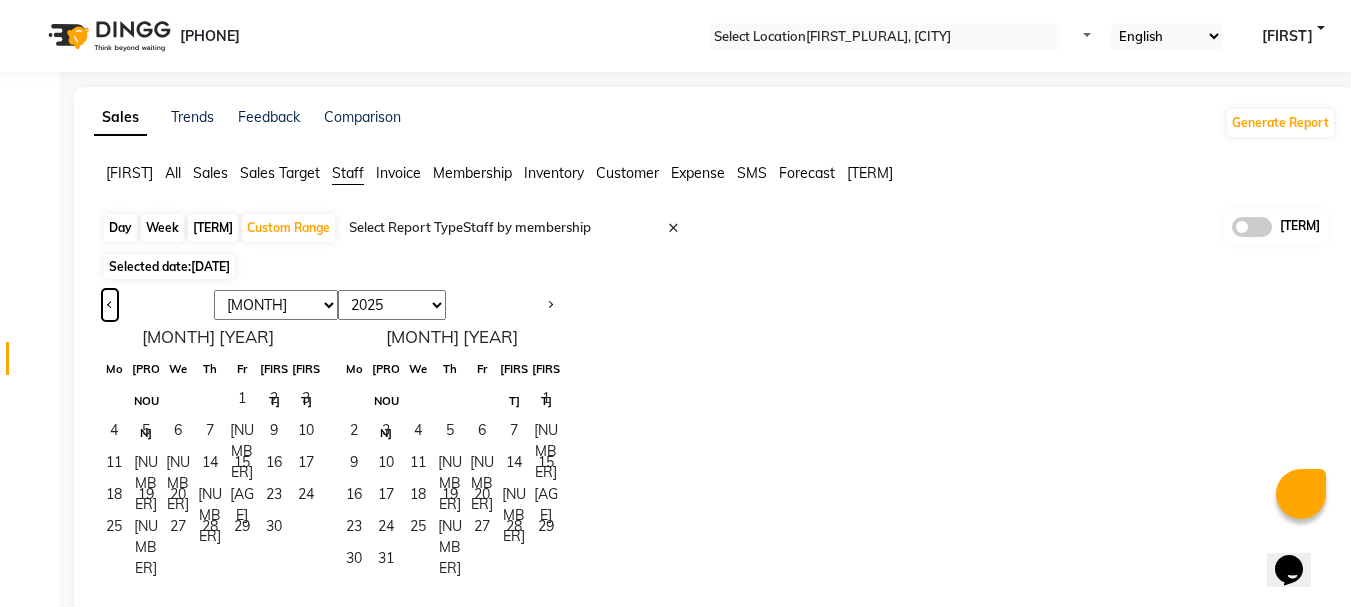click at bounding box center [110, 303] 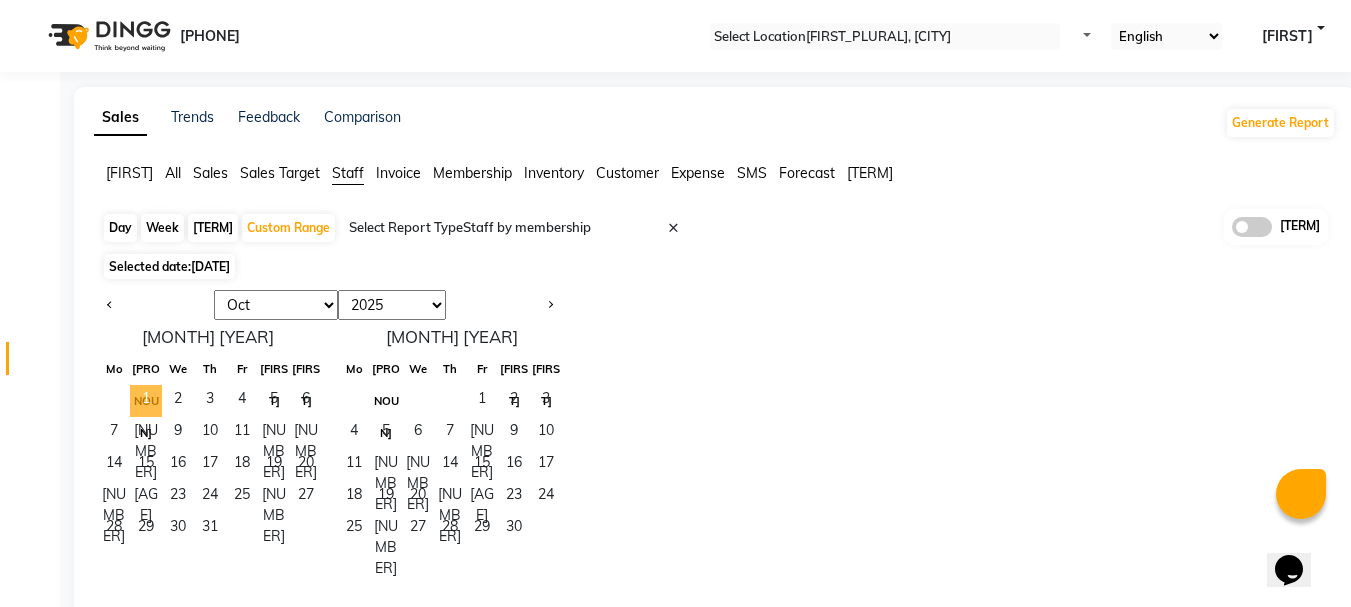 click on "1" at bounding box center (146, 401) 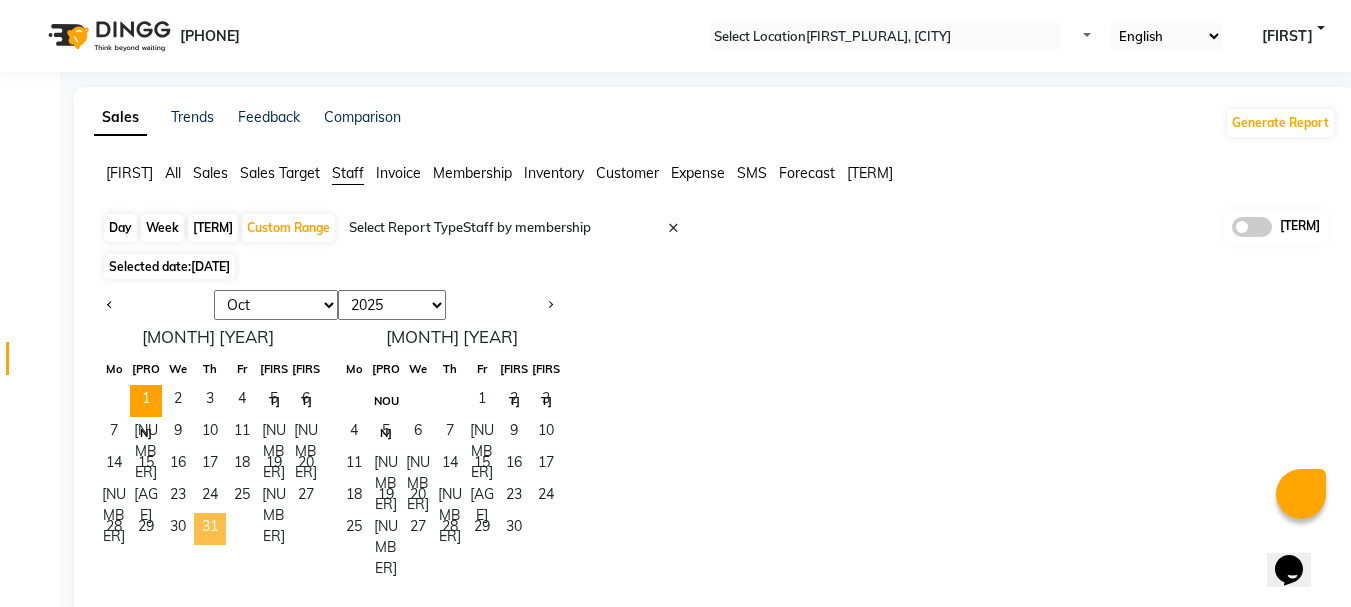 click on "31" at bounding box center (210, 529) 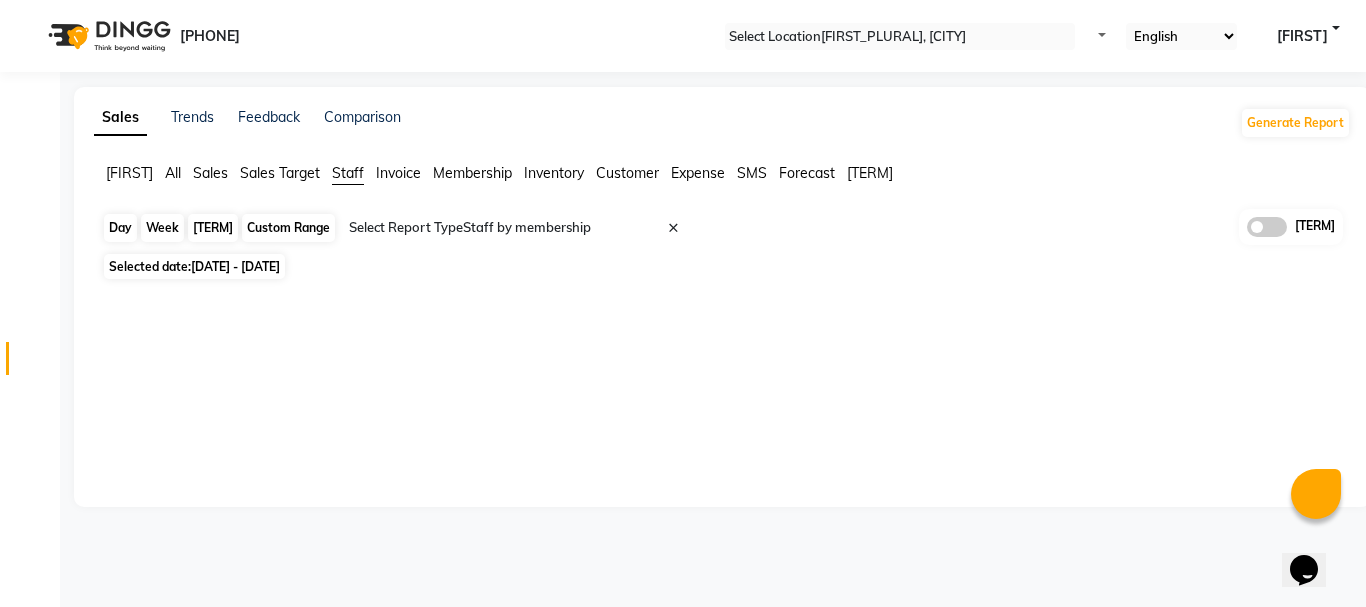 click on "Custom Range" at bounding box center (288, 228) 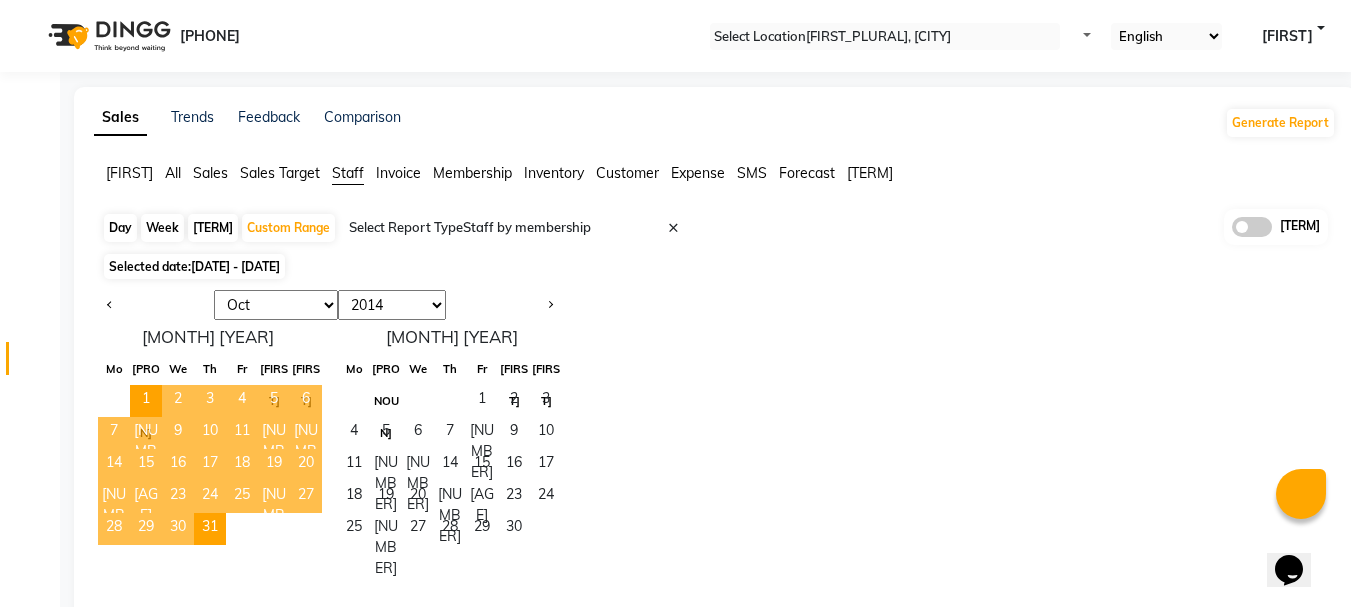 click on "[DATE]" at bounding box center (715, 433) 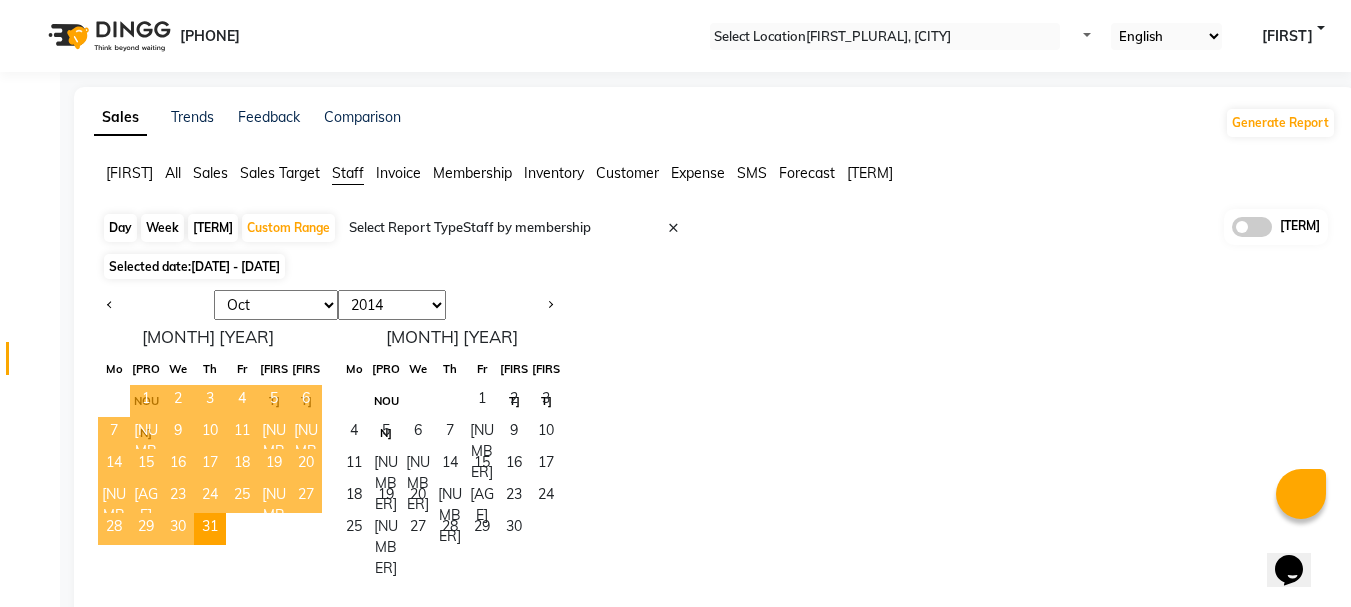 click on "1" at bounding box center (146, 401) 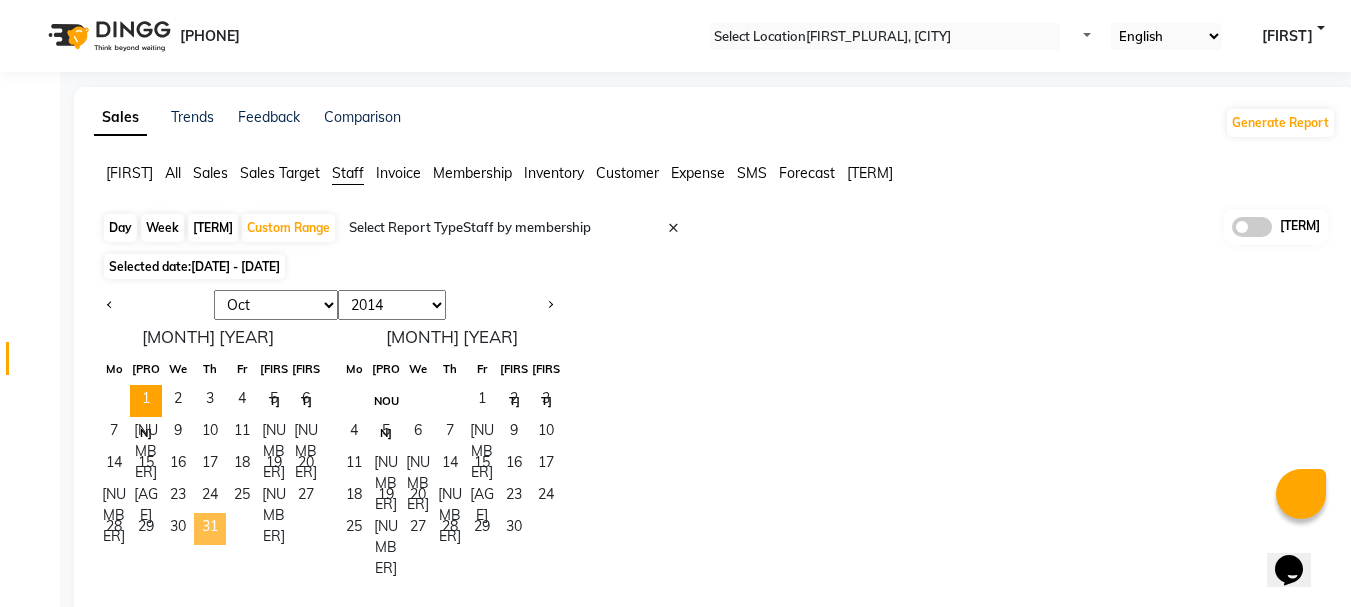 click on "31" at bounding box center [210, 529] 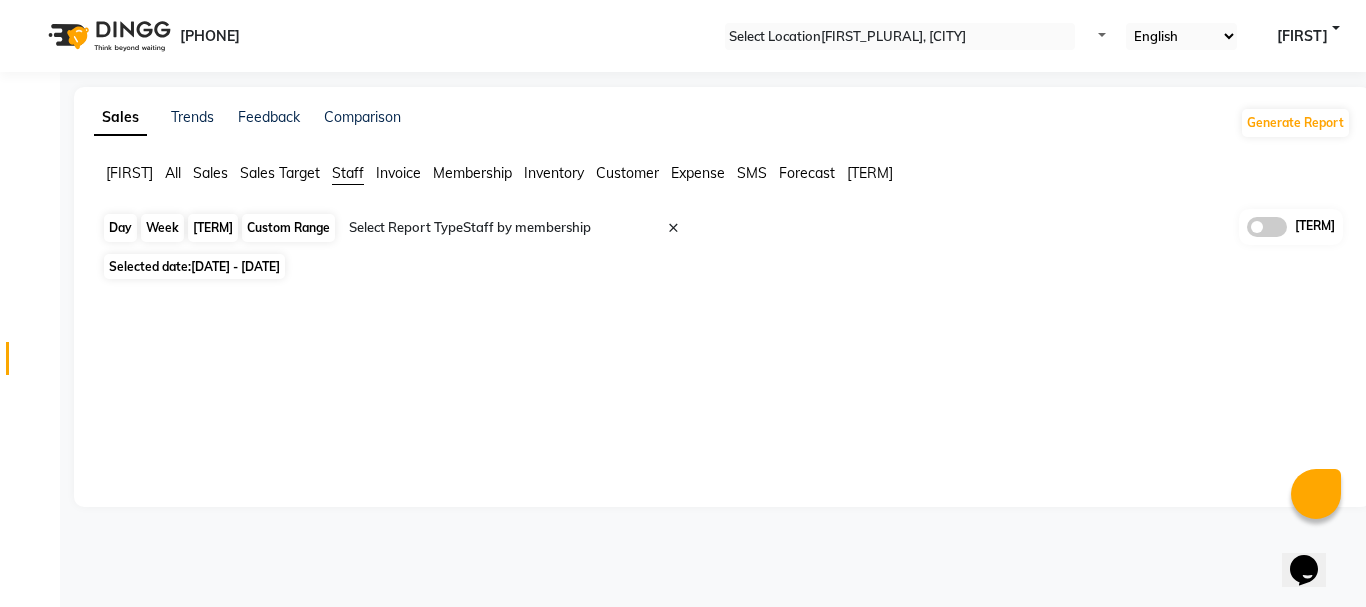 click on "Custom Range" at bounding box center (288, 228) 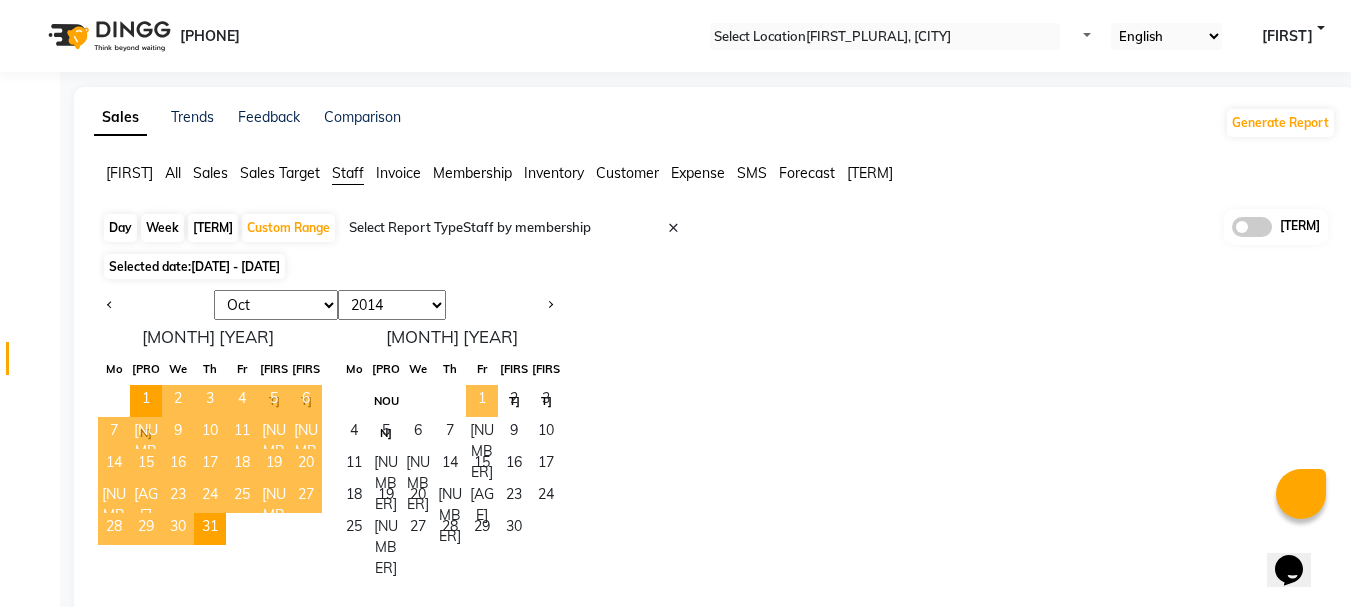 click on "1" at bounding box center [482, 401] 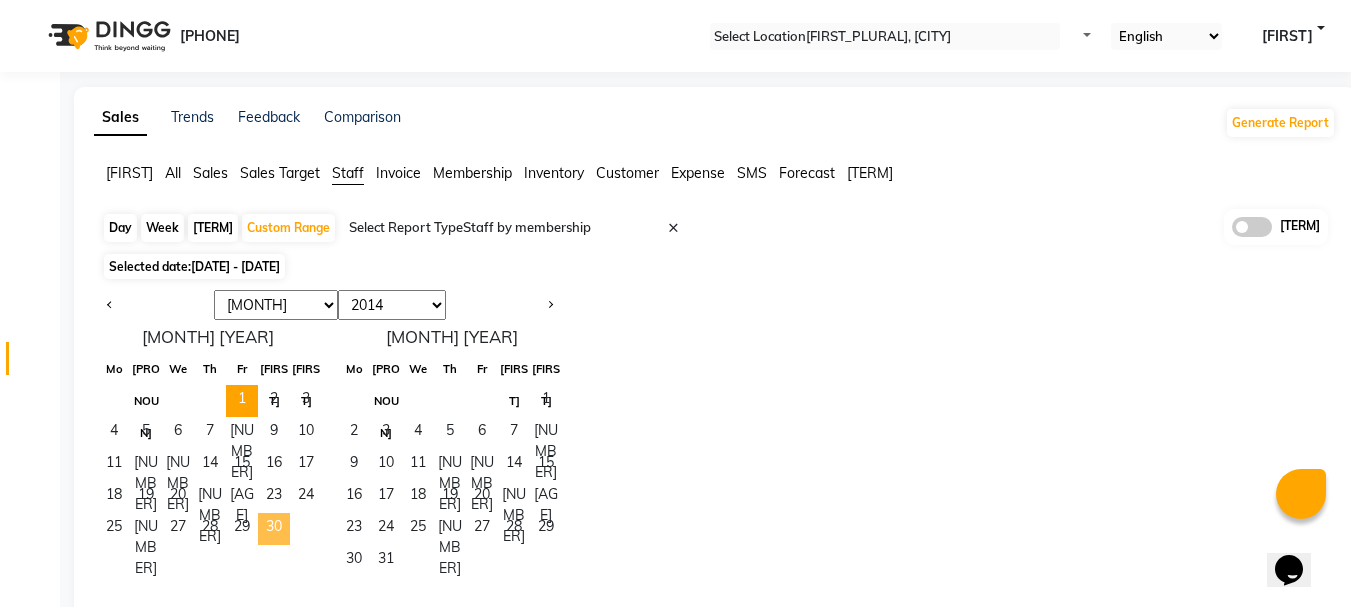click on "30" at bounding box center [274, 529] 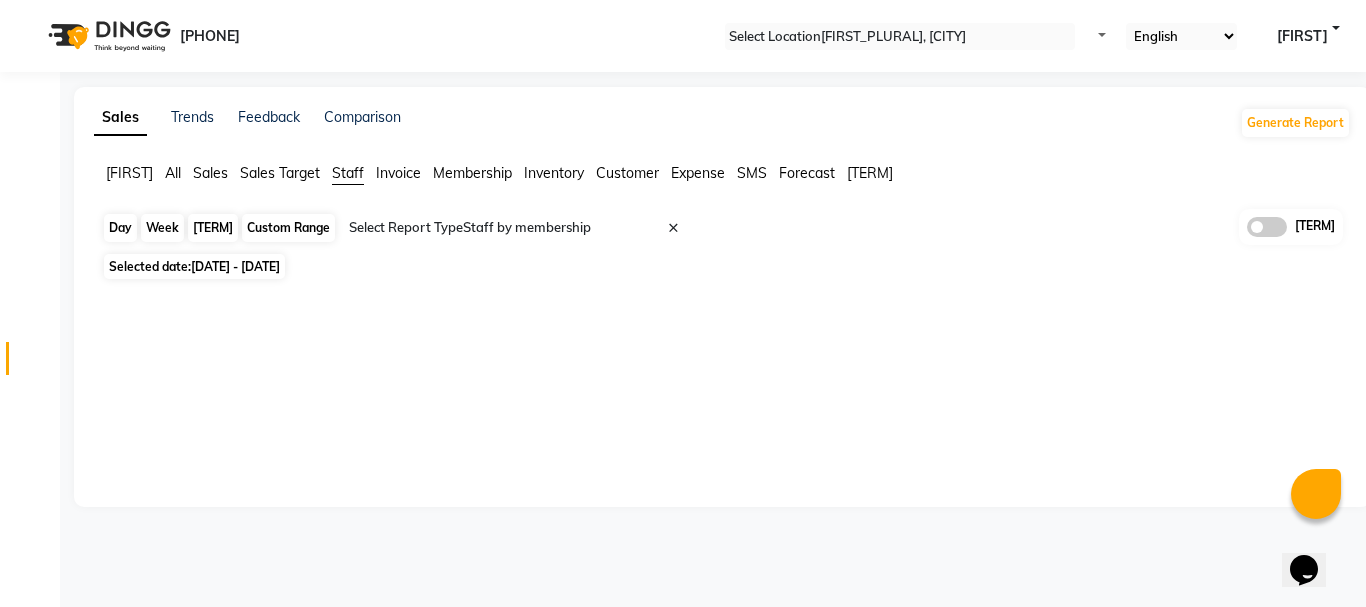 click on "Custom Range" at bounding box center (288, 228) 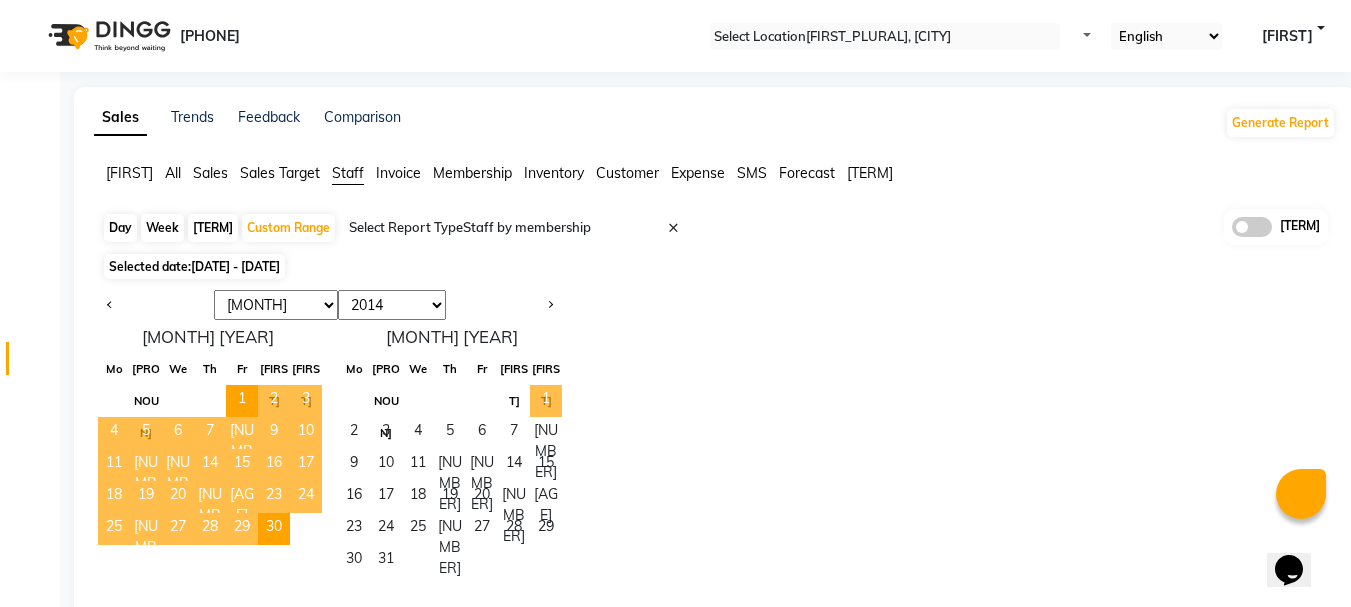 click on "1" at bounding box center (546, 401) 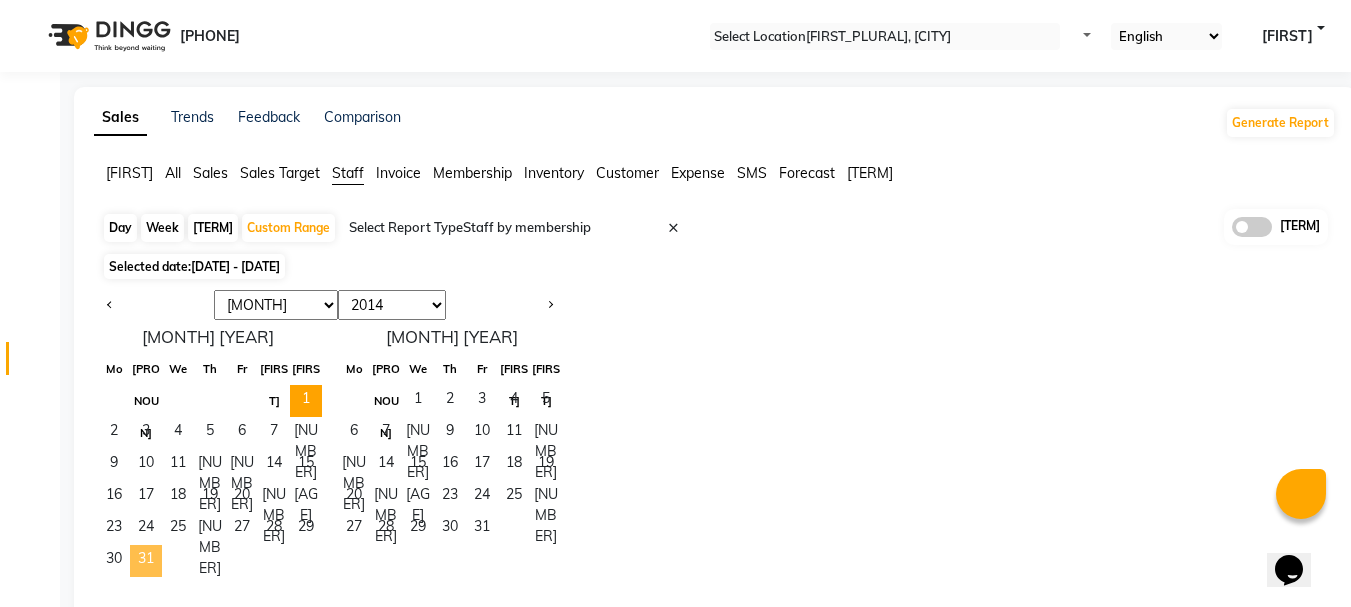 click on "31" at bounding box center [146, 561] 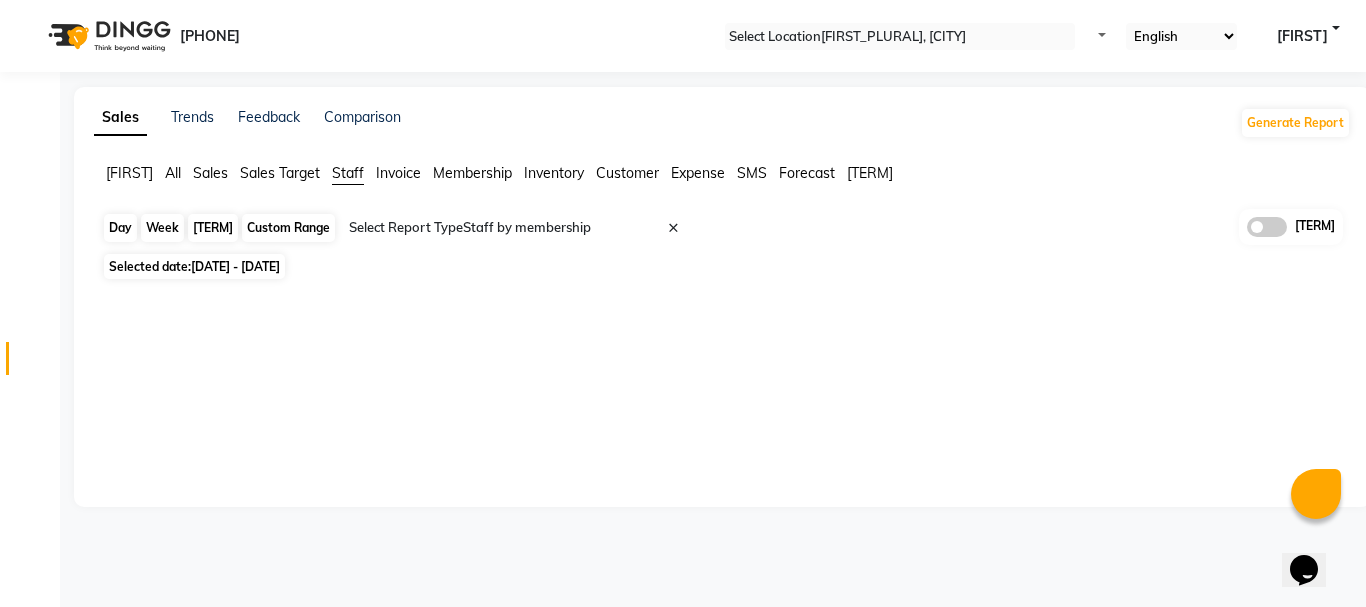 click on "Custom Range" at bounding box center (288, 228) 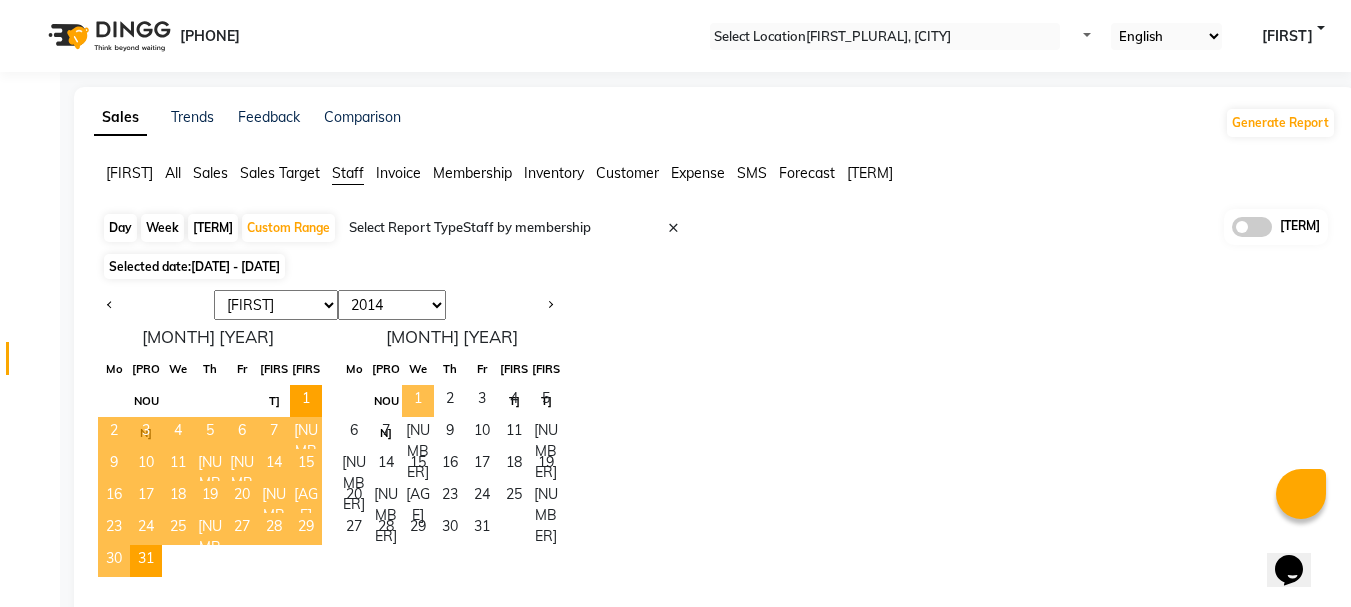 click on "1" at bounding box center (418, 401) 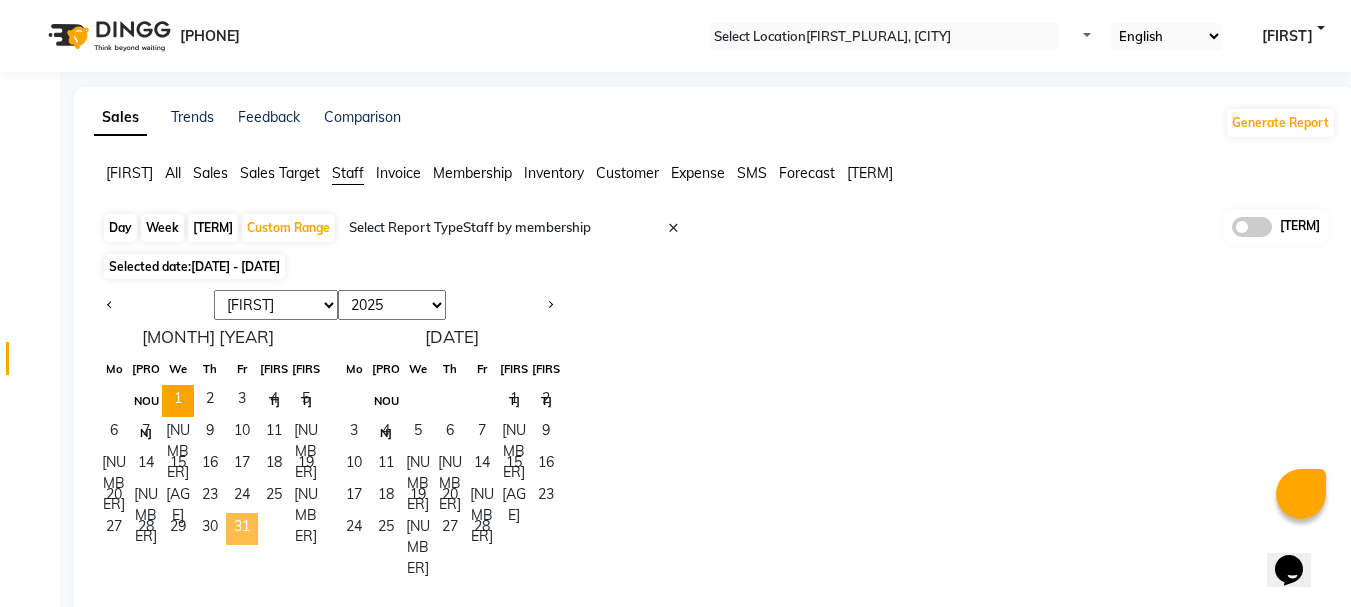 click on "31" at bounding box center (242, 529) 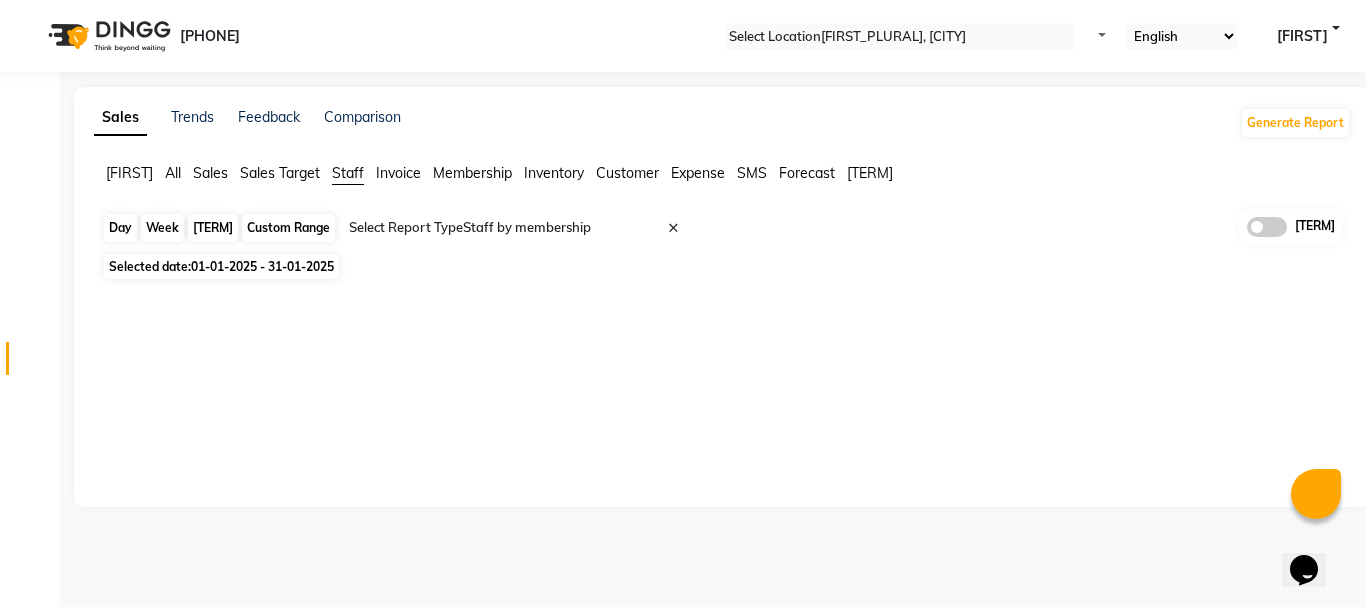 click on "Custom Range" at bounding box center [288, 228] 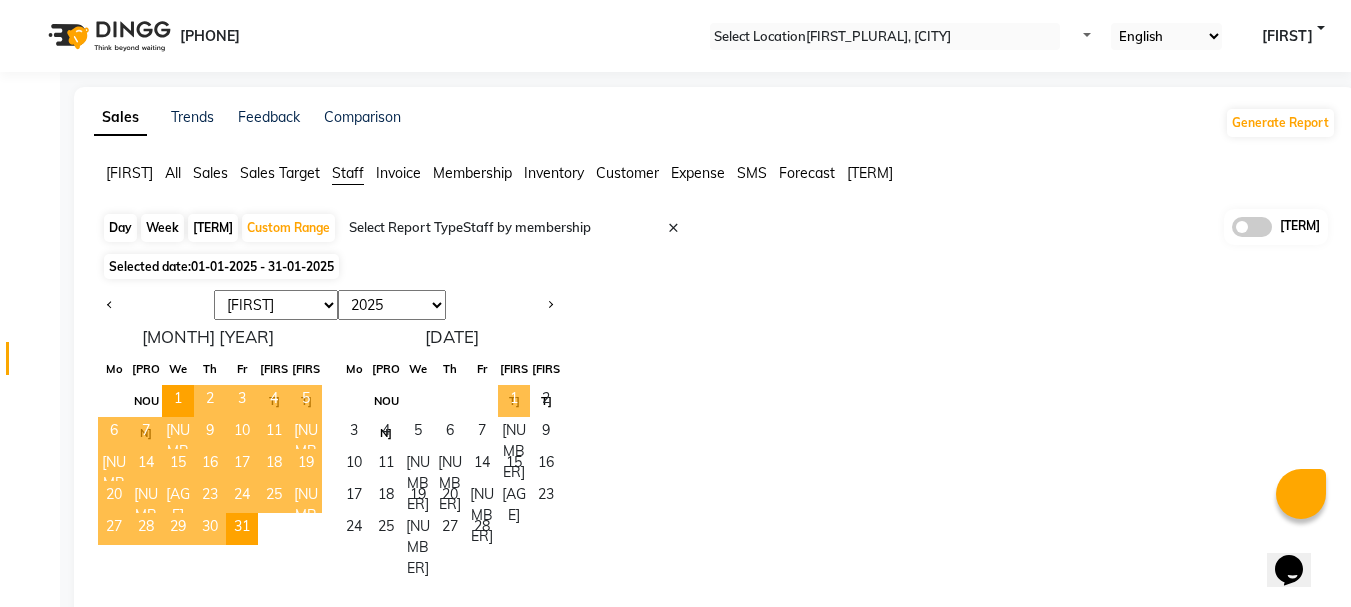 click on "1" at bounding box center [514, 401] 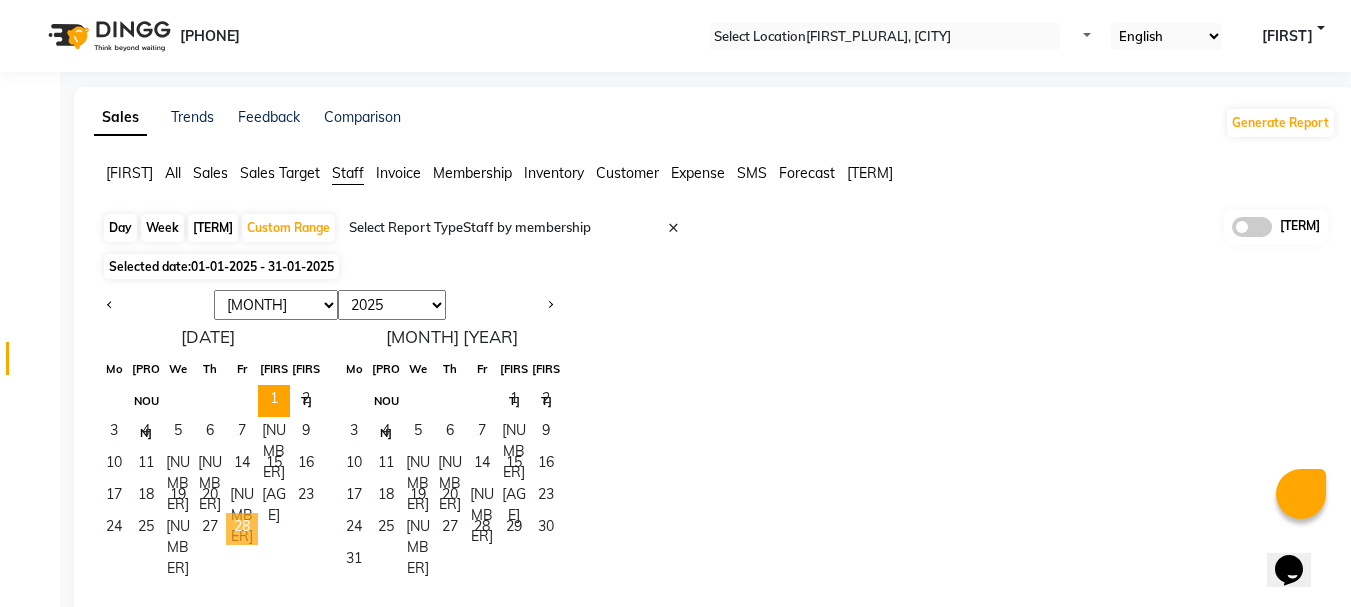 click on "28" at bounding box center (242, 529) 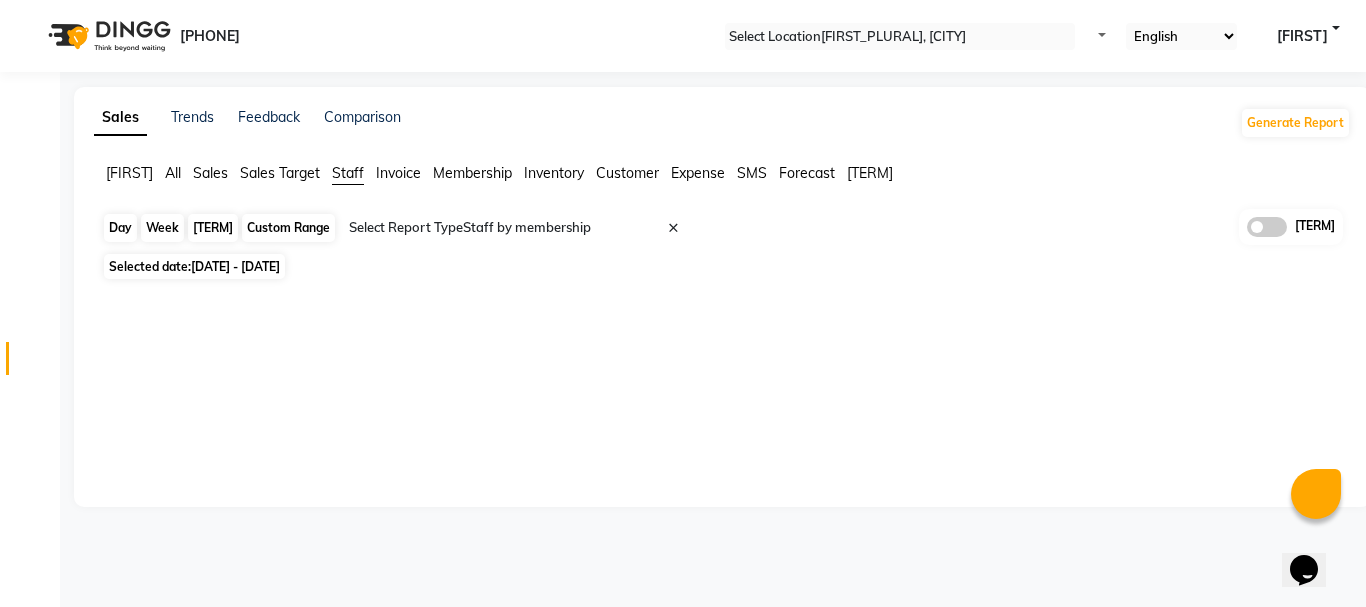 click on "Custom Range" at bounding box center [288, 228] 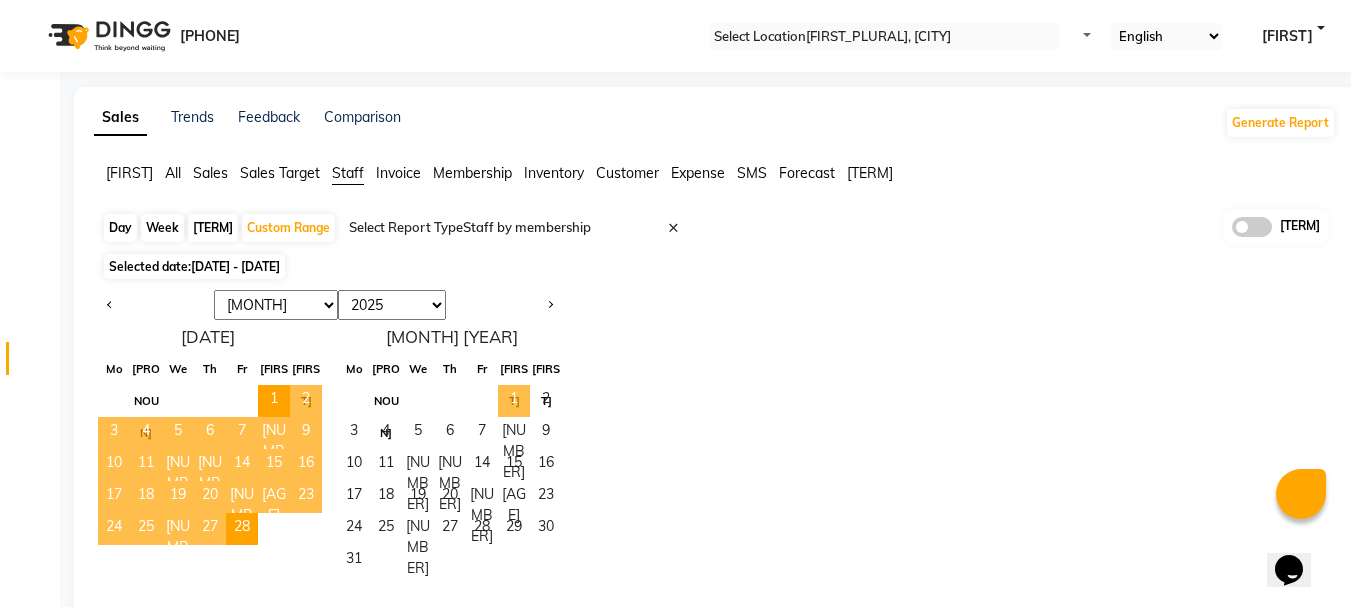 click on "1" at bounding box center [514, 401] 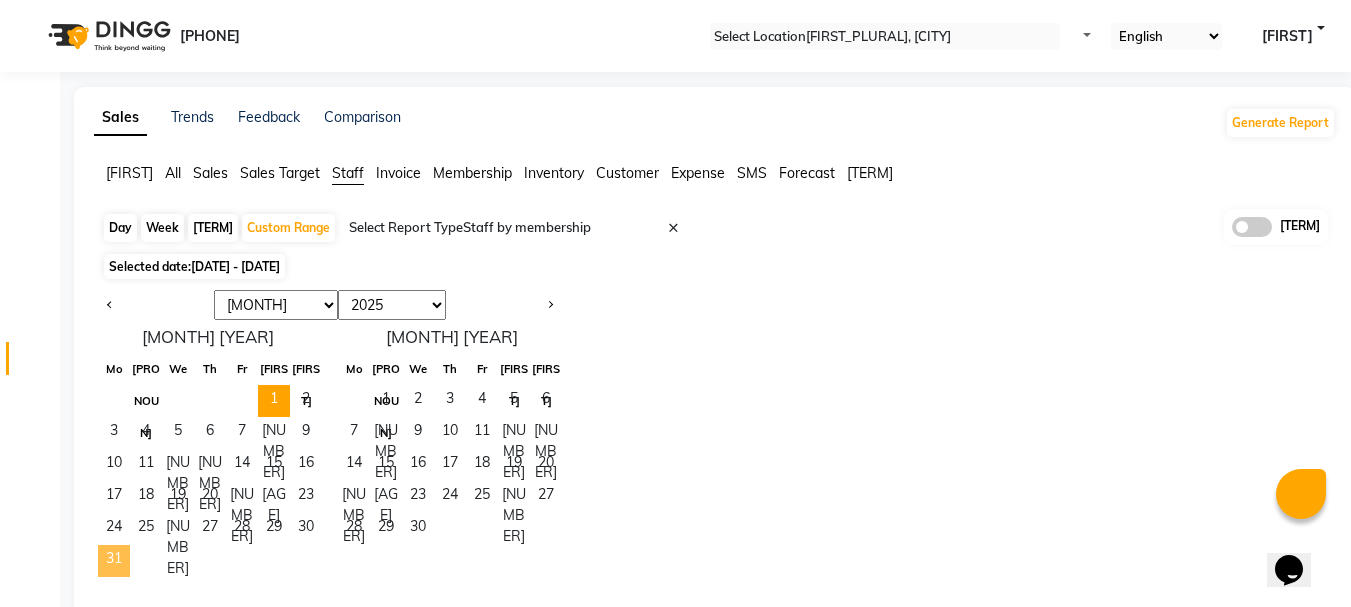 click on "31" at bounding box center (114, 561) 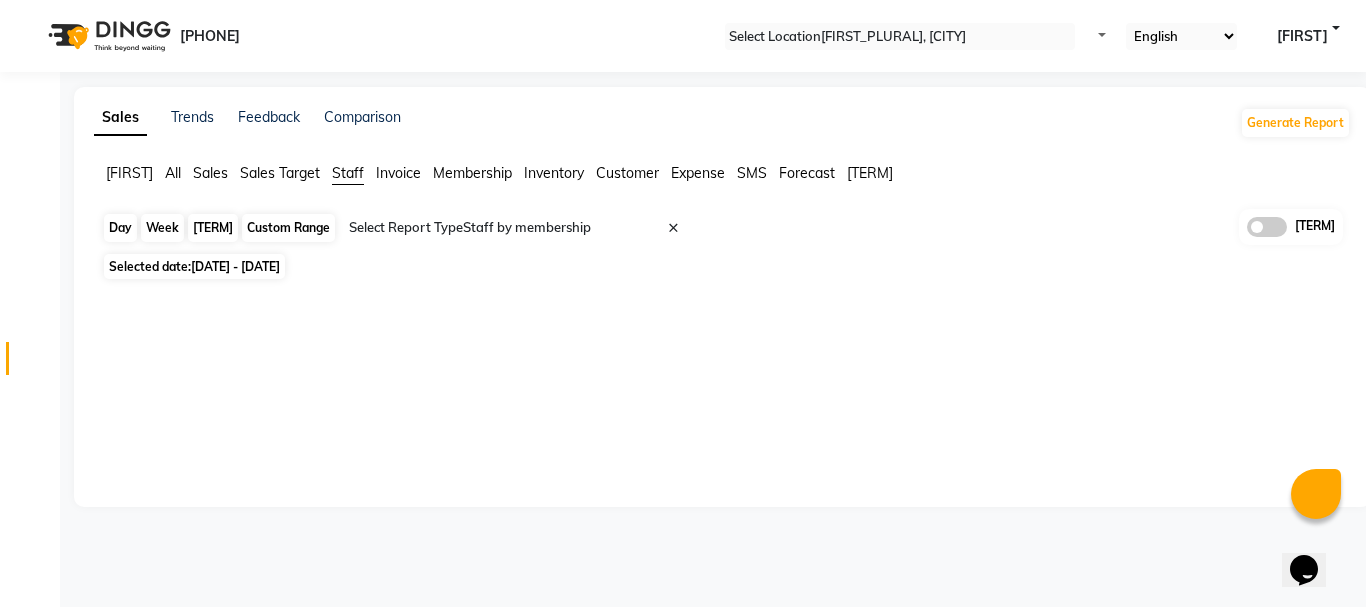 click on "Custom Range" at bounding box center (288, 228) 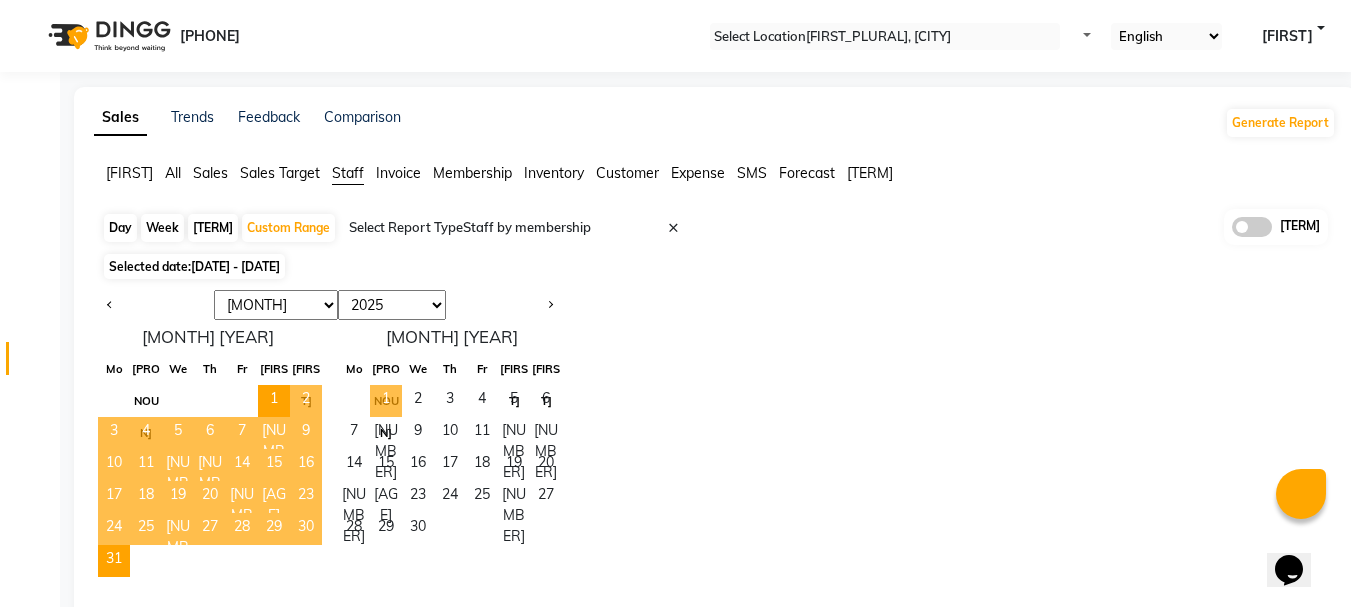 click on "1" at bounding box center [386, 401] 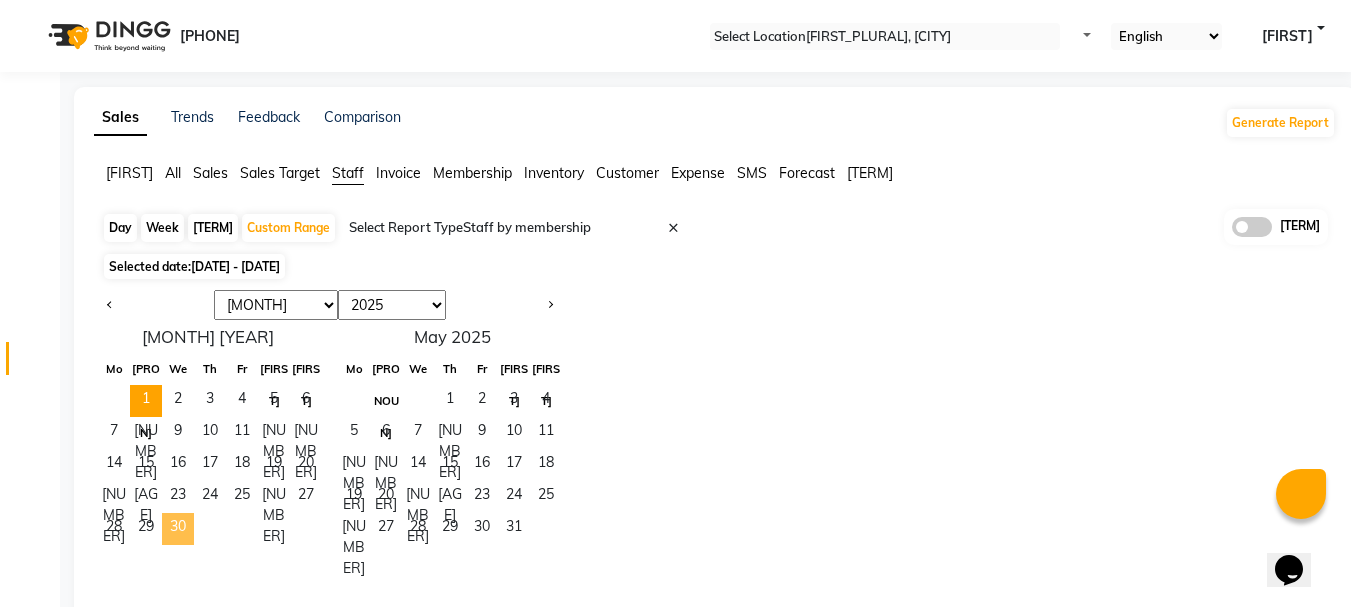 click on "30" at bounding box center (178, 529) 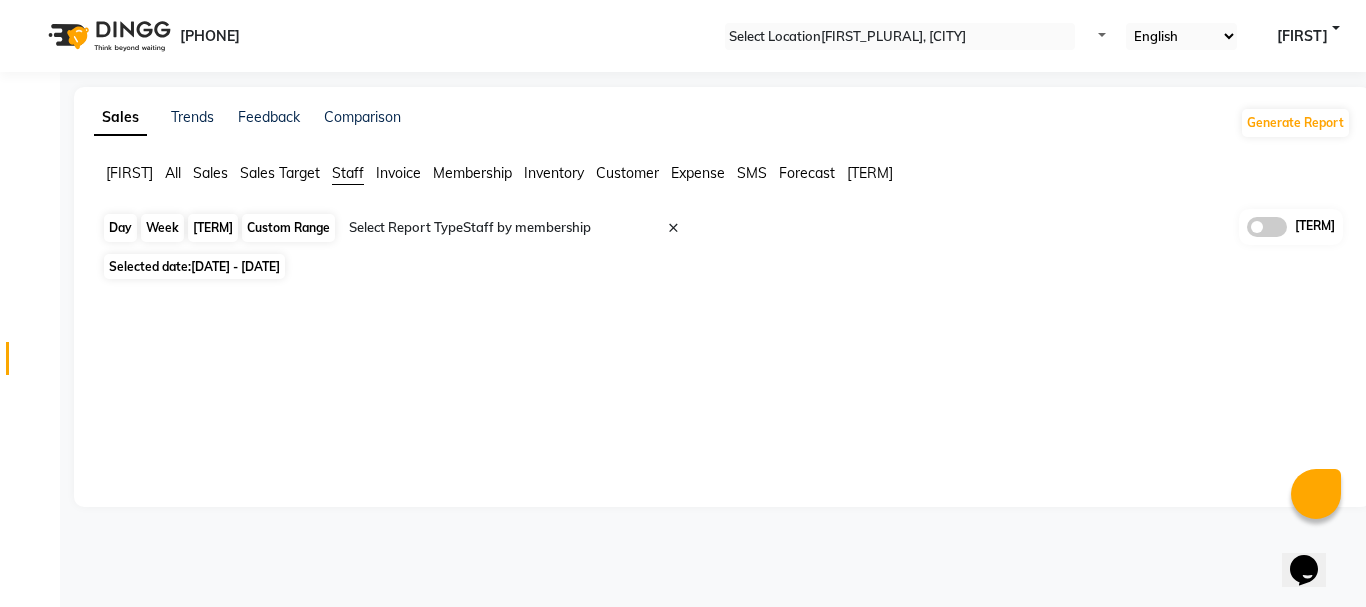 click on "Custom Range" at bounding box center (288, 228) 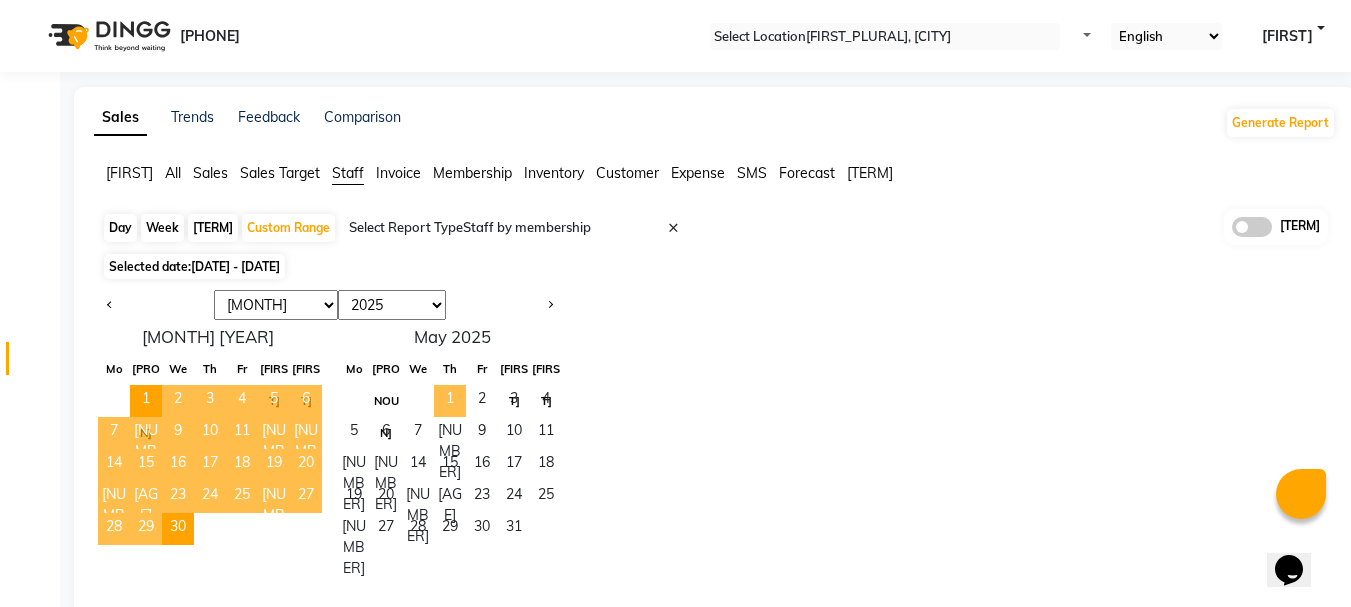 click on "1" at bounding box center [450, 401] 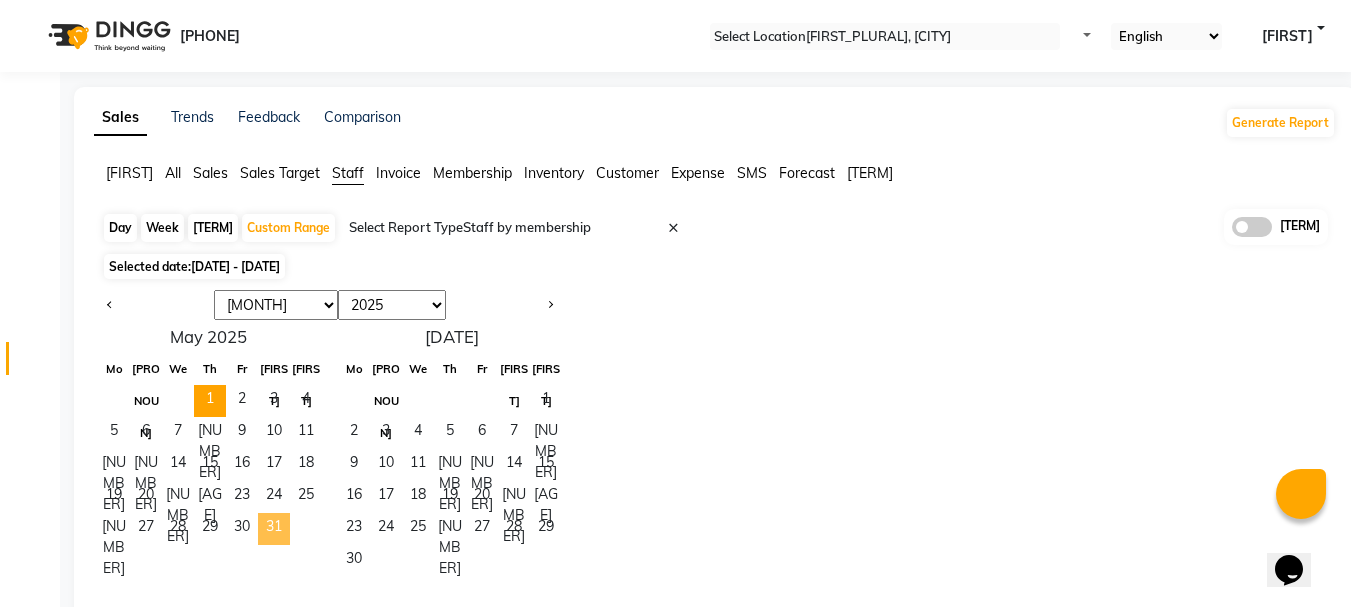 click on "31" at bounding box center [274, 529] 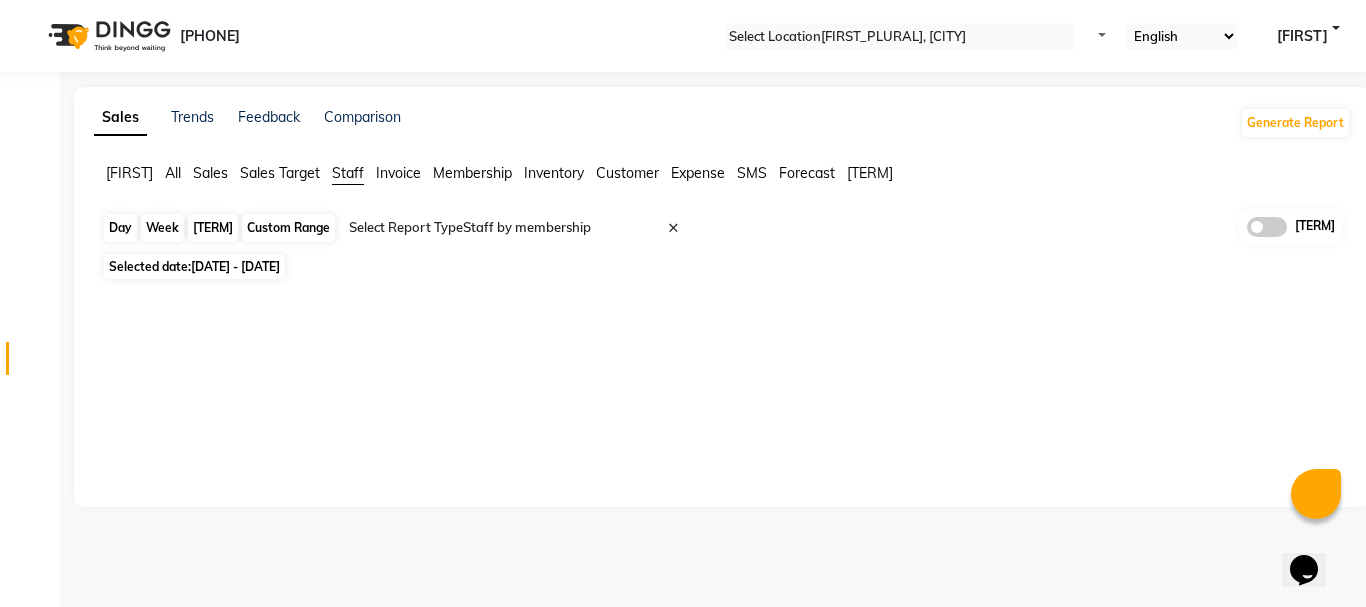 click on "Custom Range" at bounding box center [288, 228] 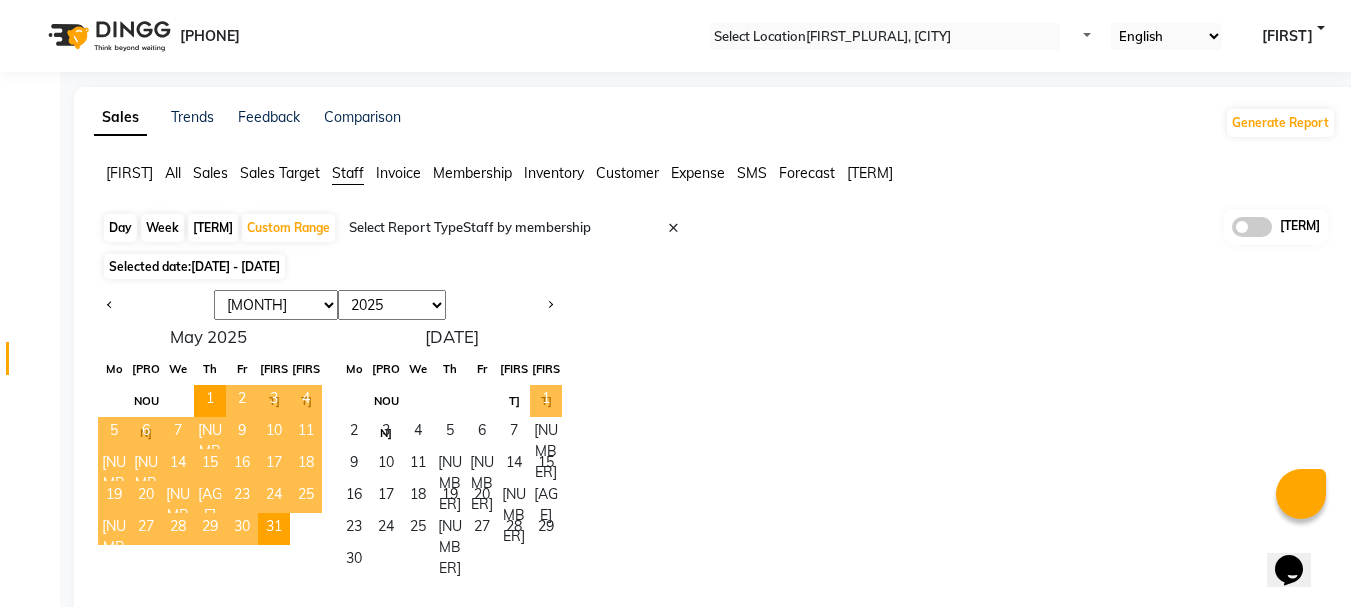 click on "1" at bounding box center [546, 401] 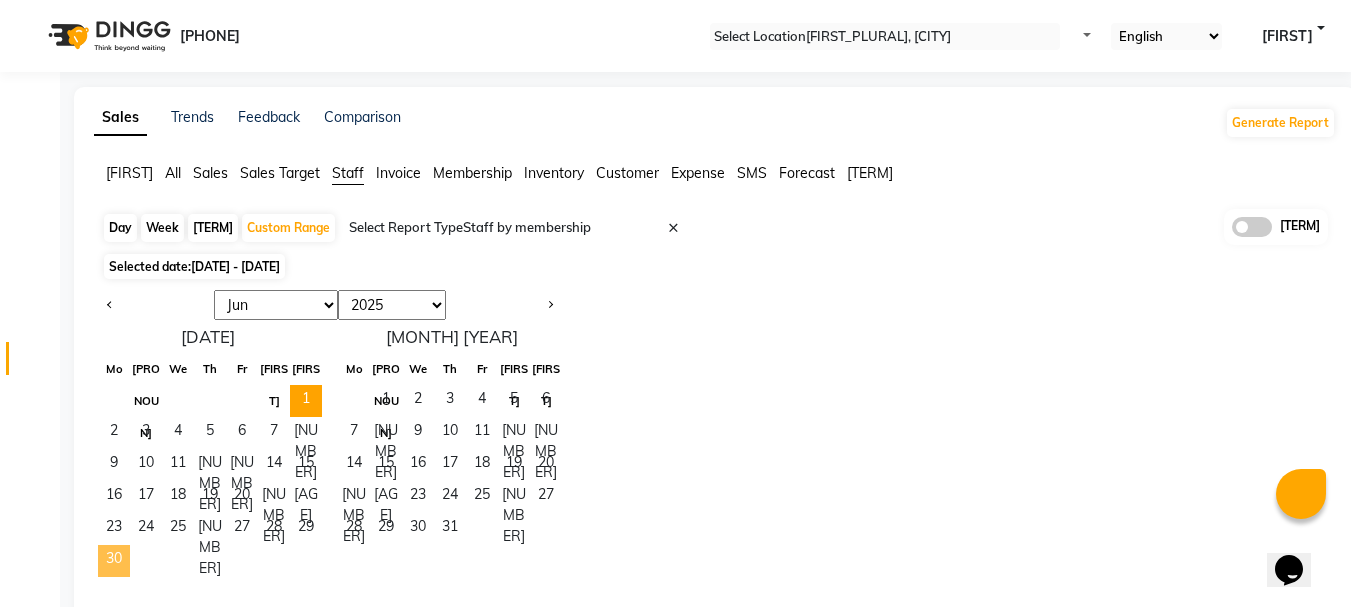 click on "30" at bounding box center (114, 561) 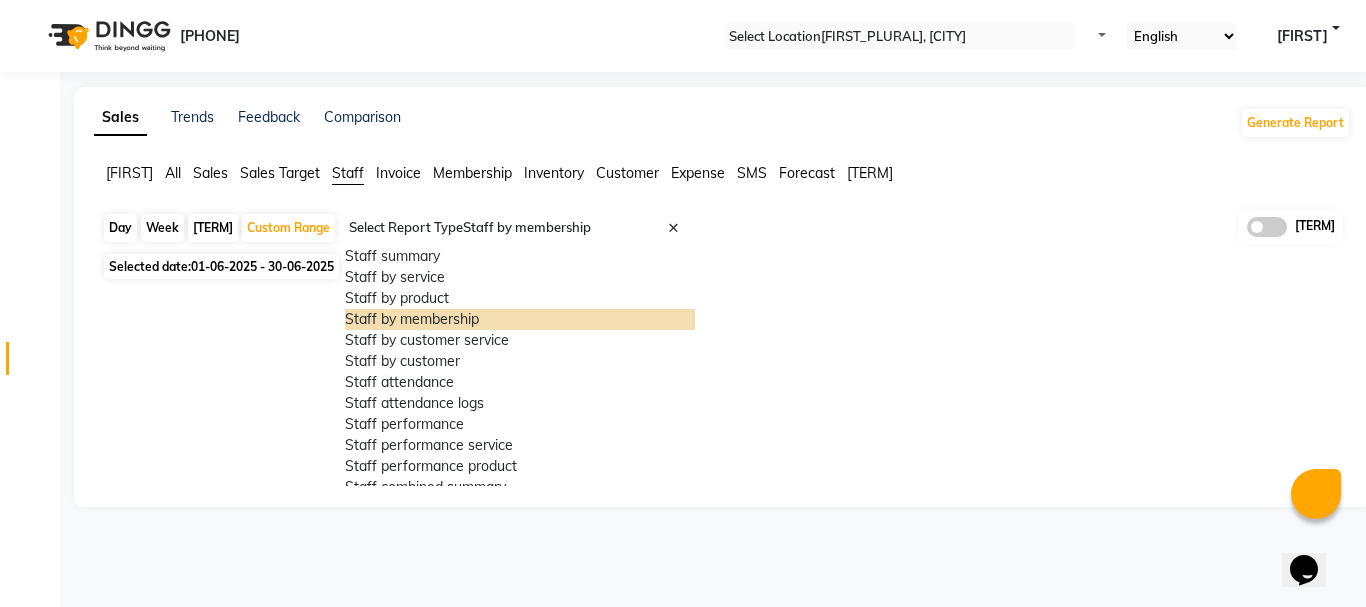 click at bounding box center (691, 236) 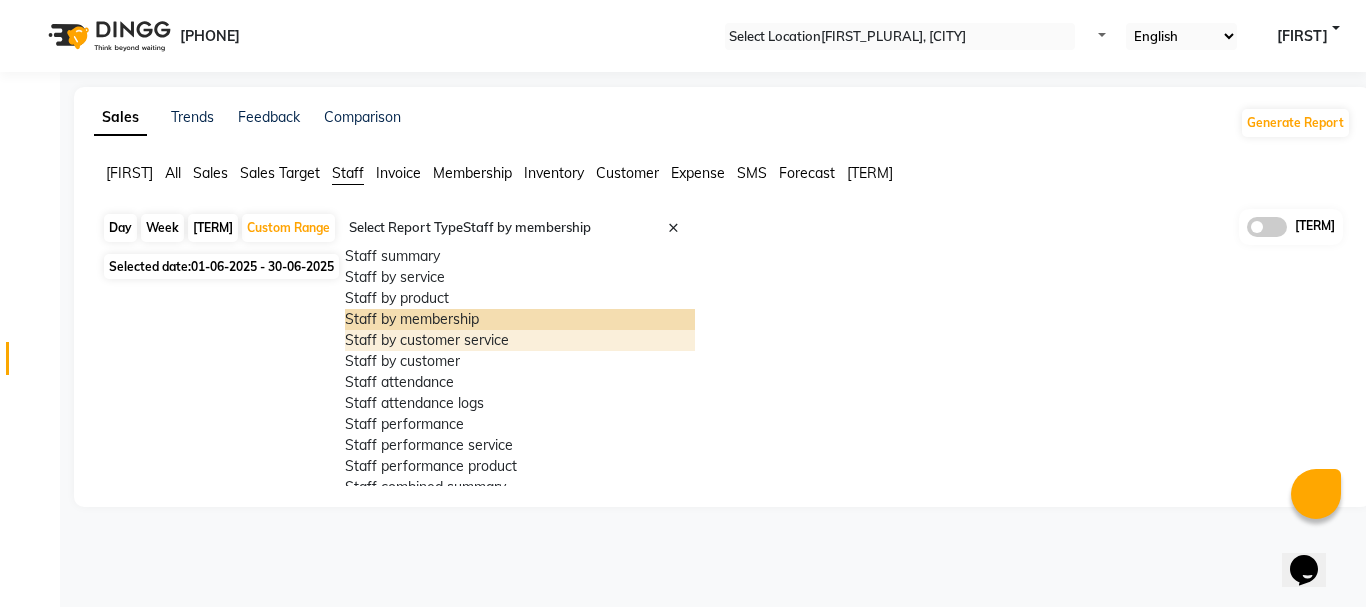 click on "Staff by customer service" at bounding box center [520, 340] 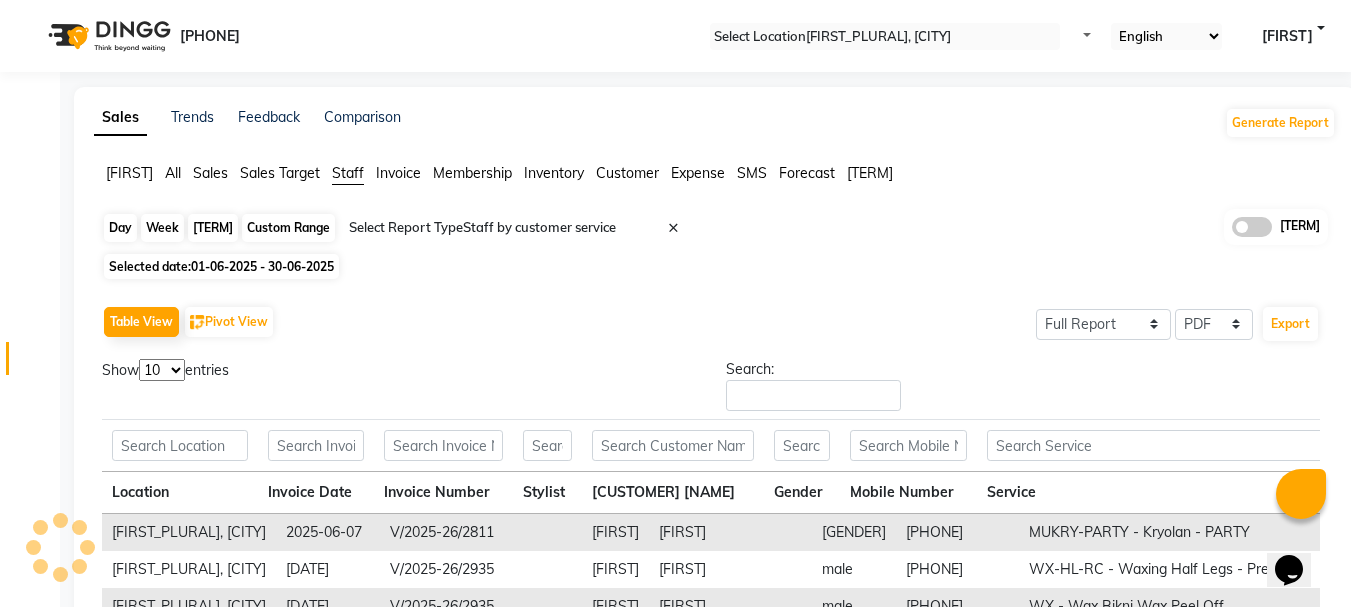 click on "Custom Range" at bounding box center (288, 228) 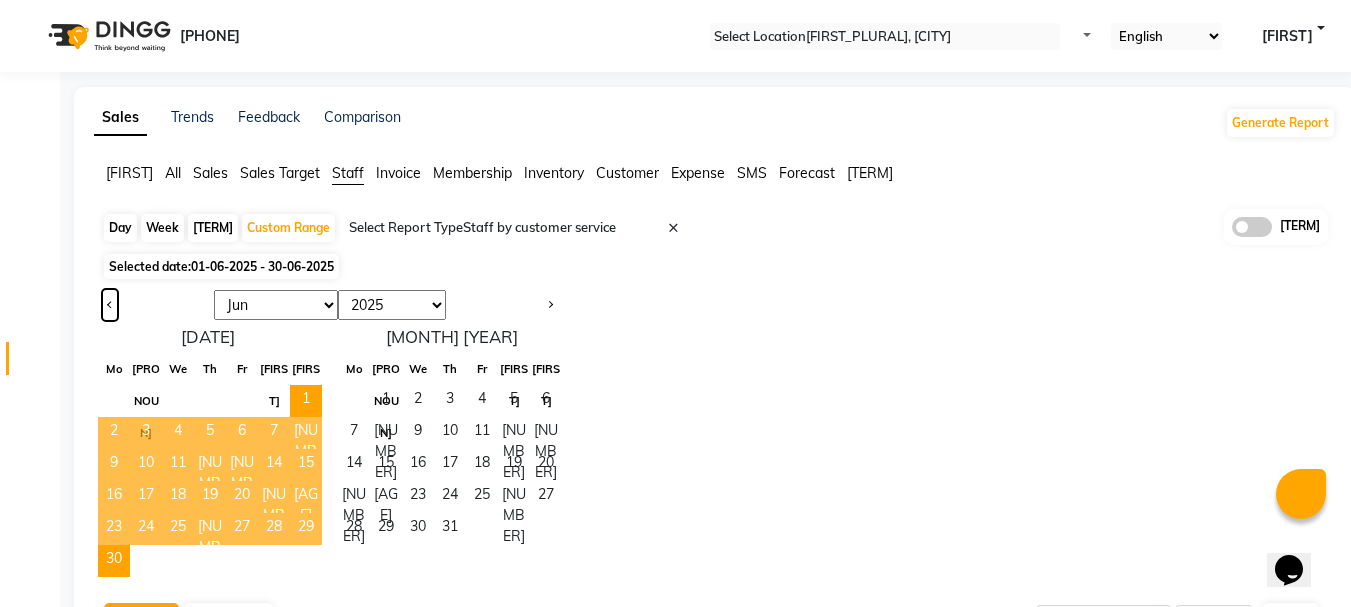 click at bounding box center [110, 305] 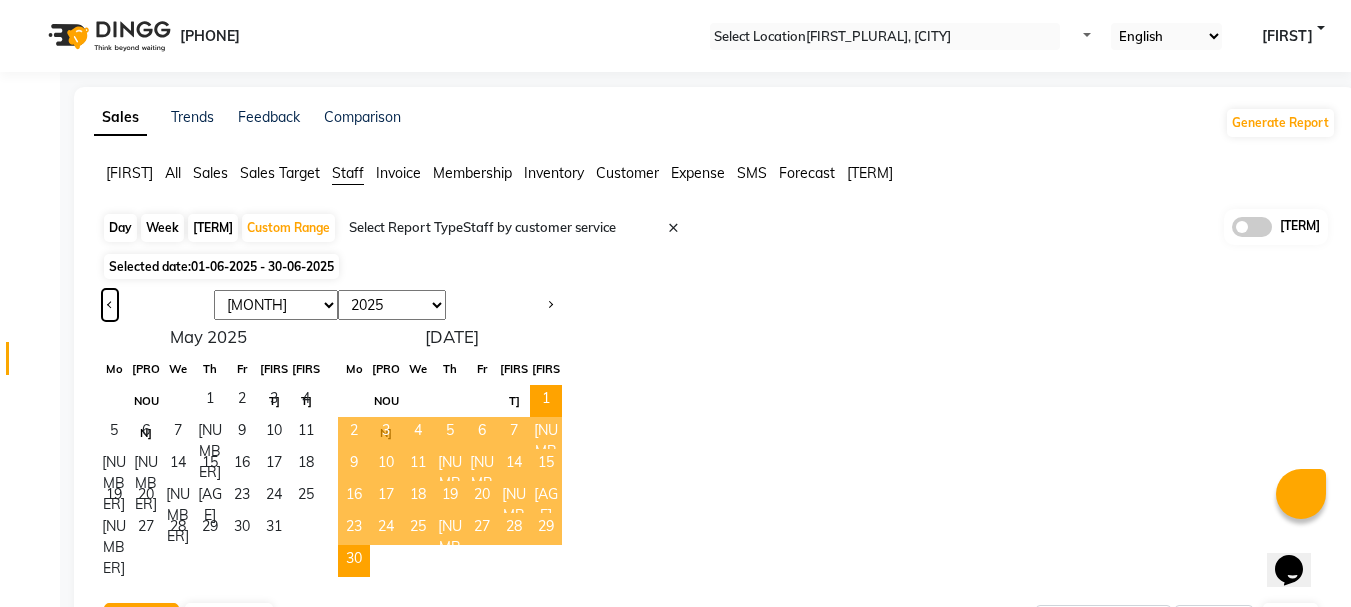 click at bounding box center (110, 305) 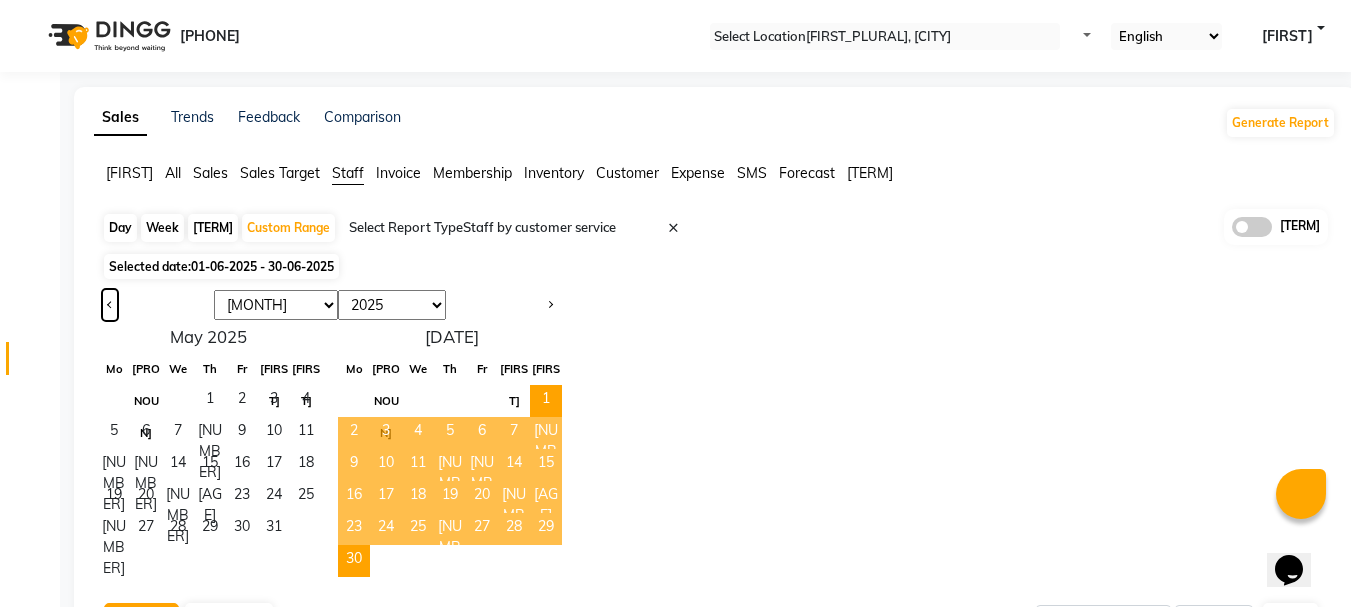 click at bounding box center [110, 305] 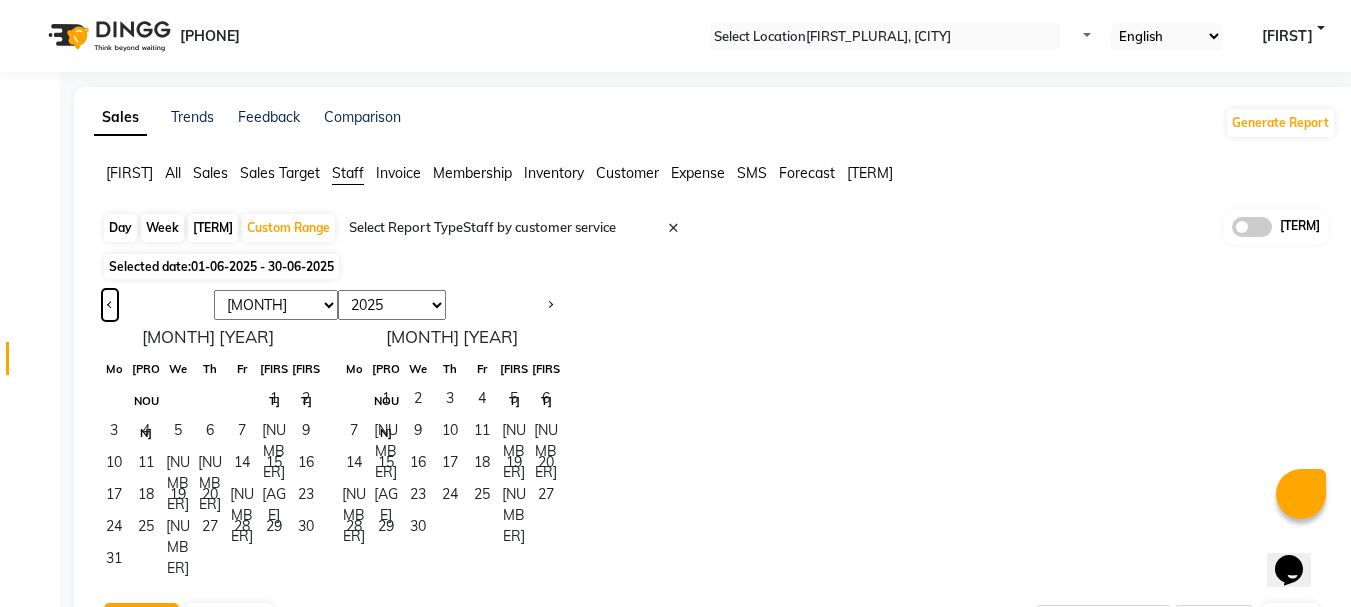 click at bounding box center (110, 305) 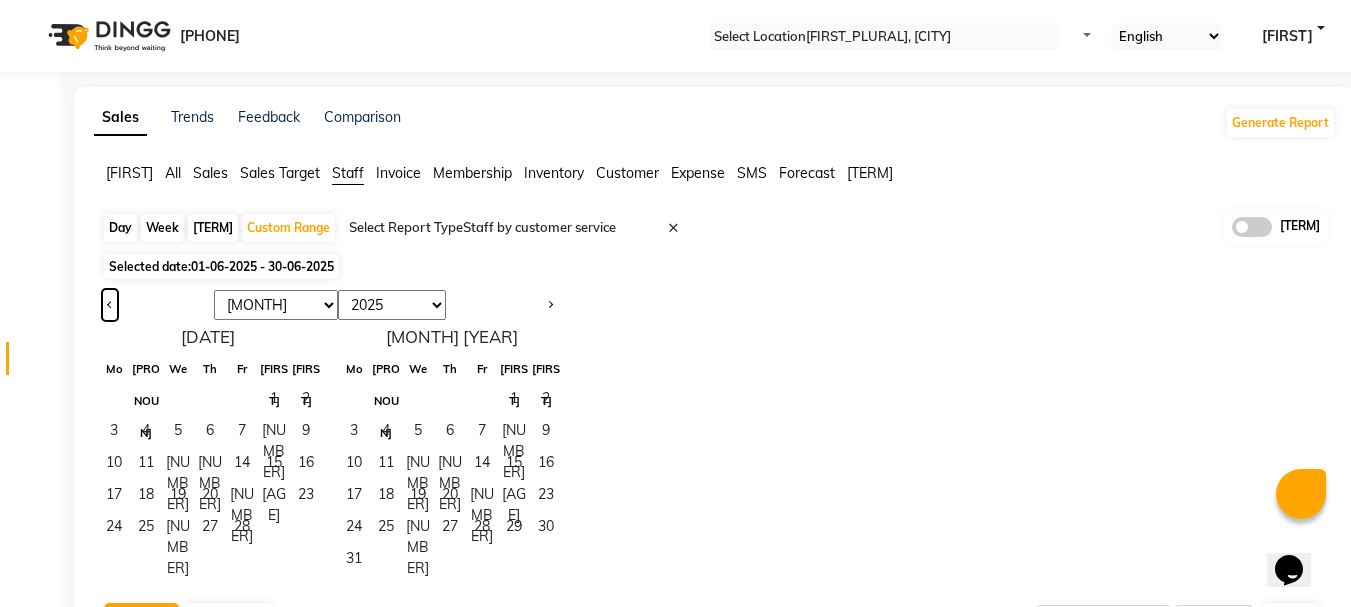 click at bounding box center (110, 305) 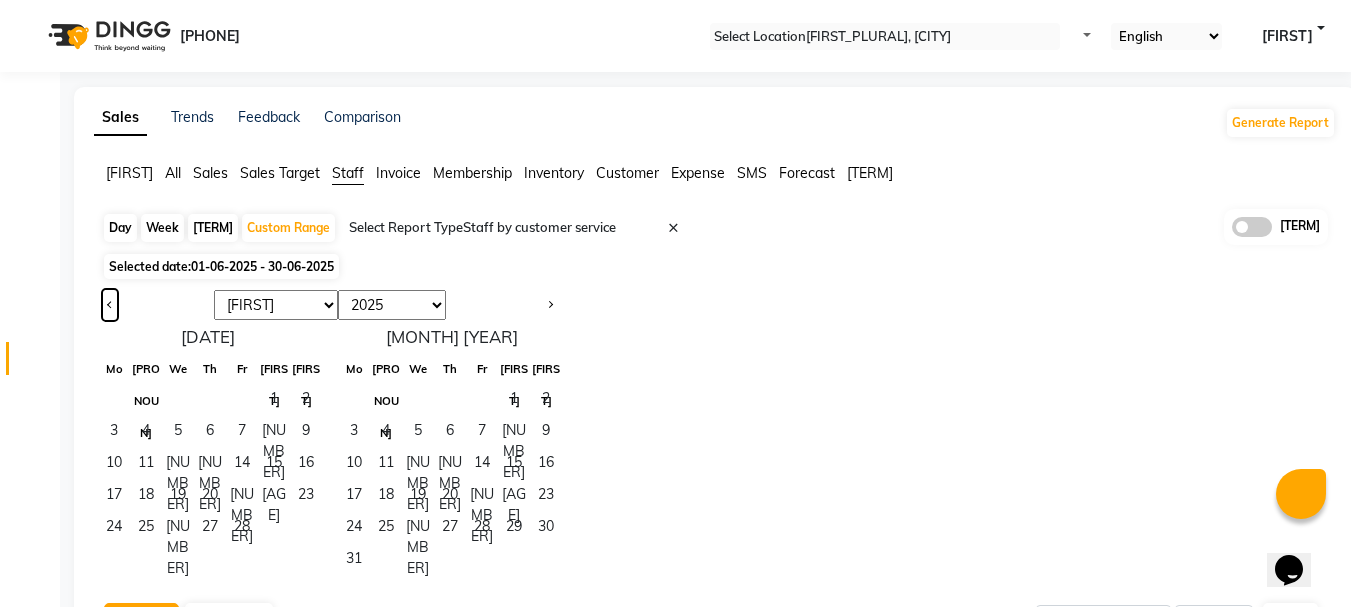 click at bounding box center (110, 305) 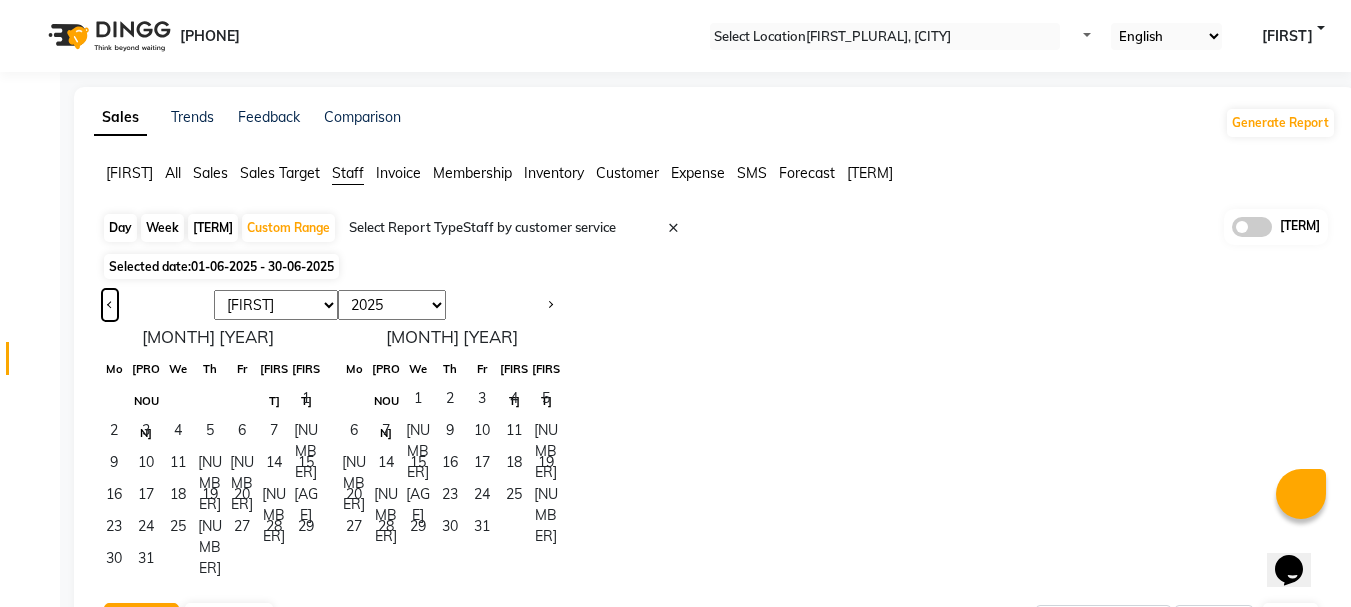click at bounding box center (110, 305) 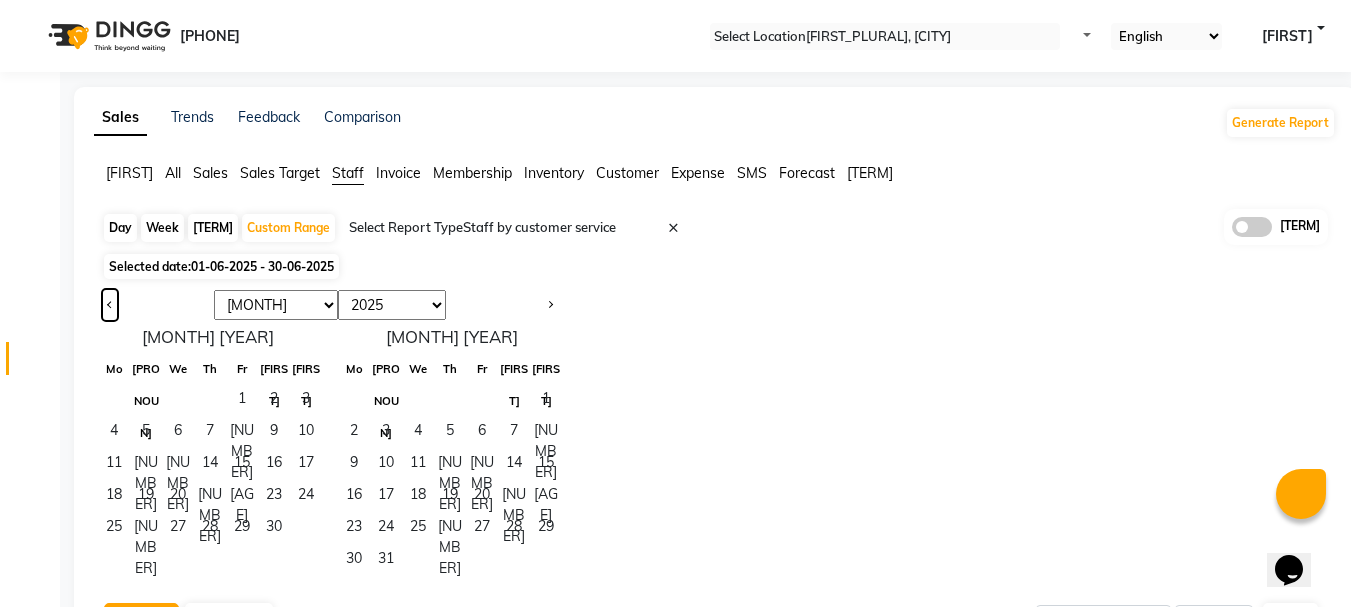 click at bounding box center (110, 305) 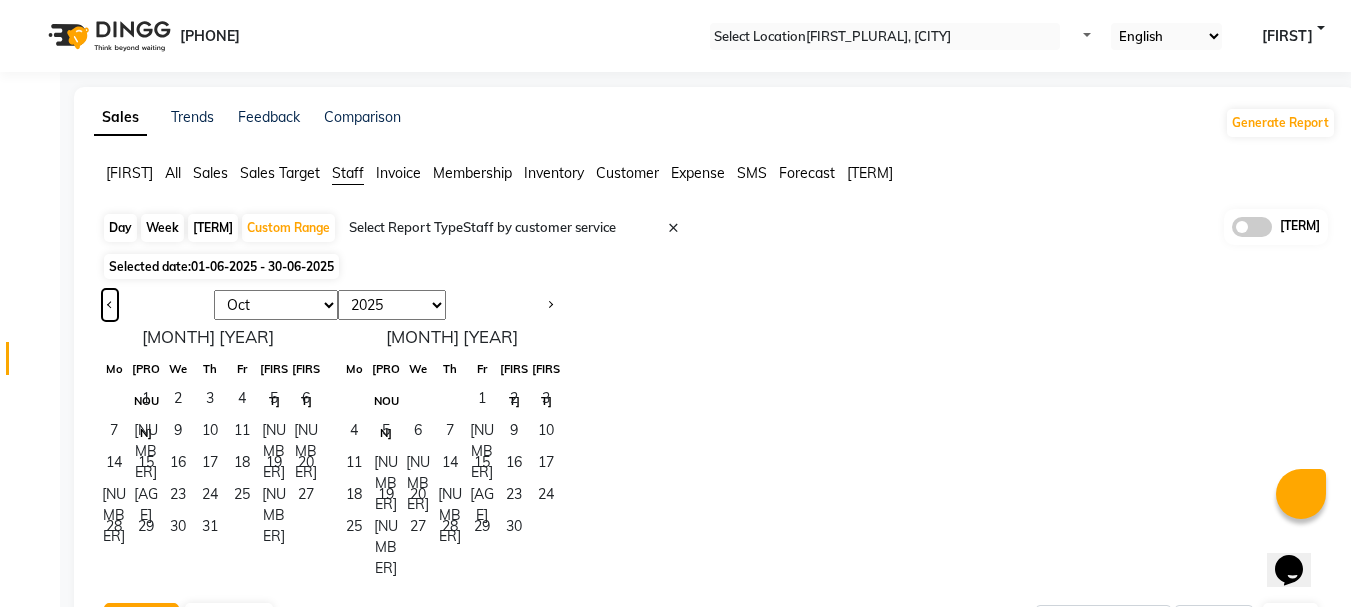 click at bounding box center [110, 305] 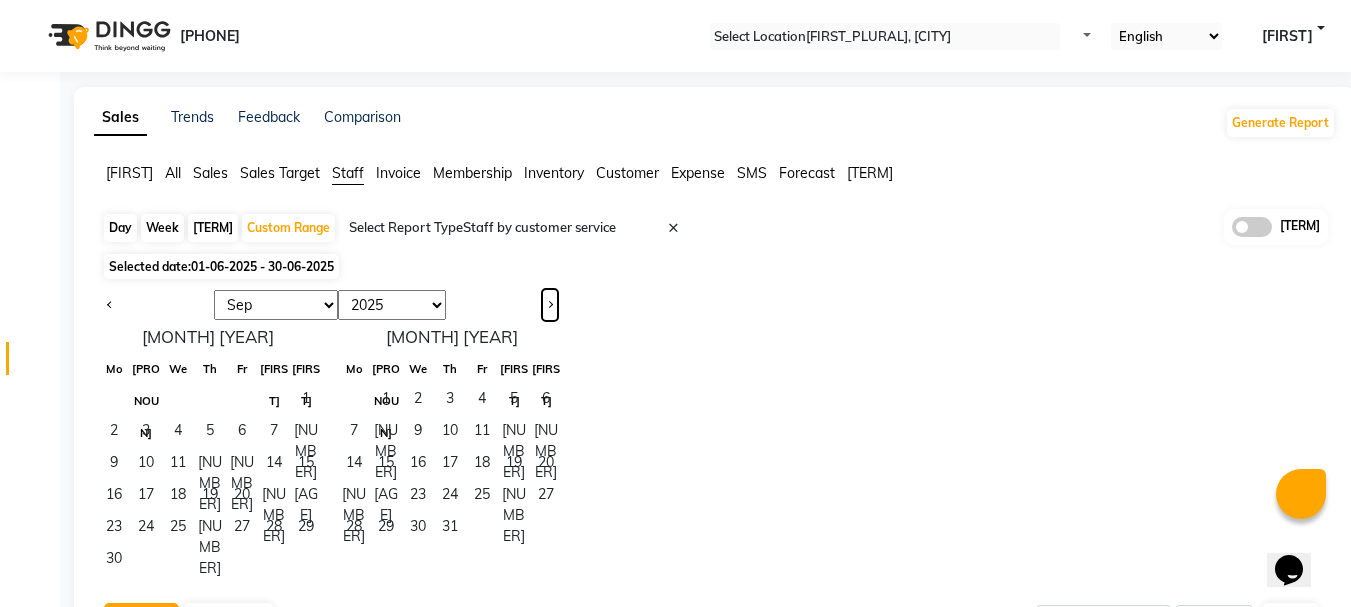 click at bounding box center [550, 305] 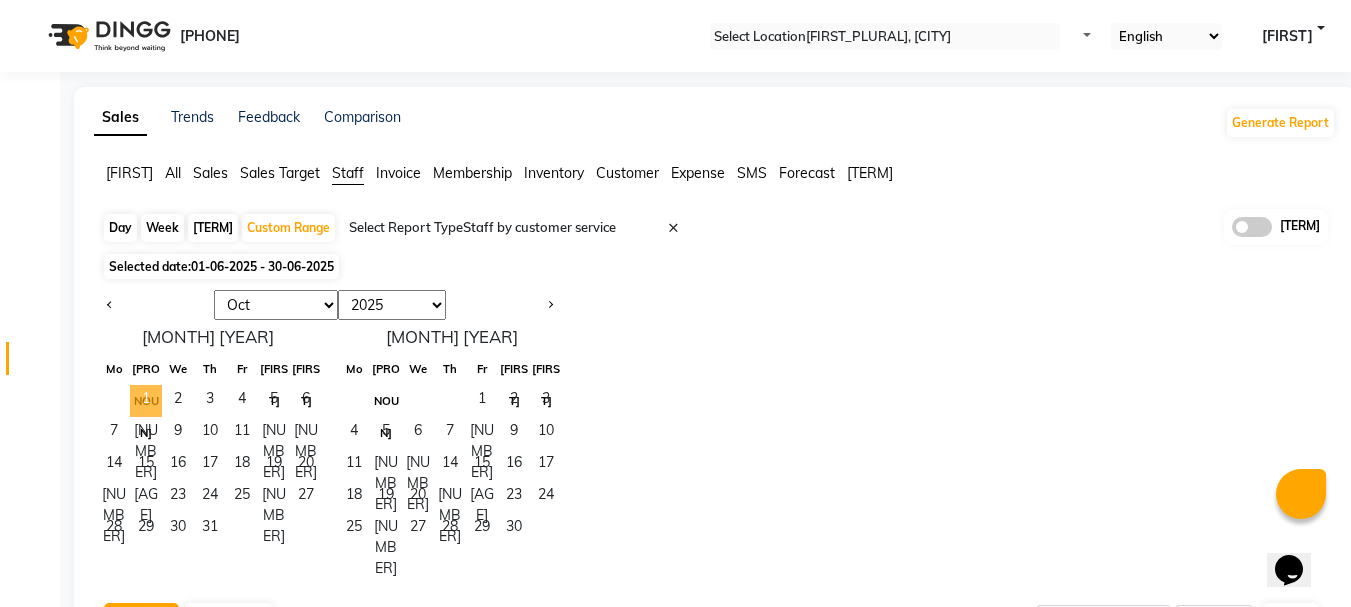 click on "1" at bounding box center [146, 401] 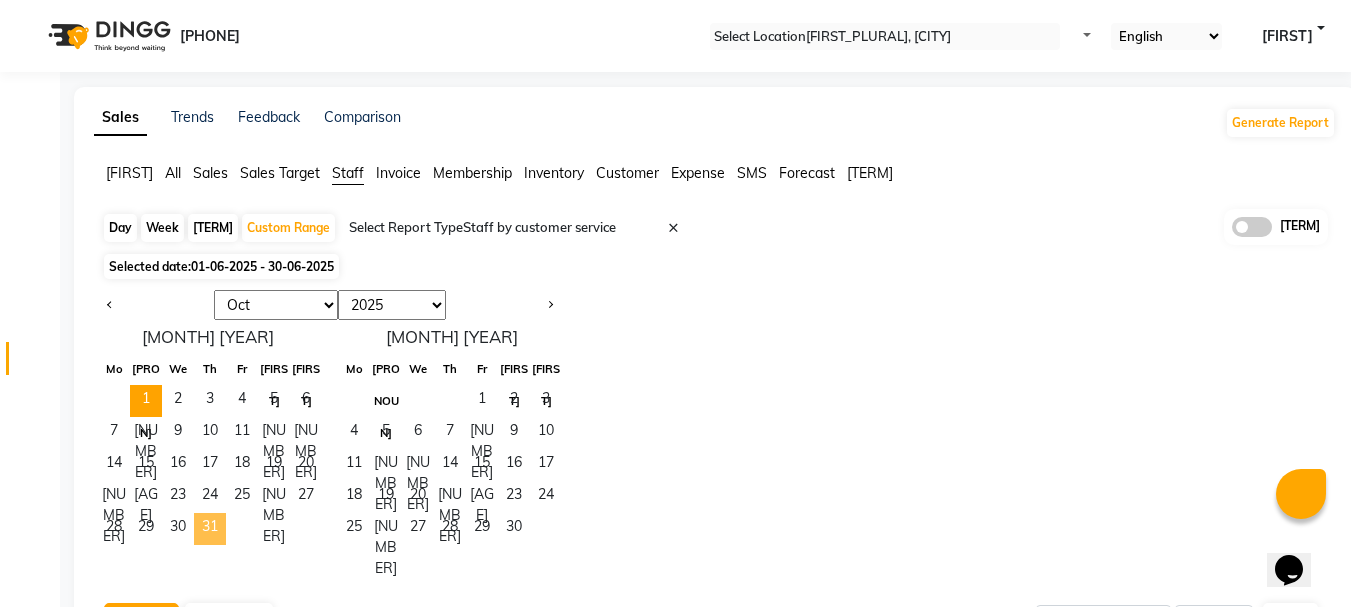 click on "31" at bounding box center (210, 529) 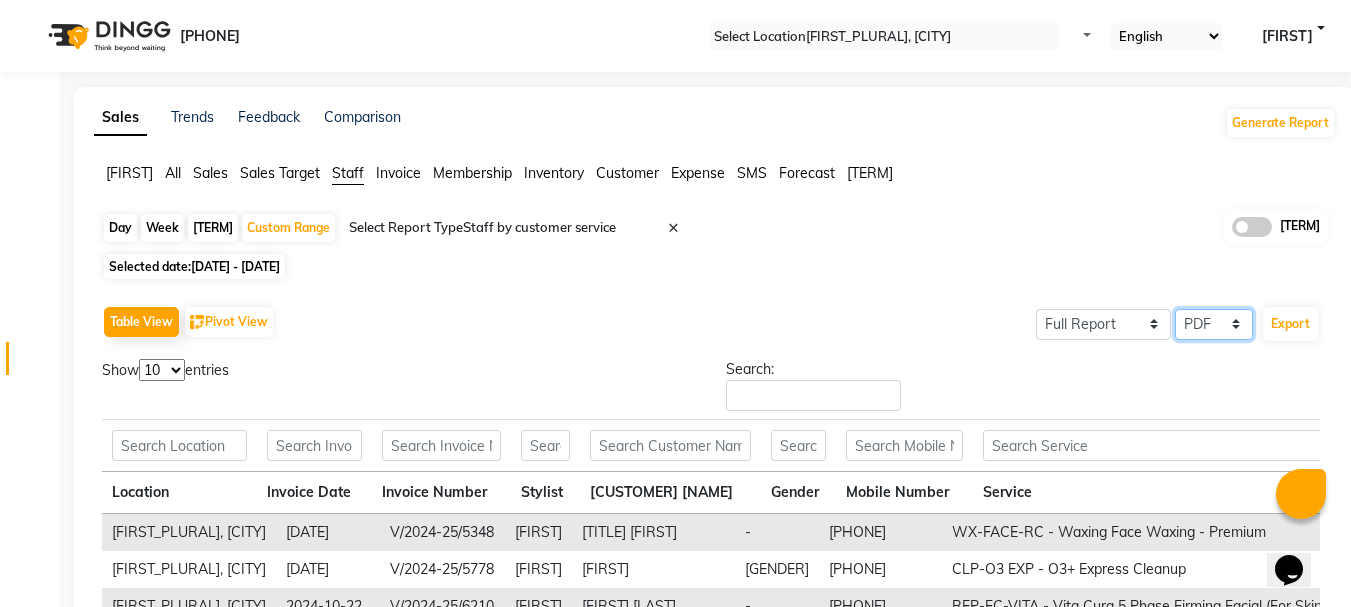 click on "Select CSV PDF" at bounding box center (1103, 324) 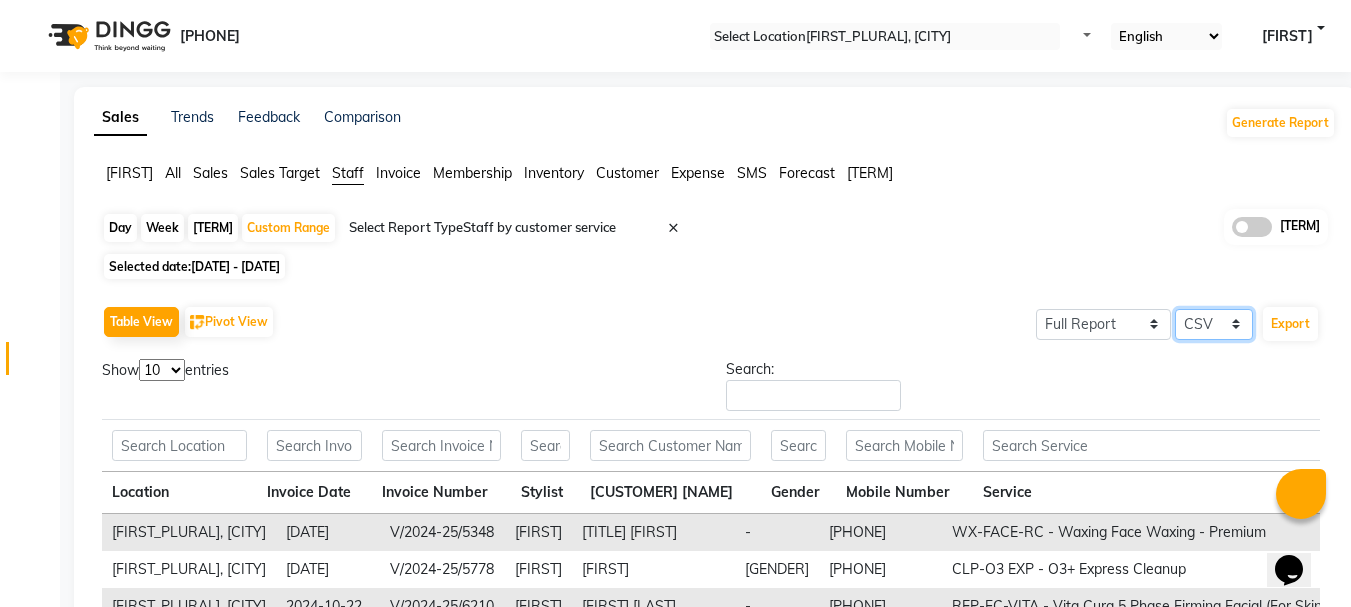 click on "Select CSV PDF" at bounding box center [1103, 324] 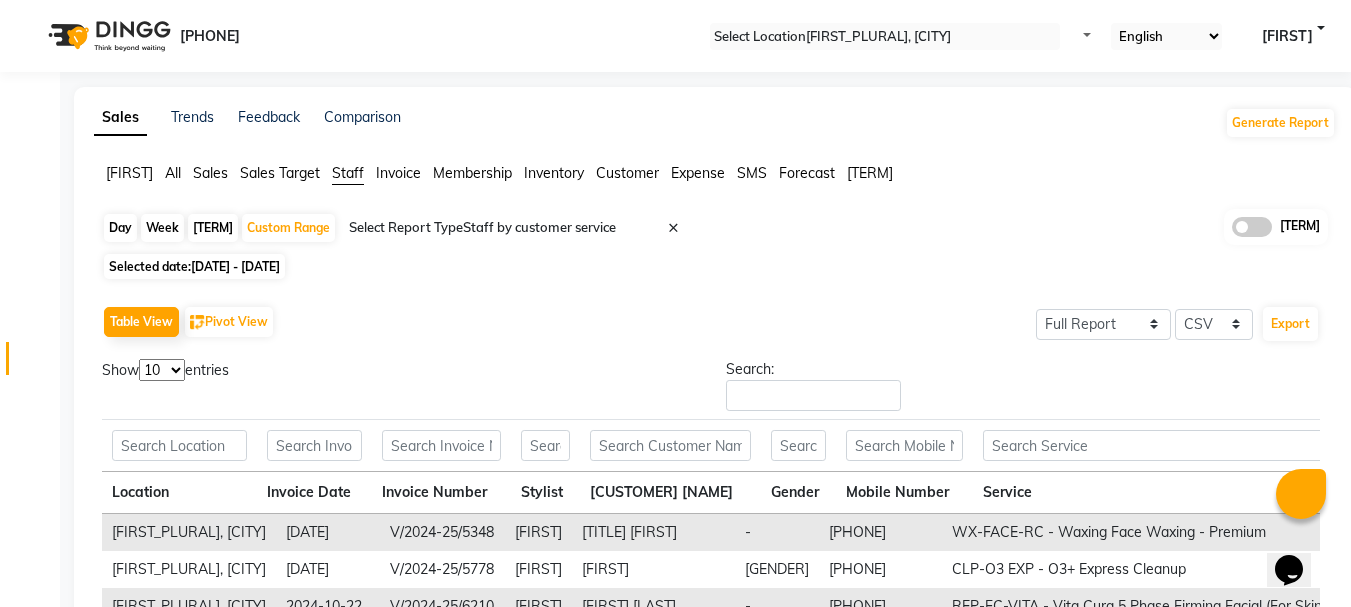 click on "Search:" at bounding box center [1023, 389] 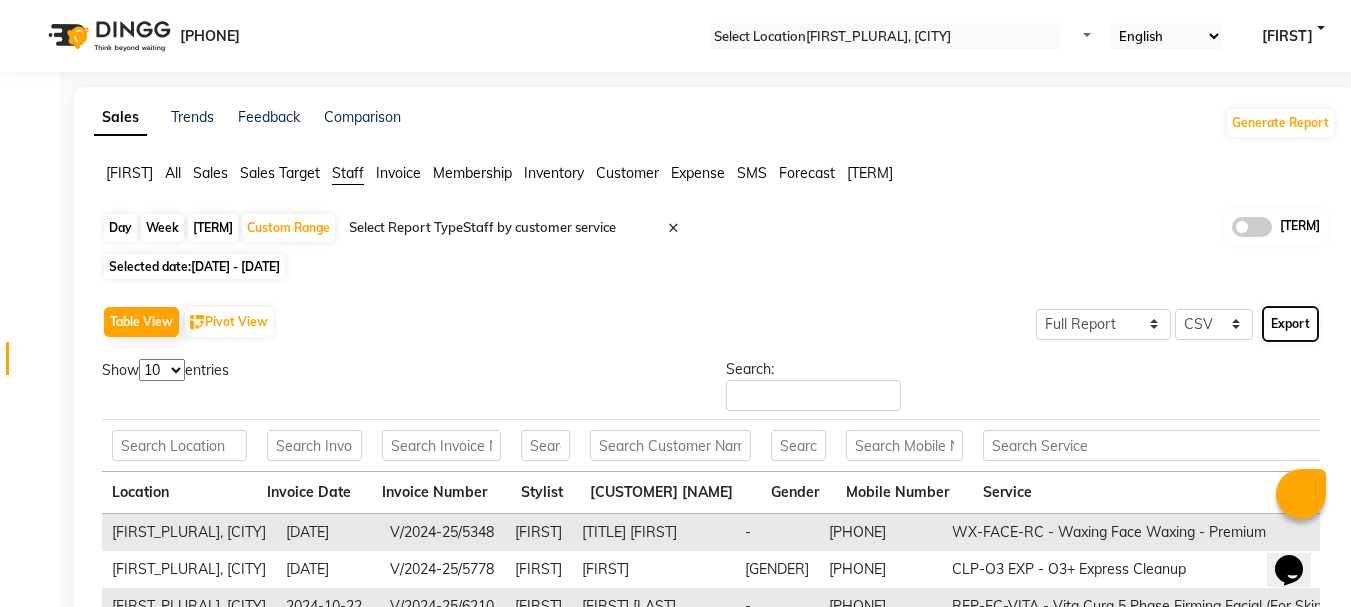 click on "Export" at bounding box center (1290, 324) 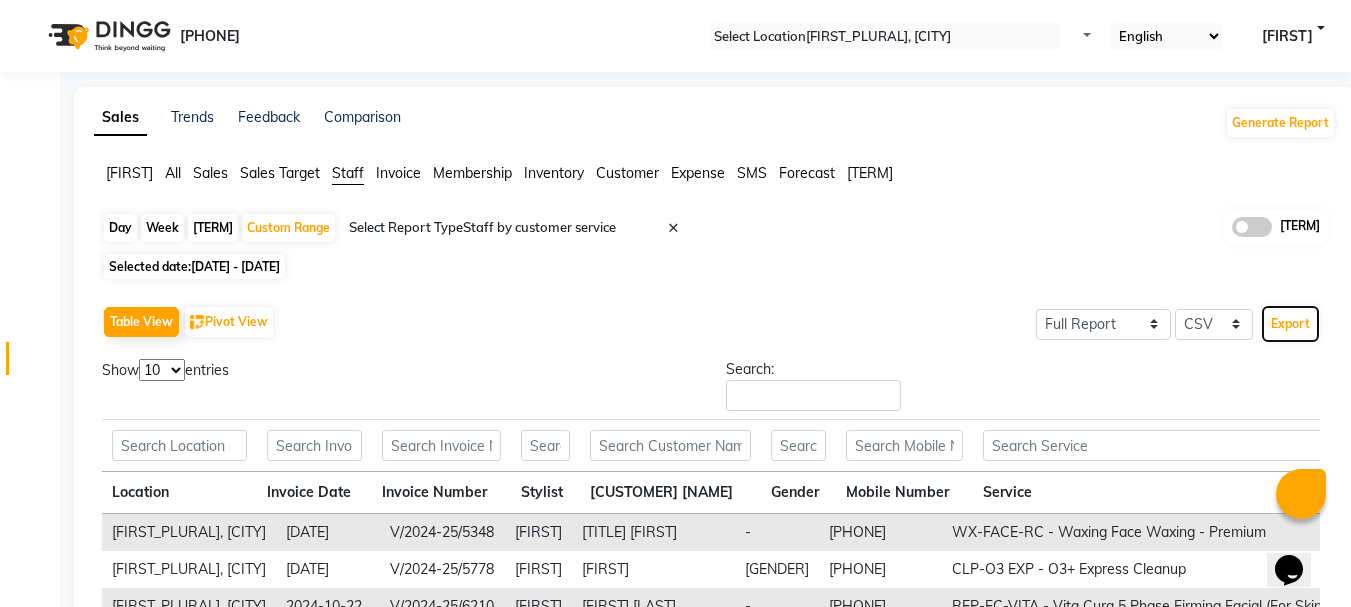 type 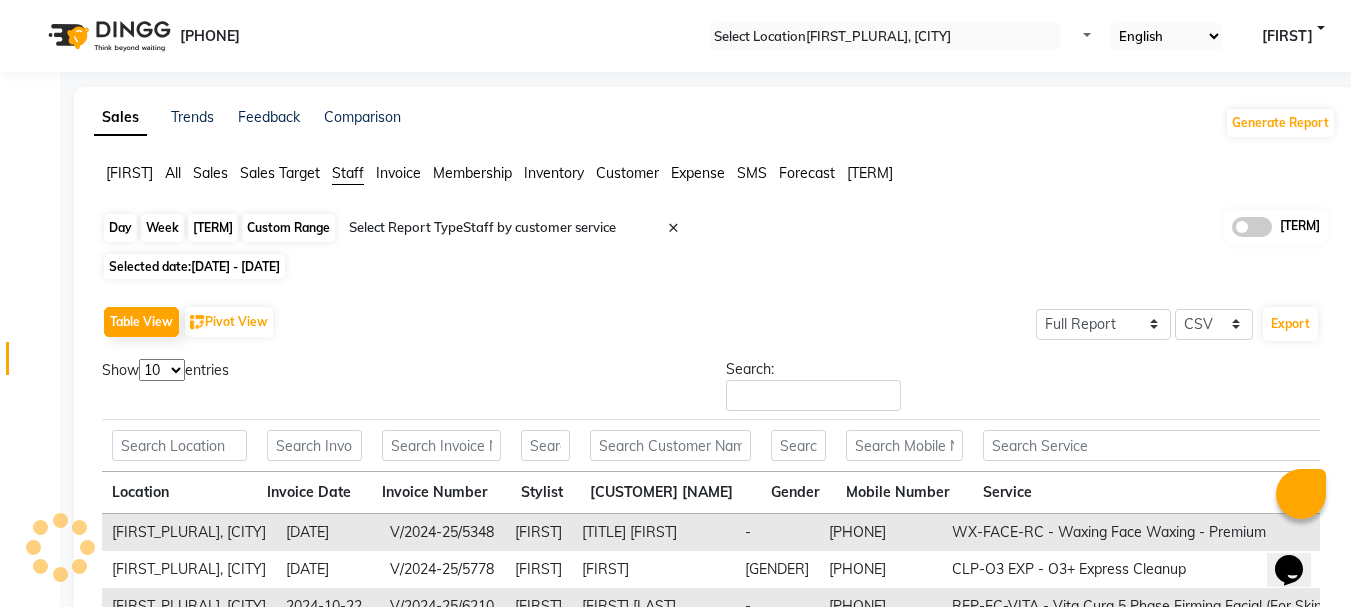 click on "Custom Range" at bounding box center [288, 228] 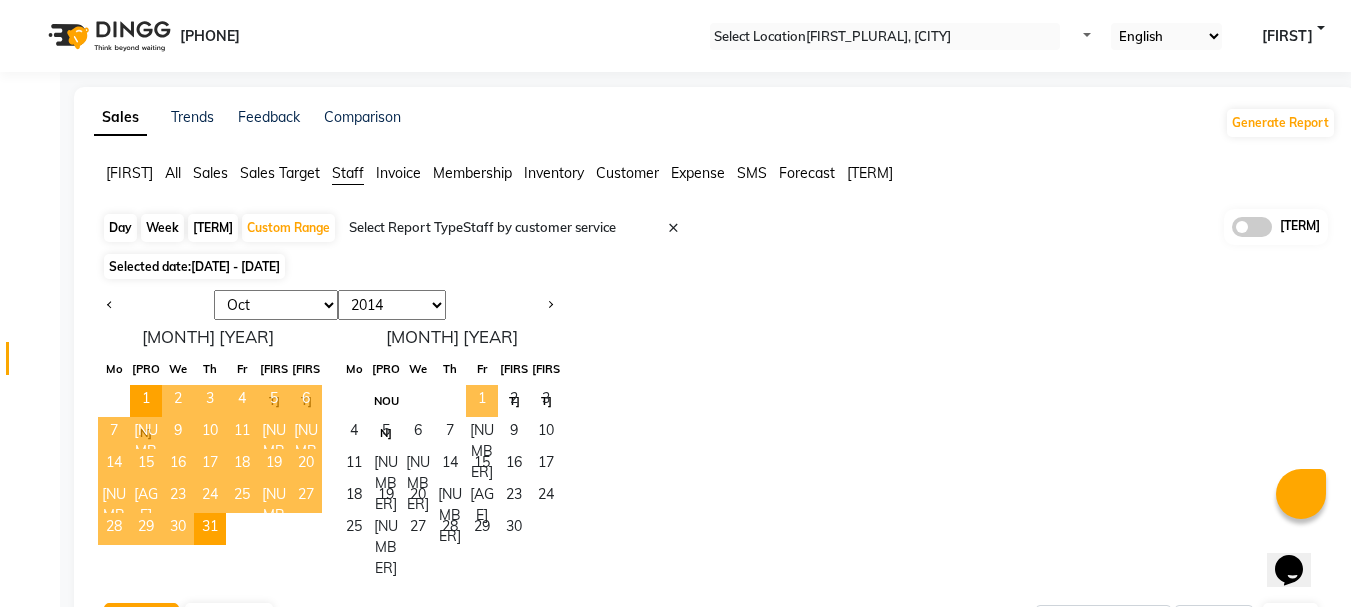click on "1" at bounding box center (482, 401) 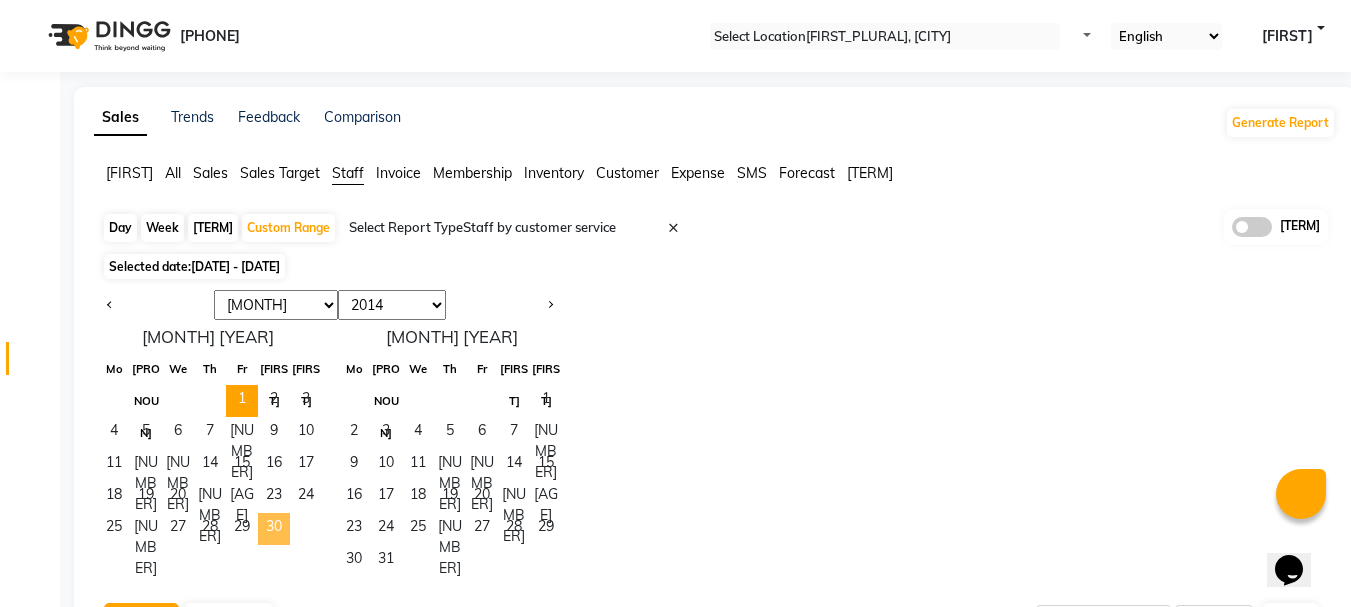 click on "30" at bounding box center (274, 529) 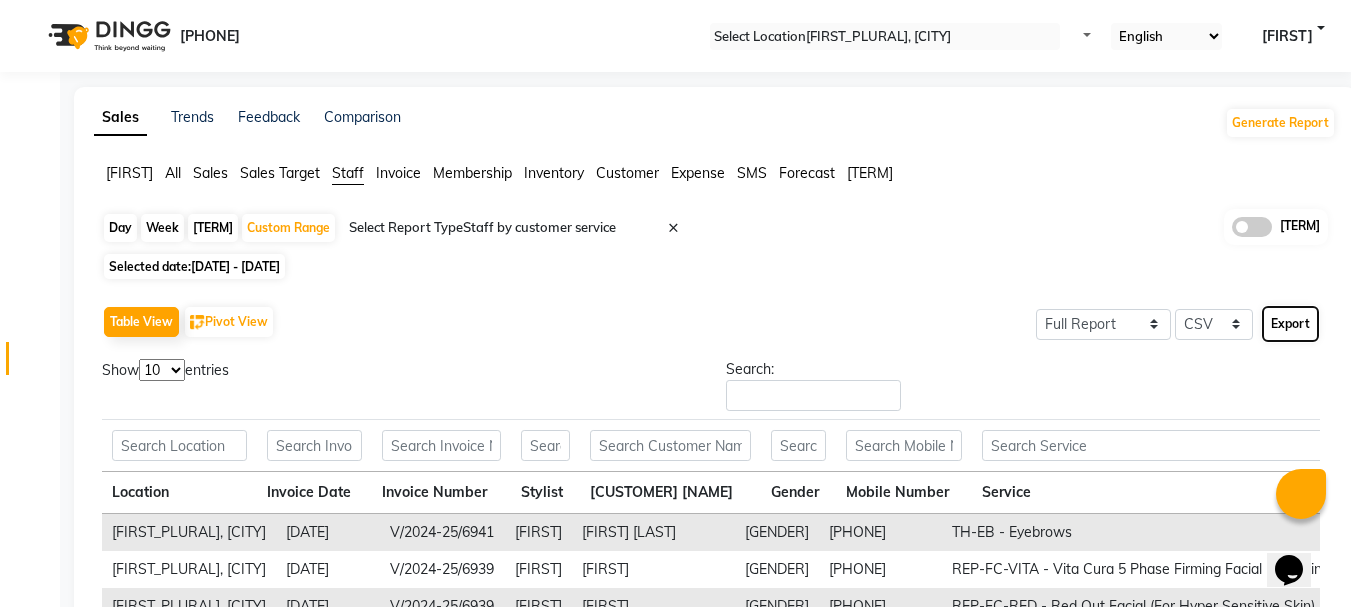 click on "Export" at bounding box center [1290, 324] 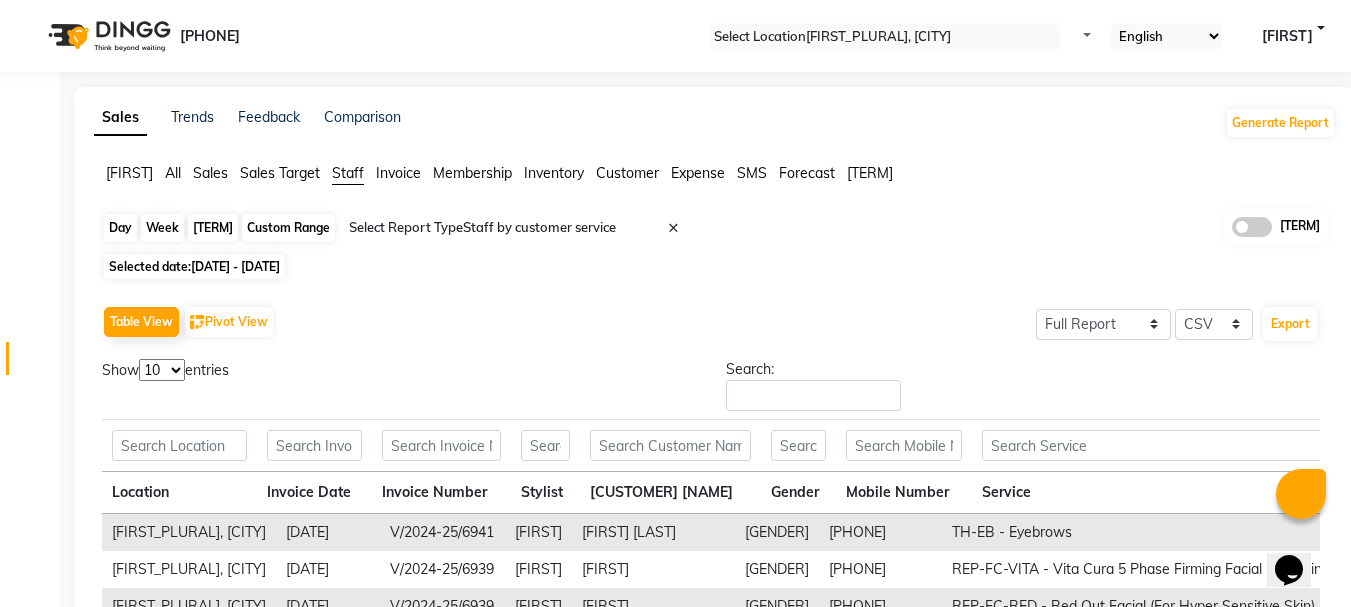 click on "Custom Range" at bounding box center [288, 228] 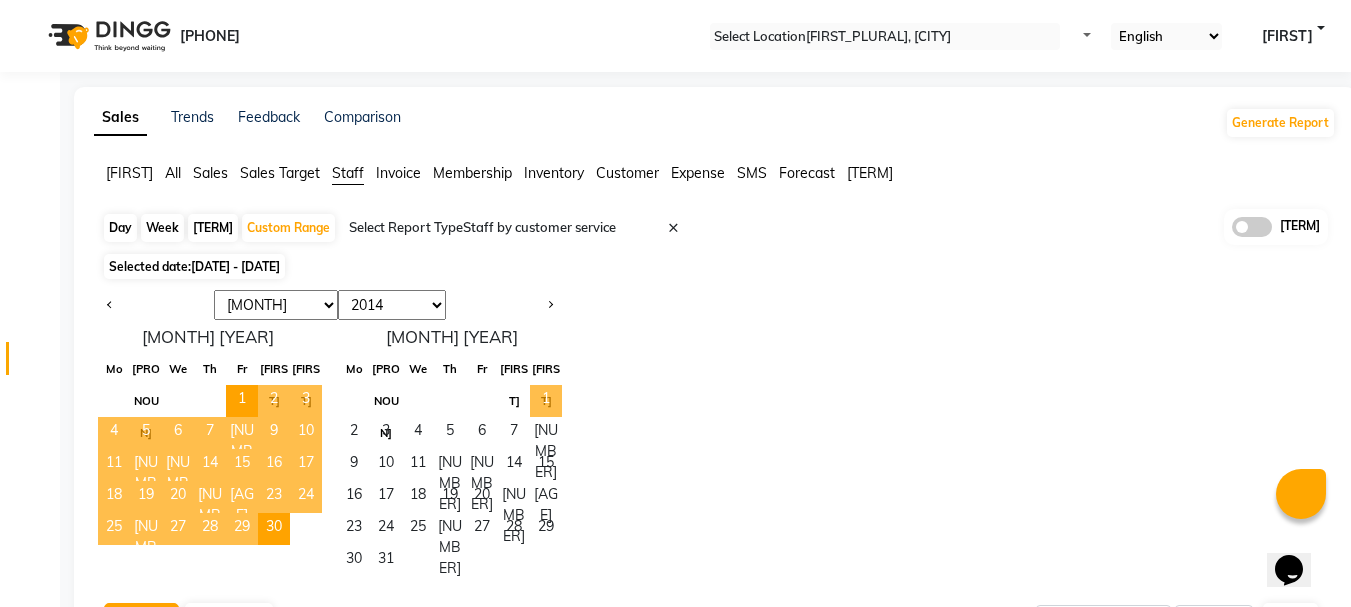 click on "1" at bounding box center (546, 401) 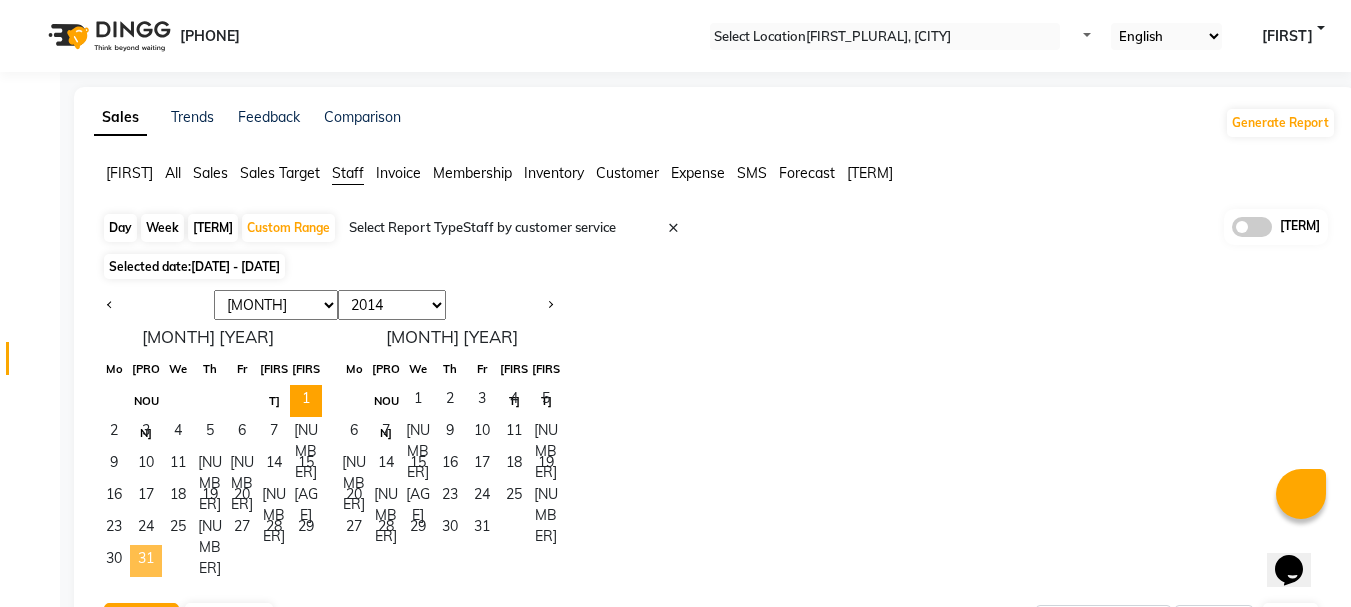 click on "31" at bounding box center [146, 561] 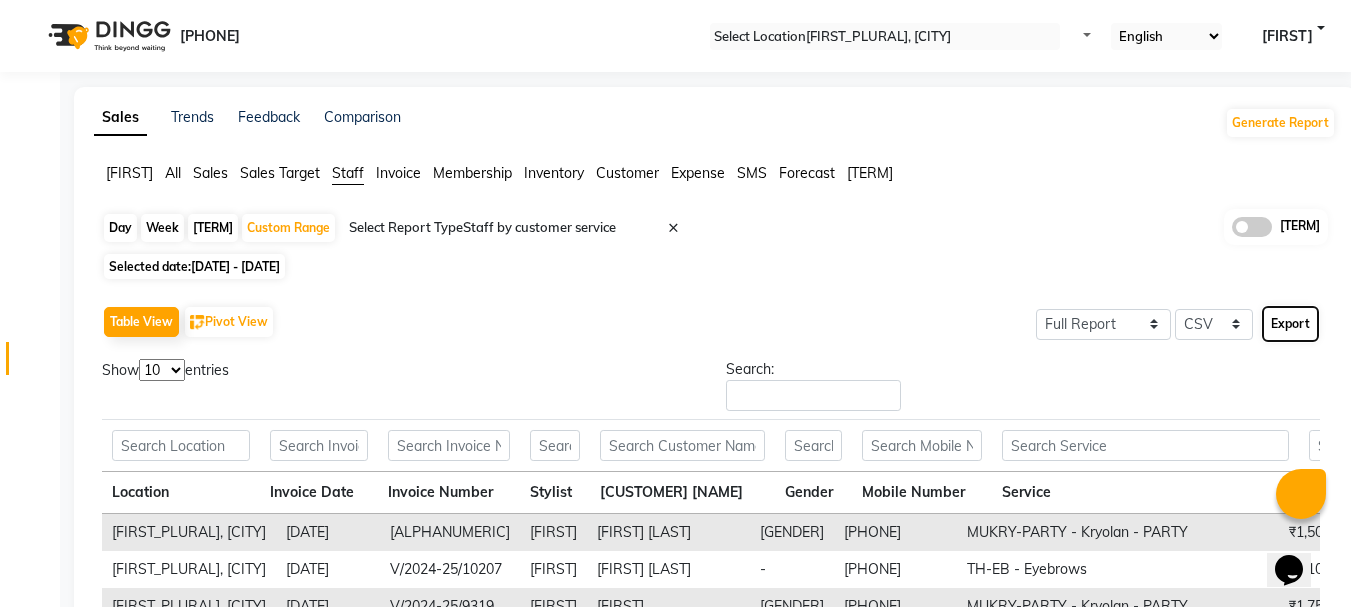 click on "Export" at bounding box center (1290, 324) 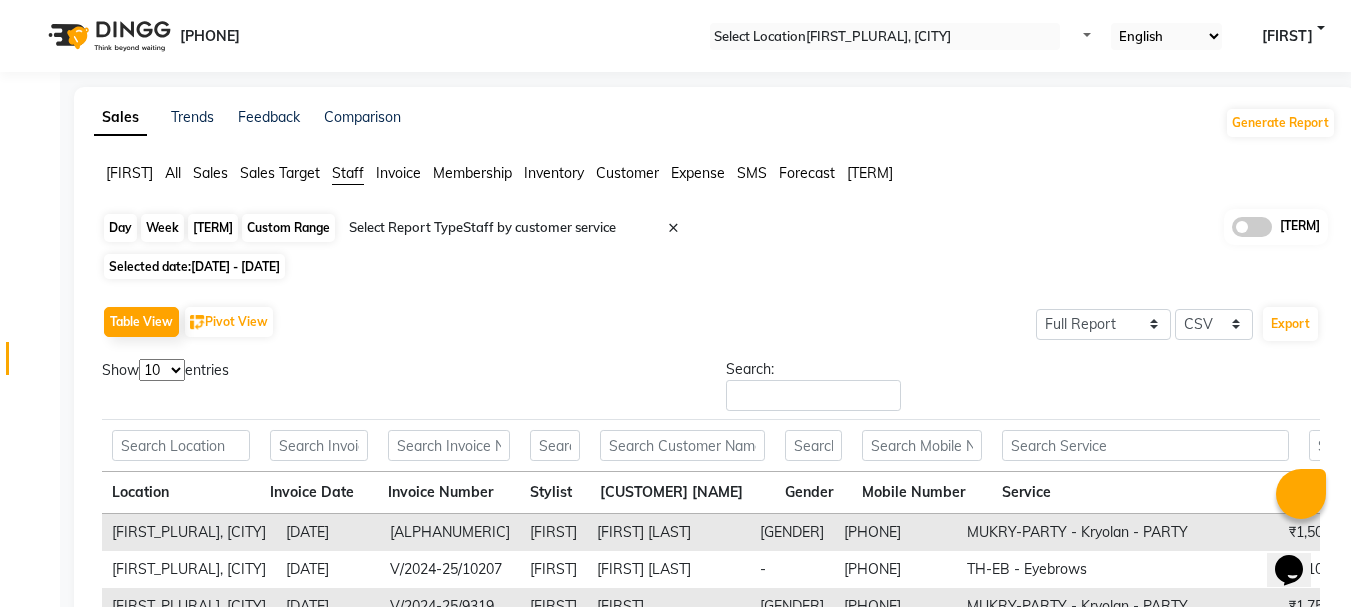 click on "Custom Range" at bounding box center [288, 228] 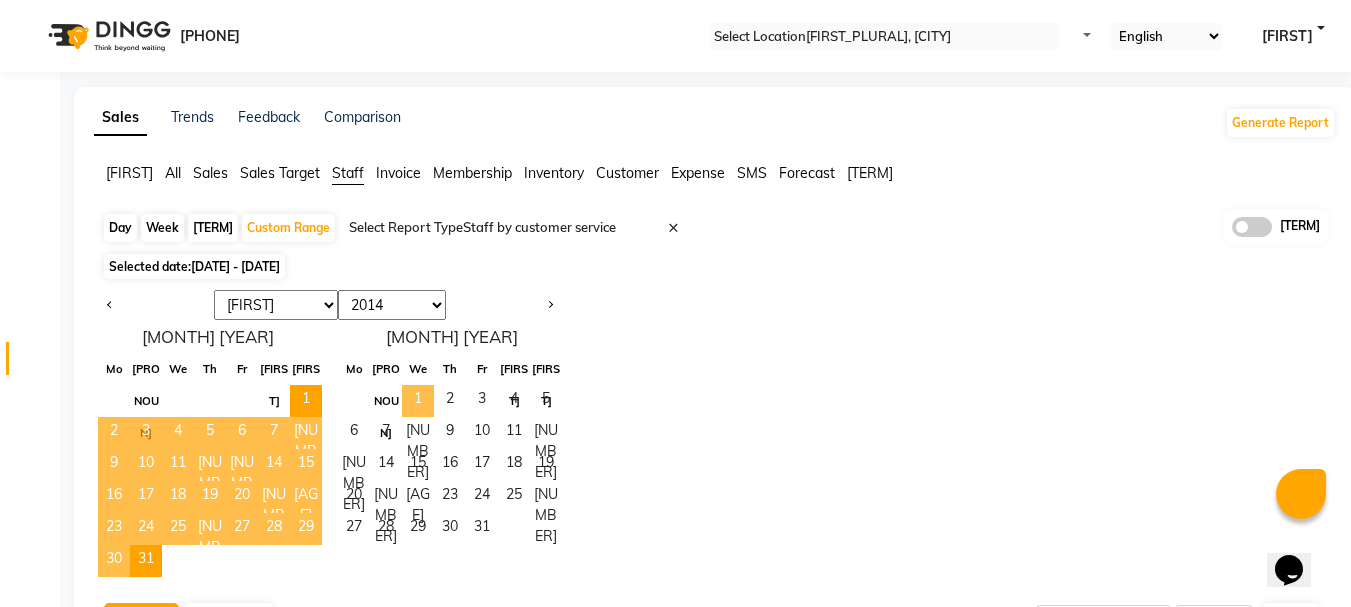 click on "1" at bounding box center (418, 401) 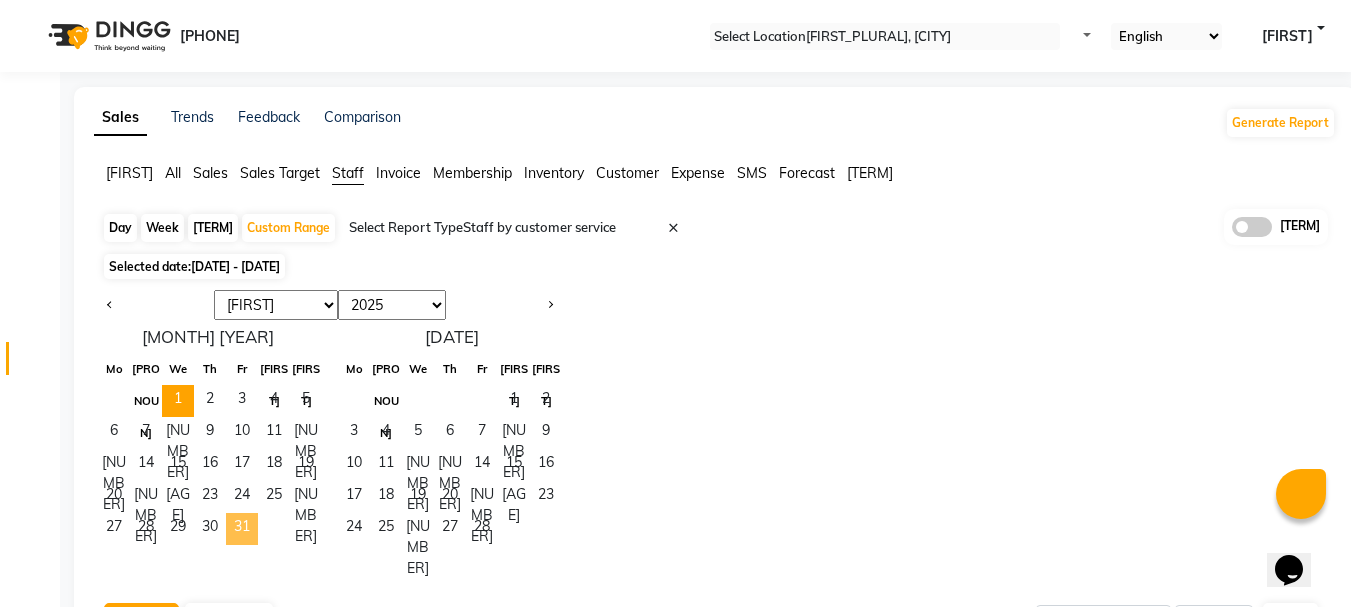 click on "31" at bounding box center (242, 529) 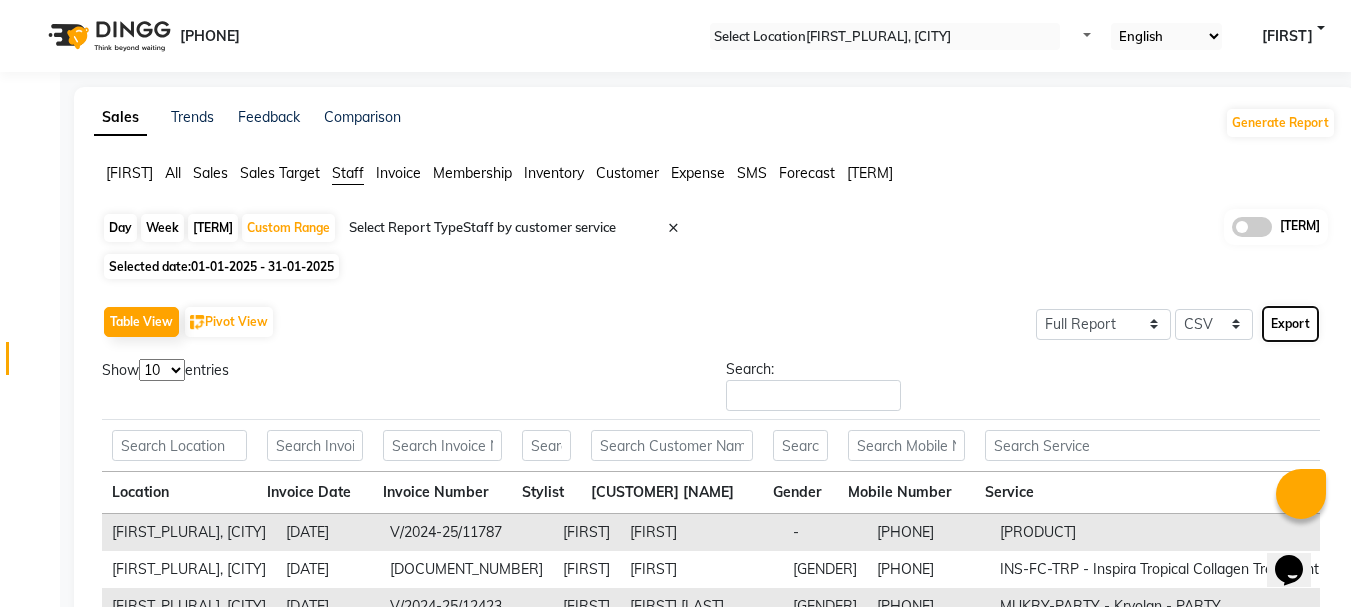 click on "Export" at bounding box center [1290, 324] 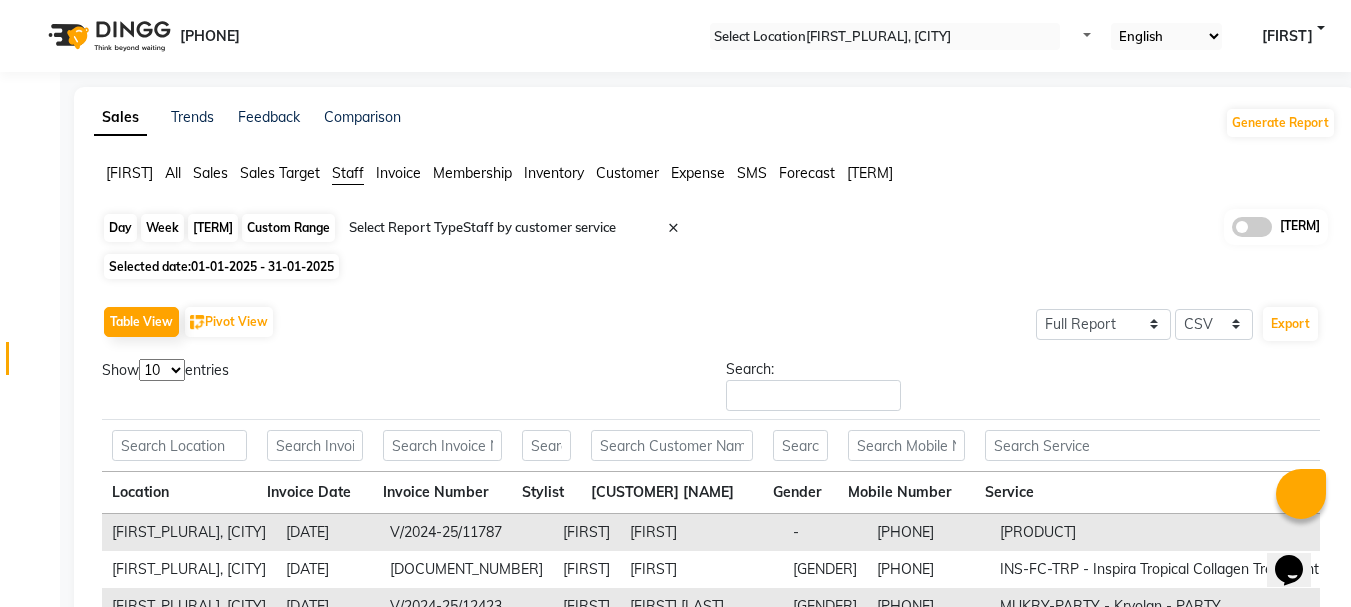 click on "Custom Range" at bounding box center (288, 228) 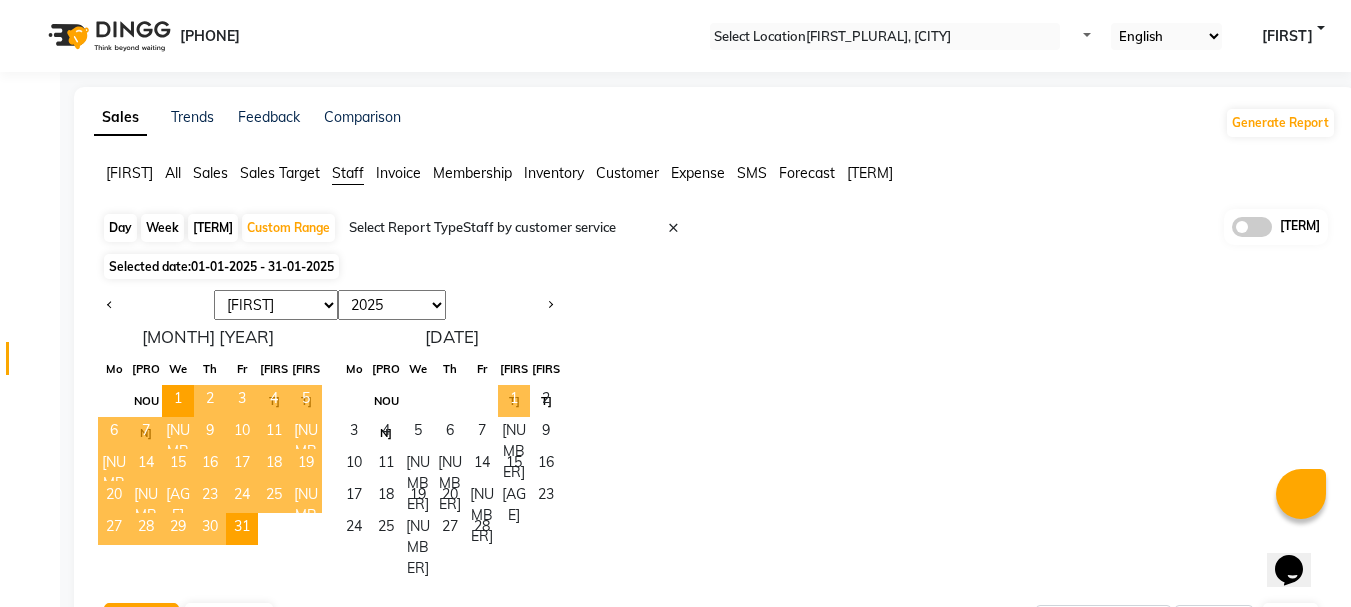 click on "1" at bounding box center (514, 401) 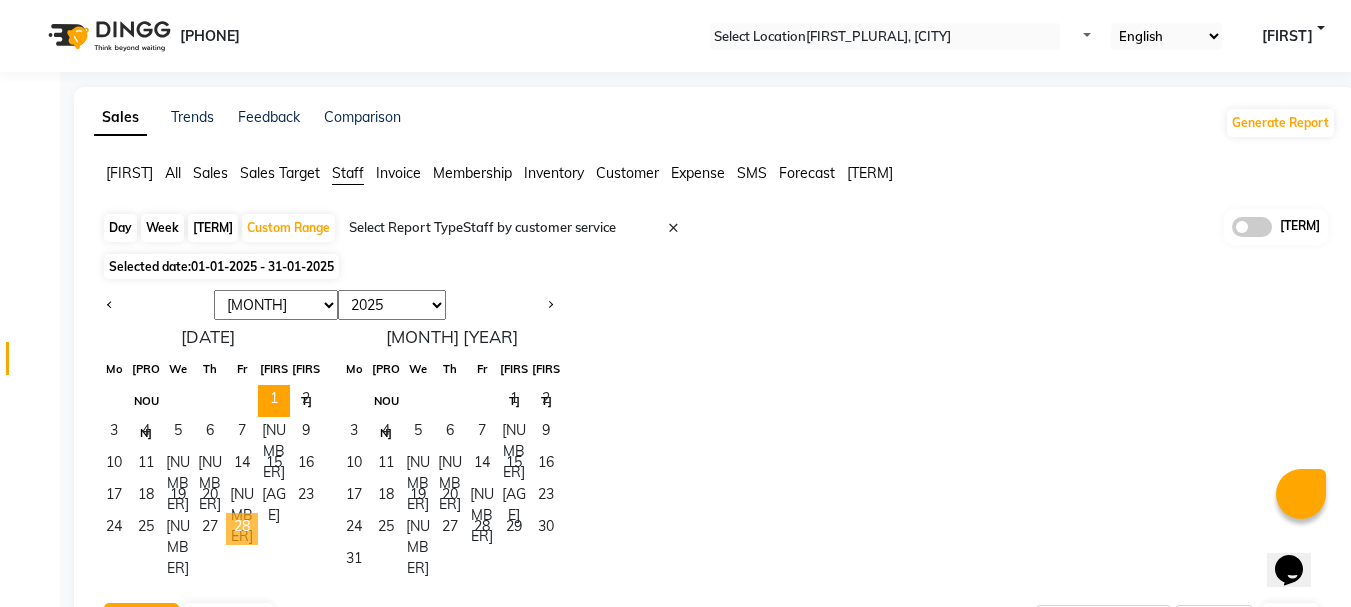 click on "28" at bounding box center [242, 529] 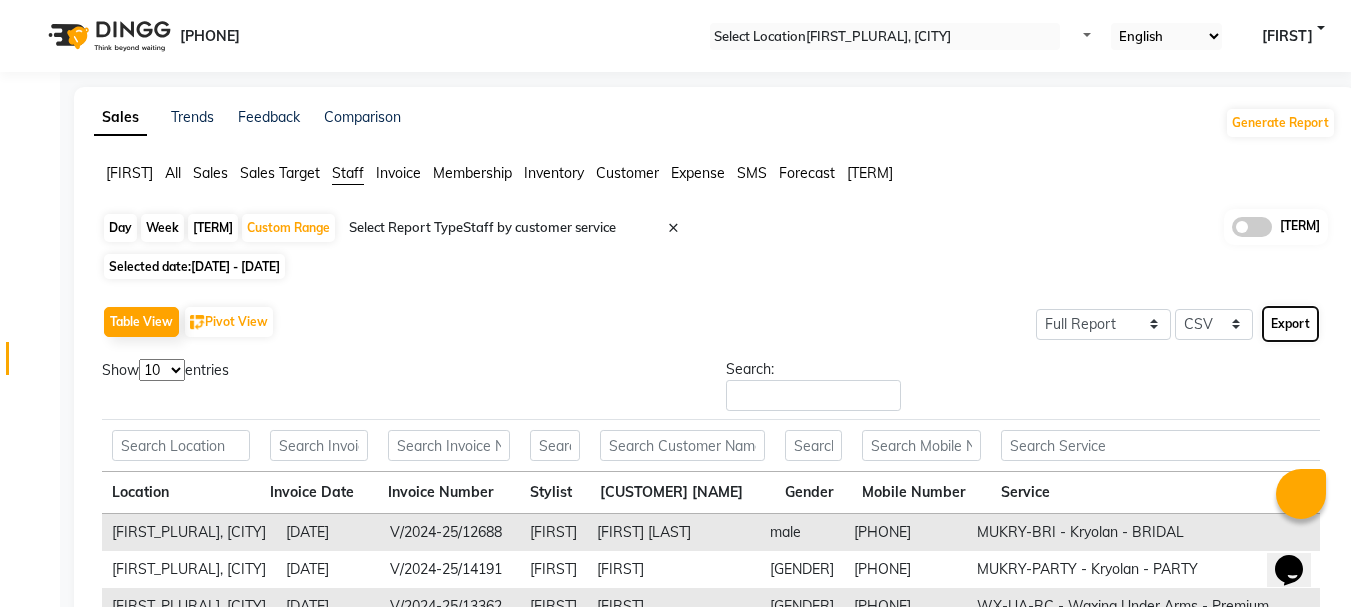 click on "Export" at bounding box center [1290, 324] 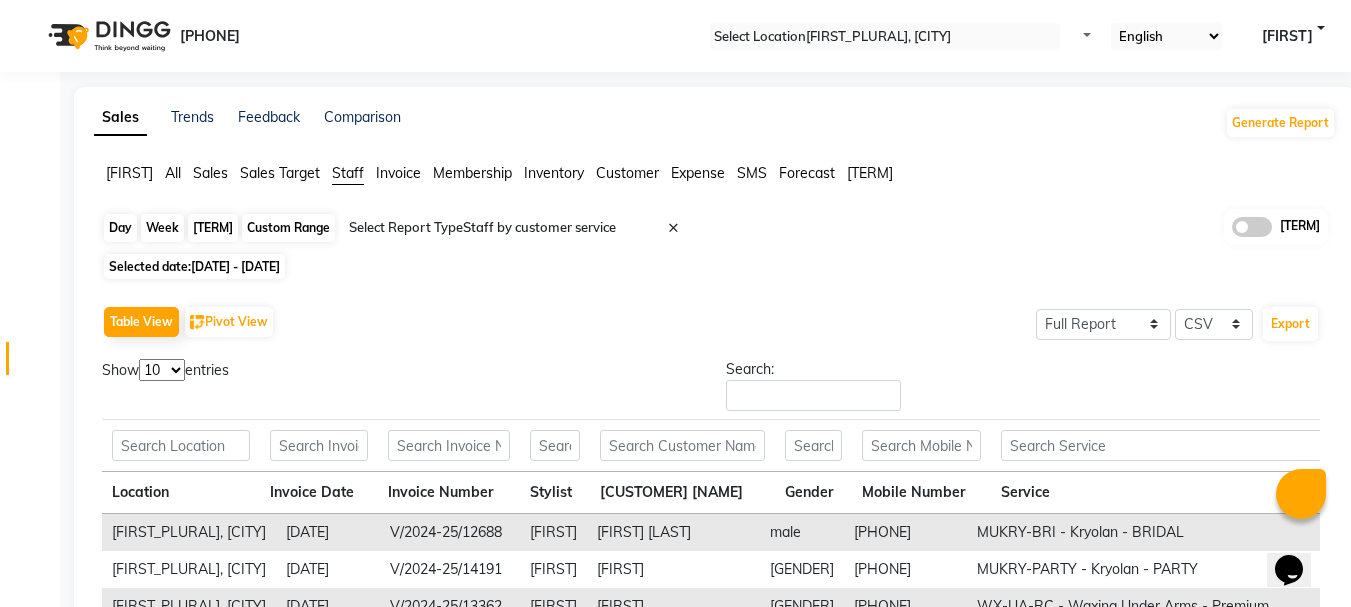click on "Custom Range" at bounding box center (288, 228) 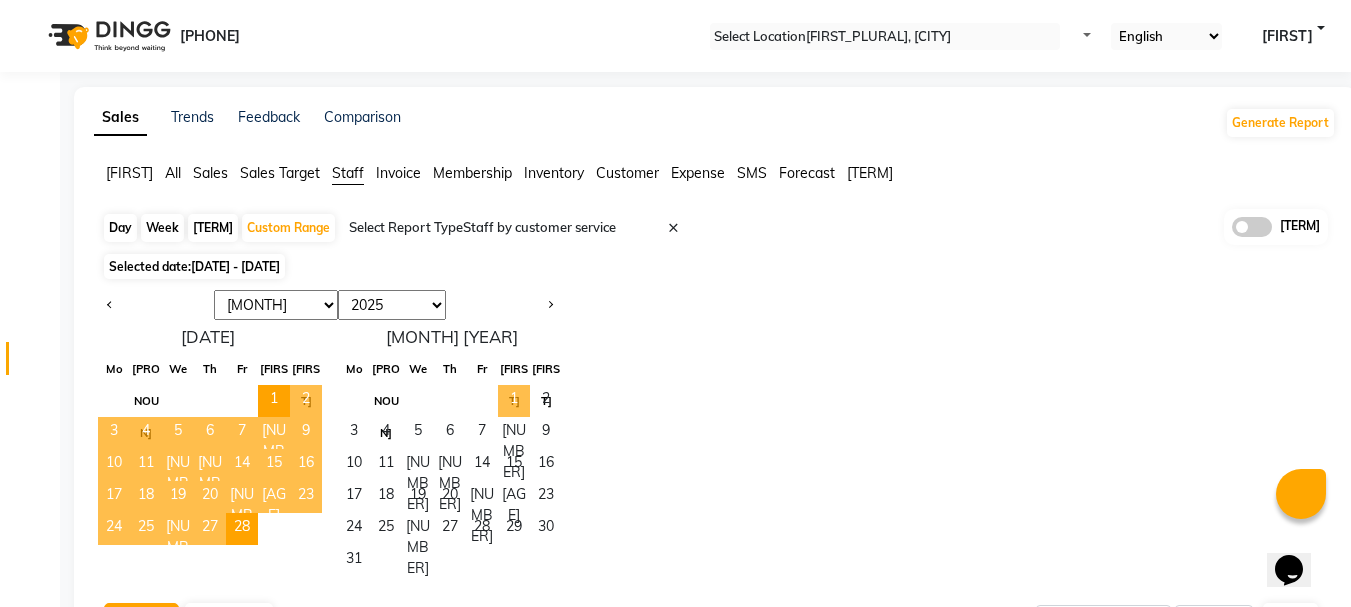 click on "1" at bounding box center (514, 401) 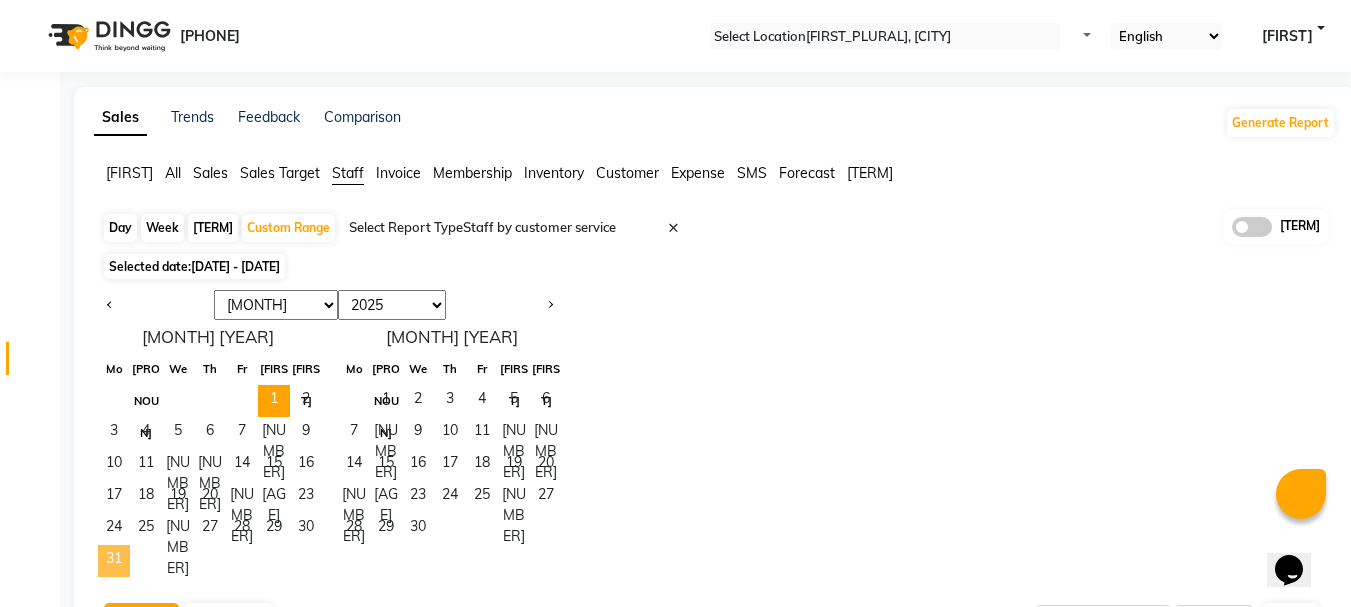 click on "31" at bounding box center [114, 561] 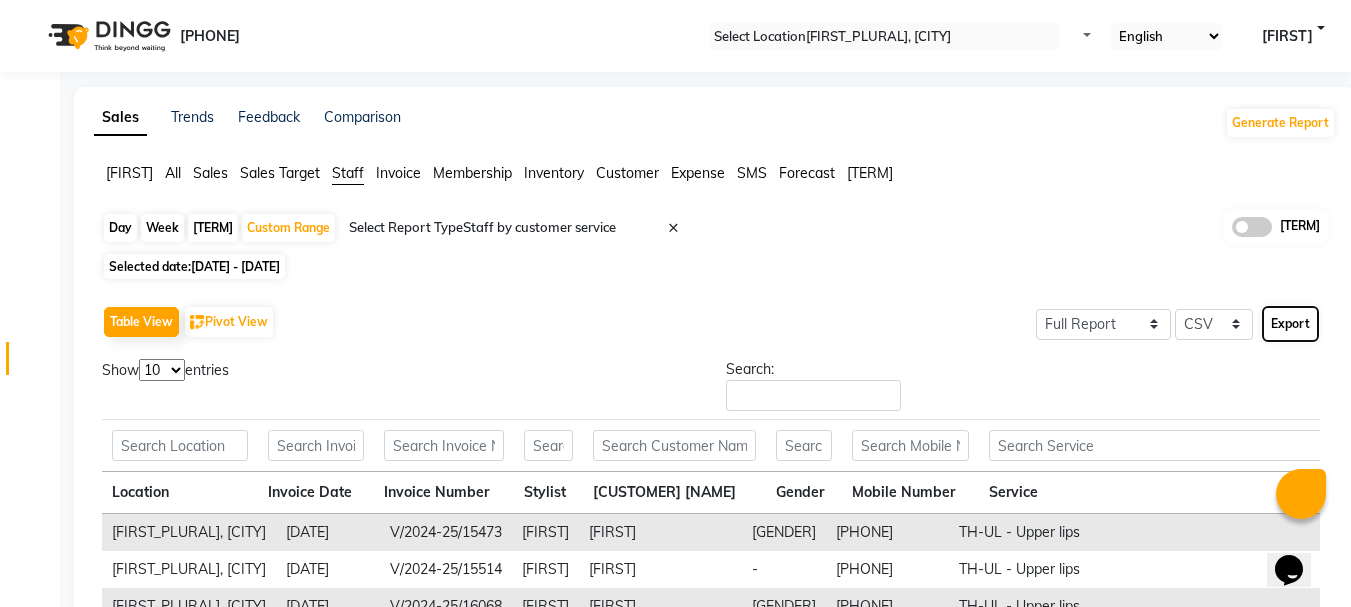 click on "Export" at bounding box center [1290, 324] 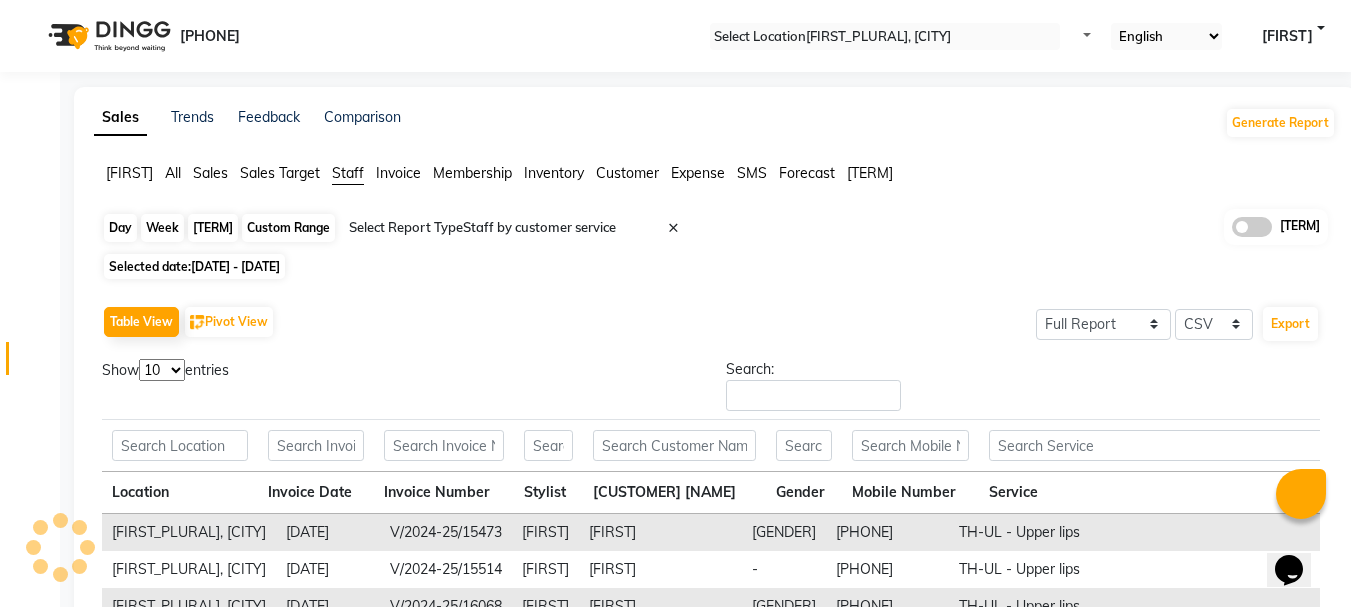 click on "Custom Range" at bounding box center [288, 228] 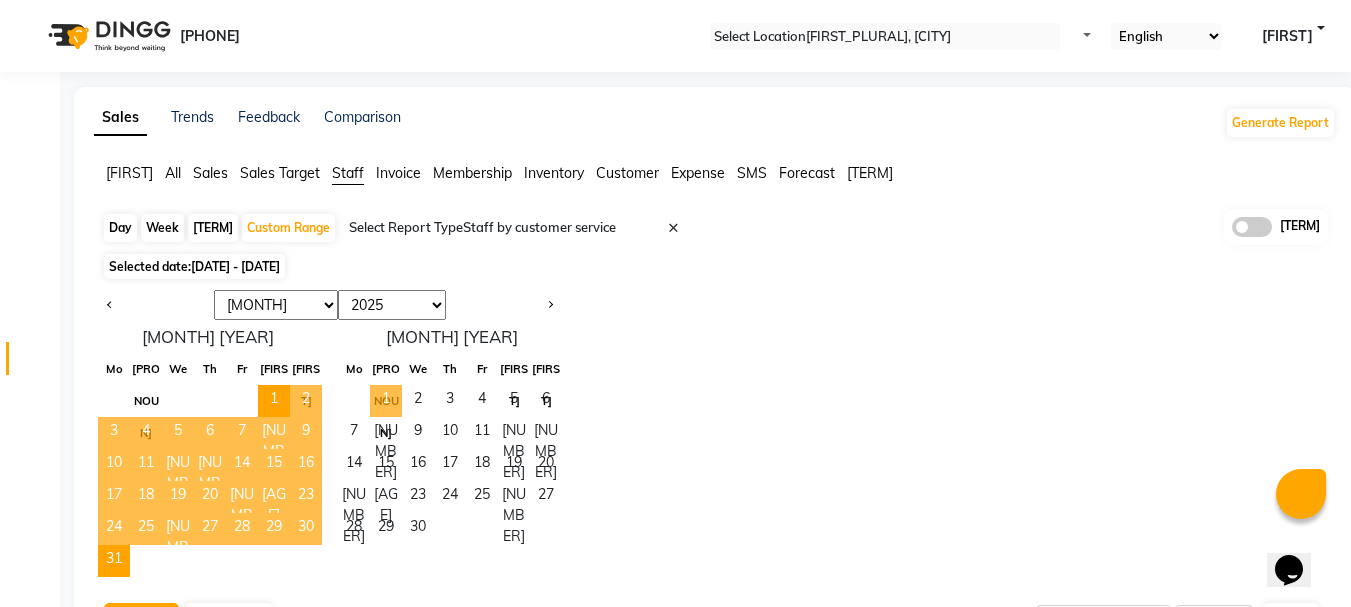 click on "1" at bounding box center (386, 401) 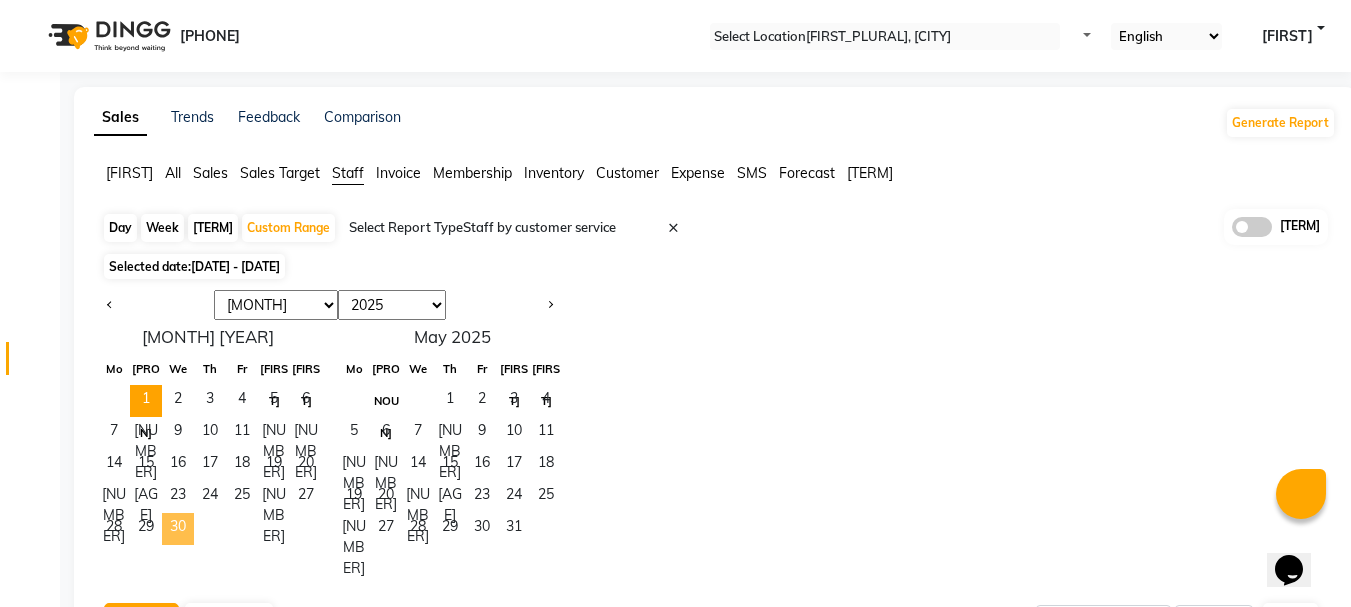 click on "30" at bounding box center [178, 529] 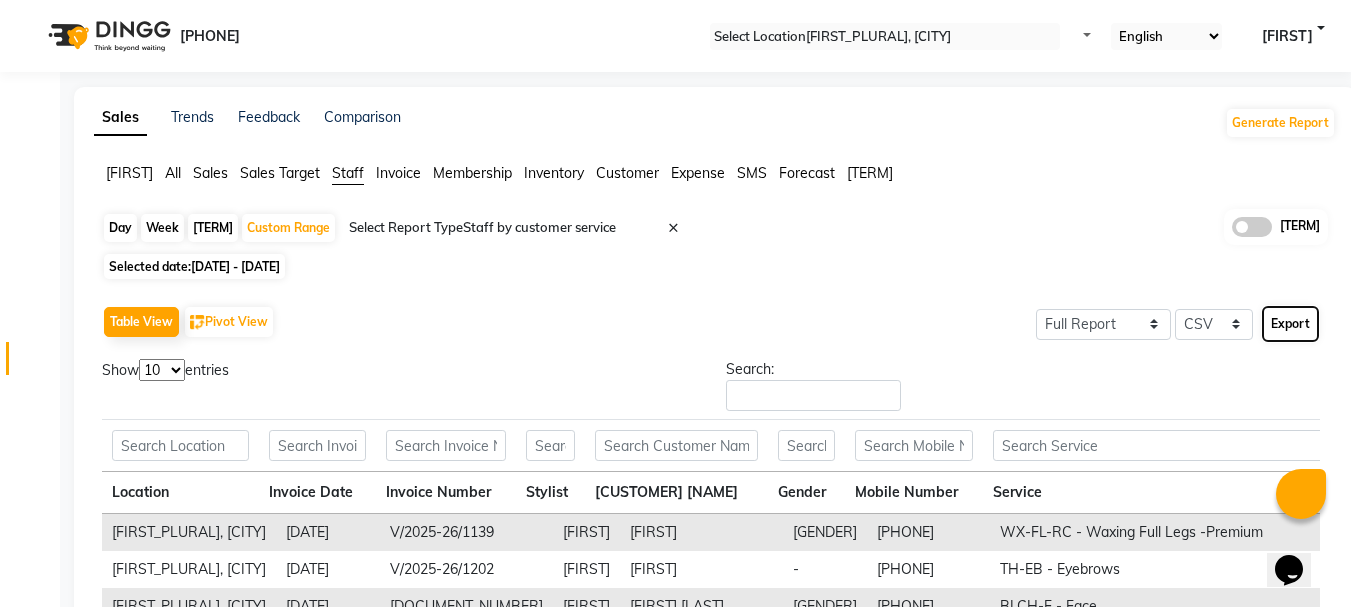 click on "Export" at bounding box center [1290, 324] 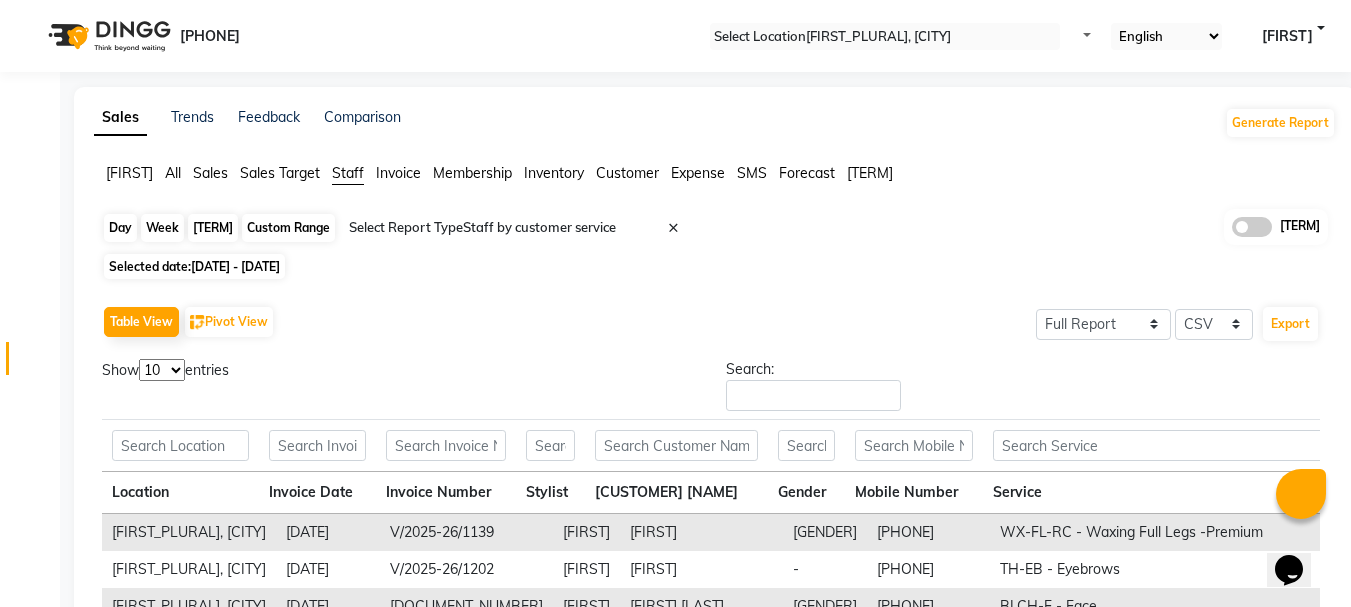 click on "Custom Range" at bounding box center [288, 228] 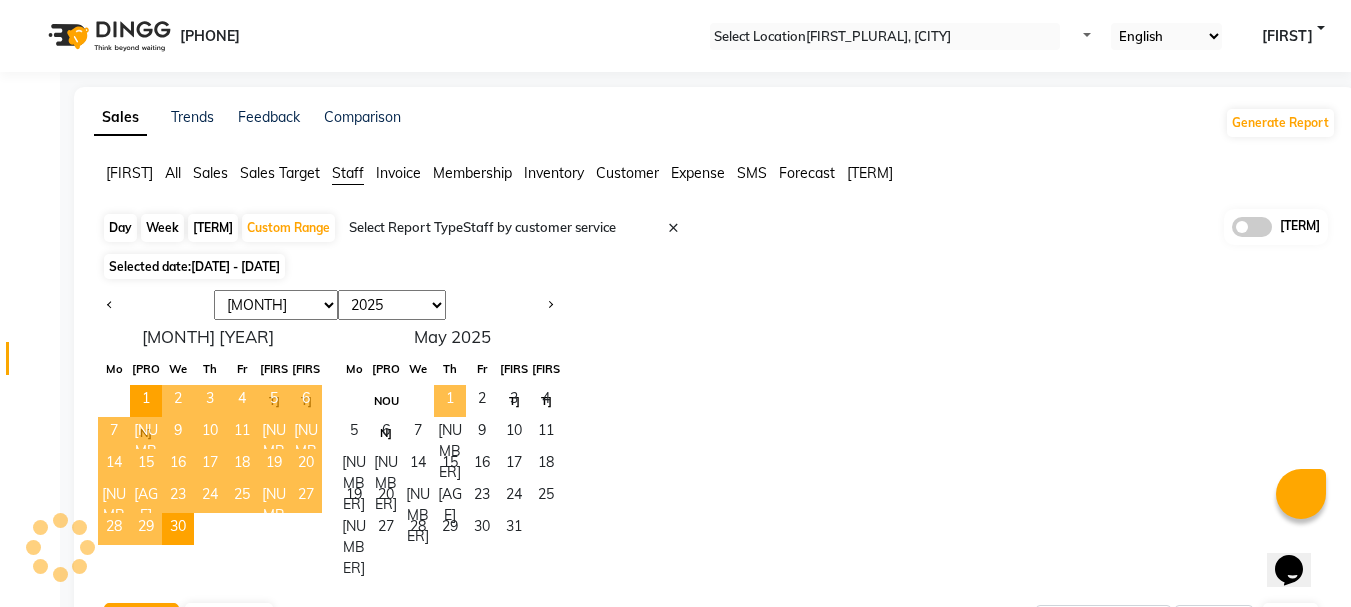 click on "1" at bounding box center [450, 401] 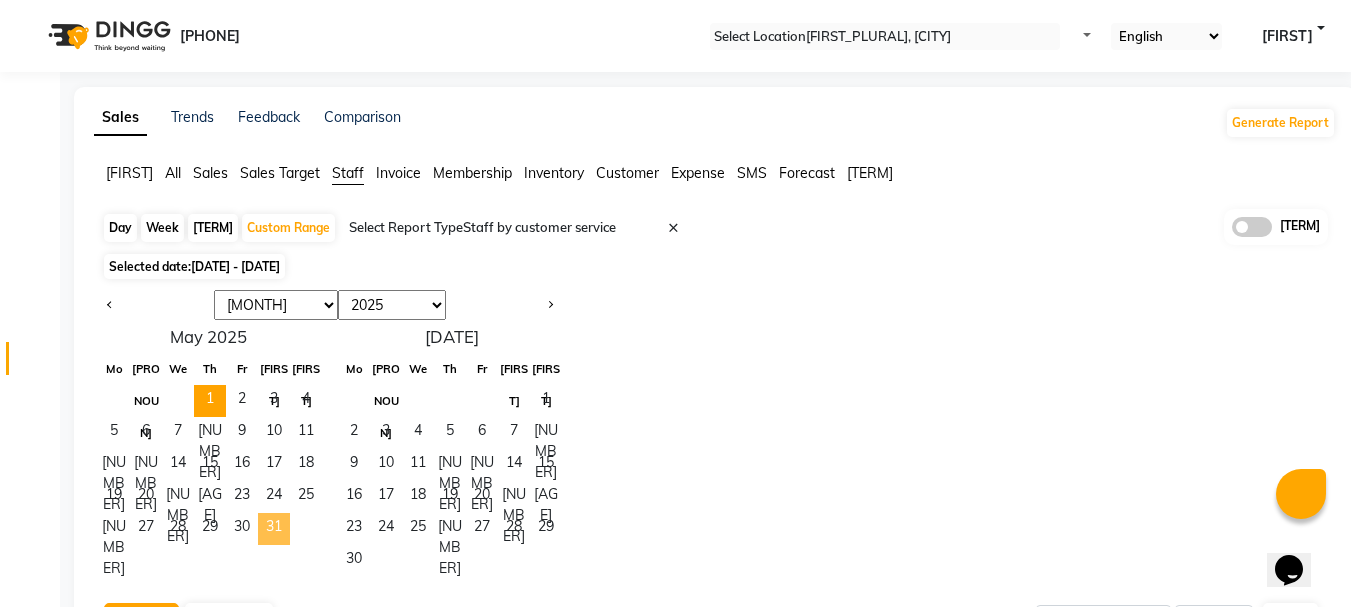 click on "31" at bounding box center [274, 529] 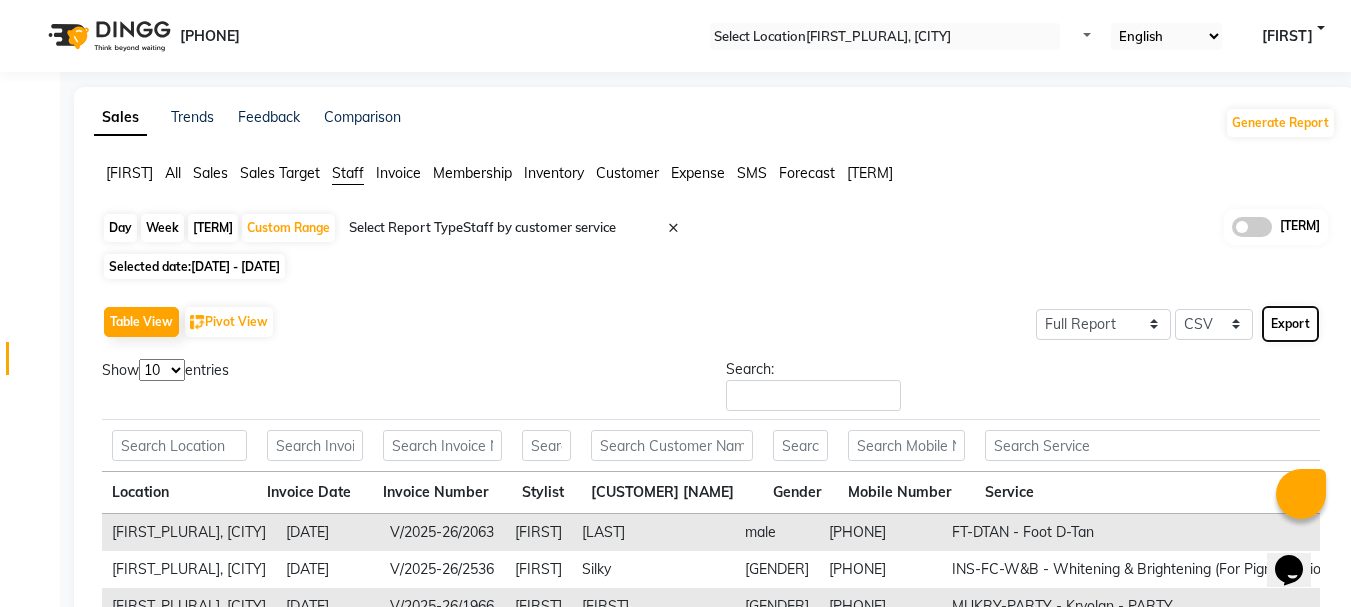 click on "Export" at bounding box center [1290, 324] 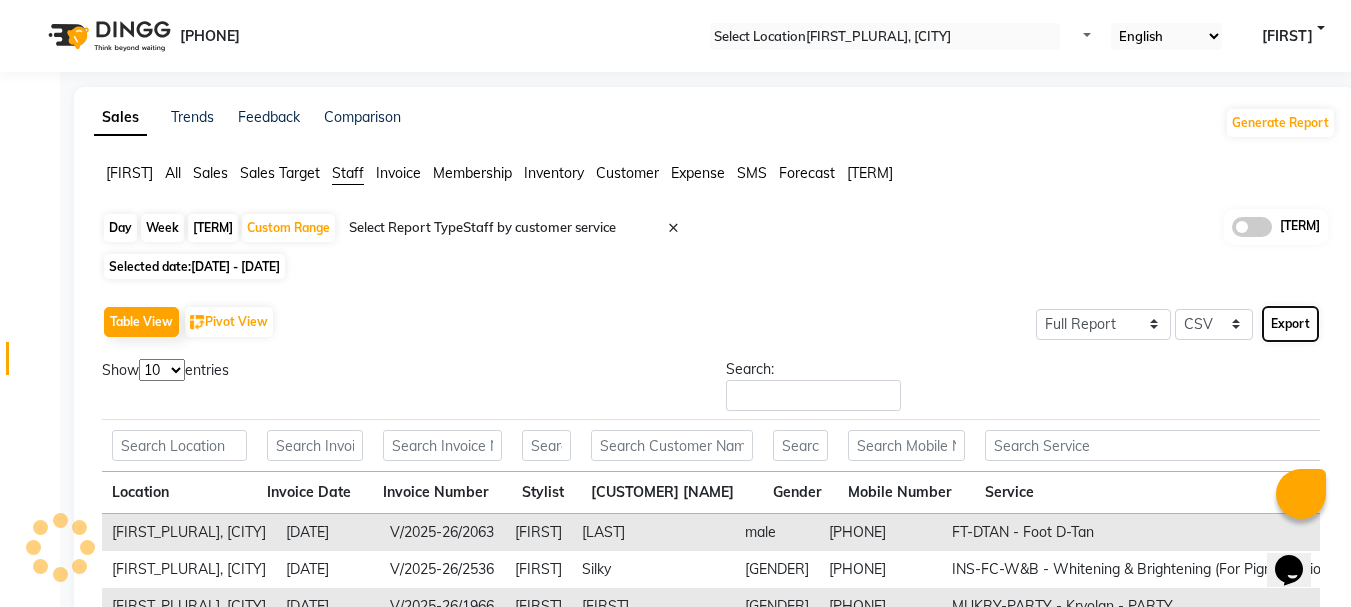 click on "Export" at bounding box center [1290, 324] 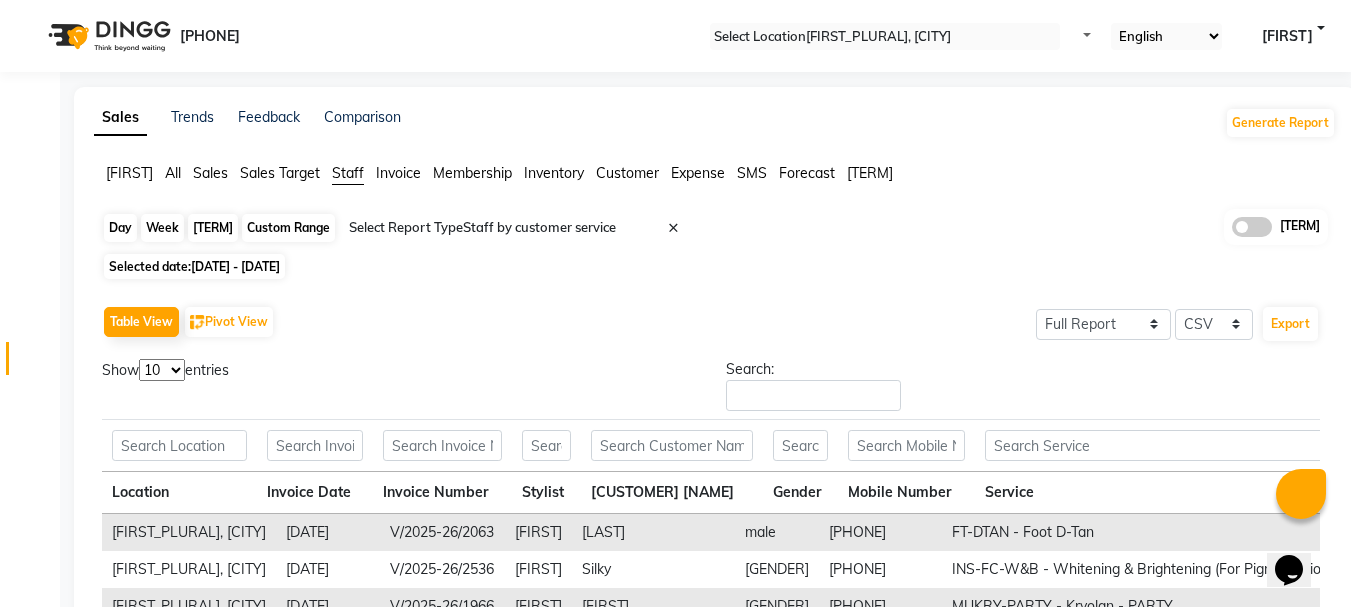 click on "Custom Range" at bounding box center (288, 228) 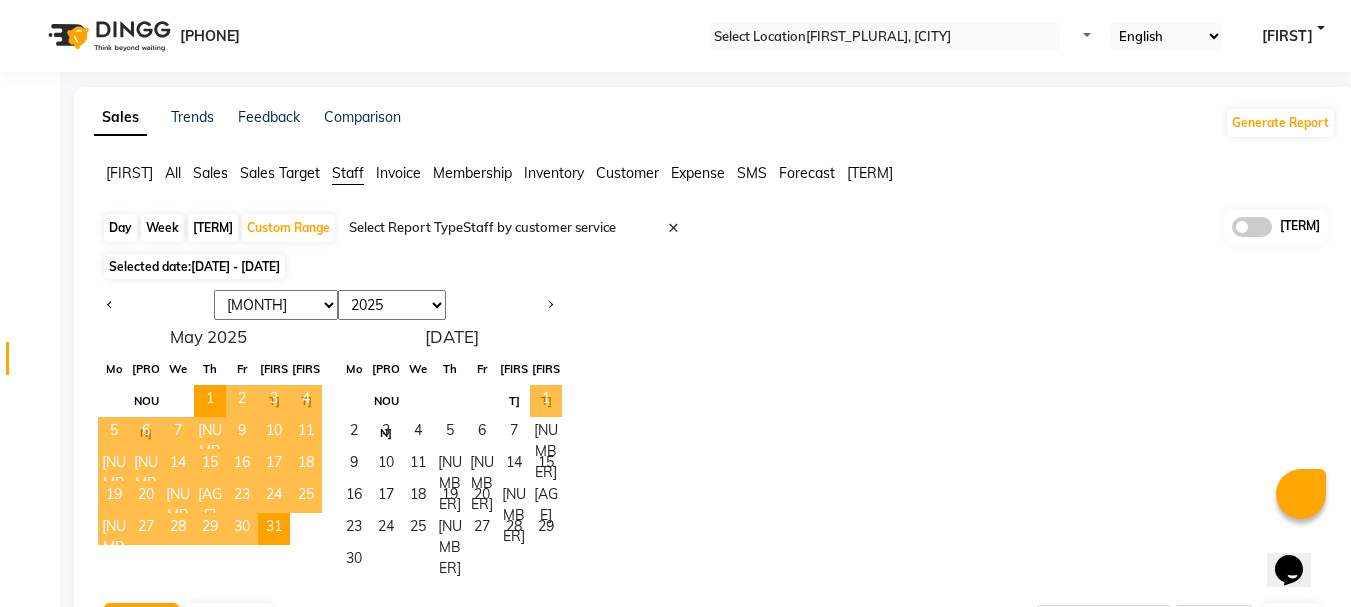 click on "1" at bounding box center [546, 401] 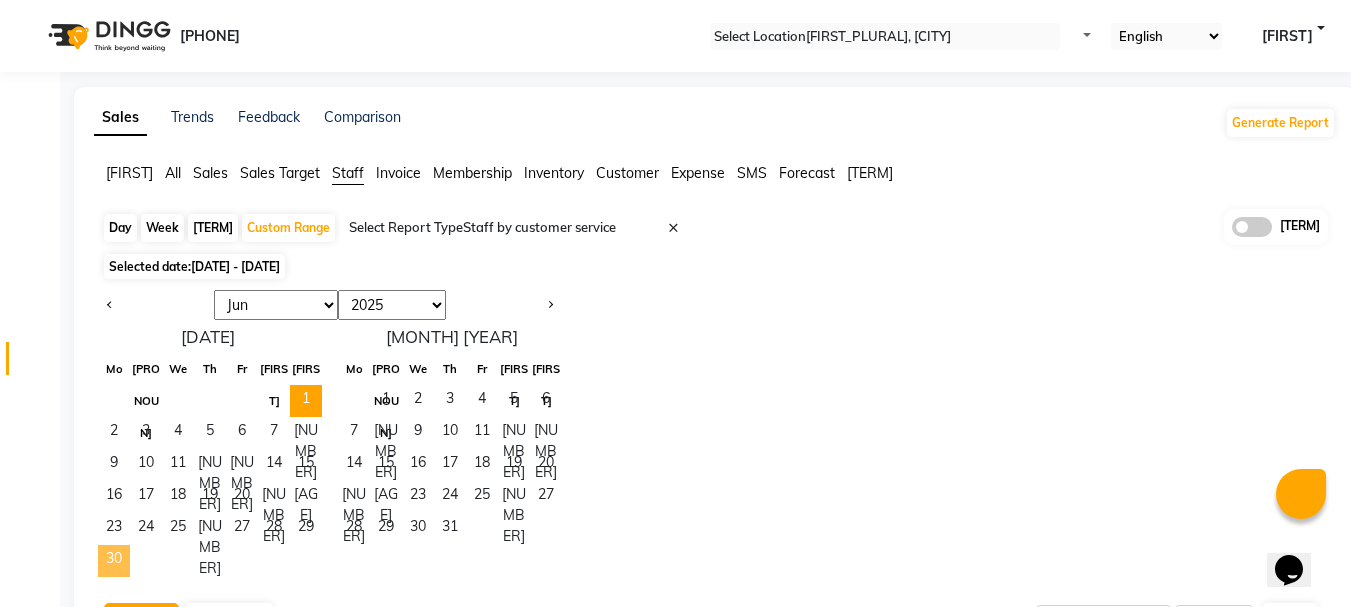 click on "30" at bounding box center (114, 561) 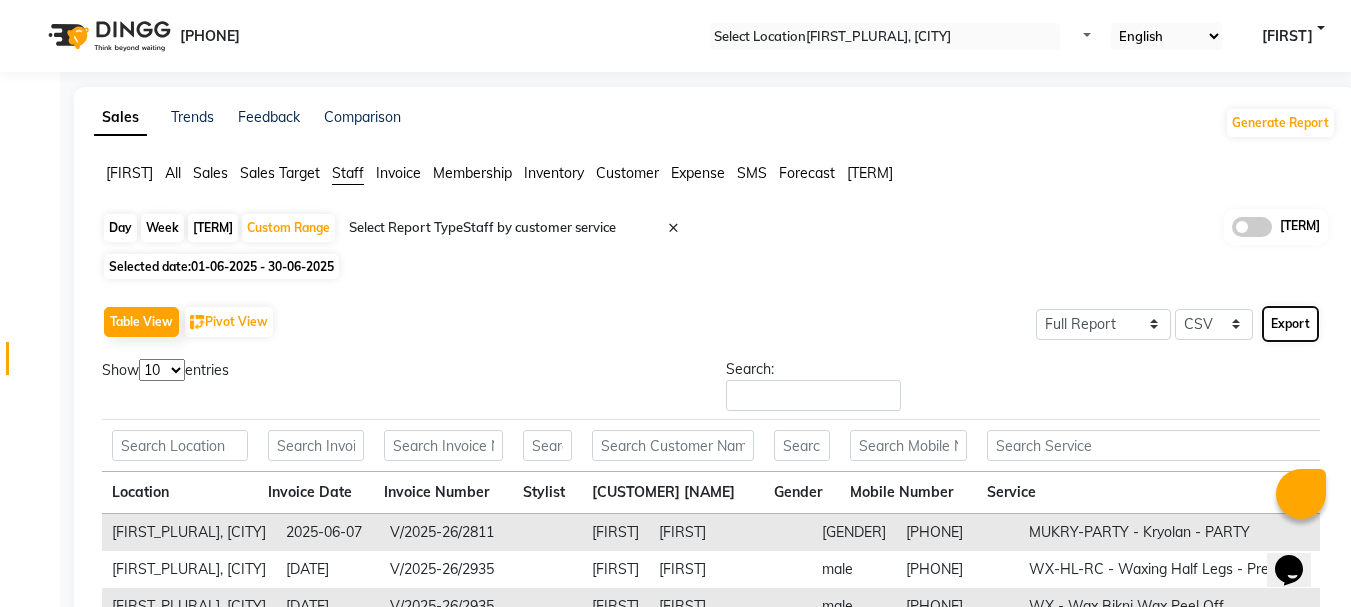 click on "Export" at bounding box center (1290, 324) 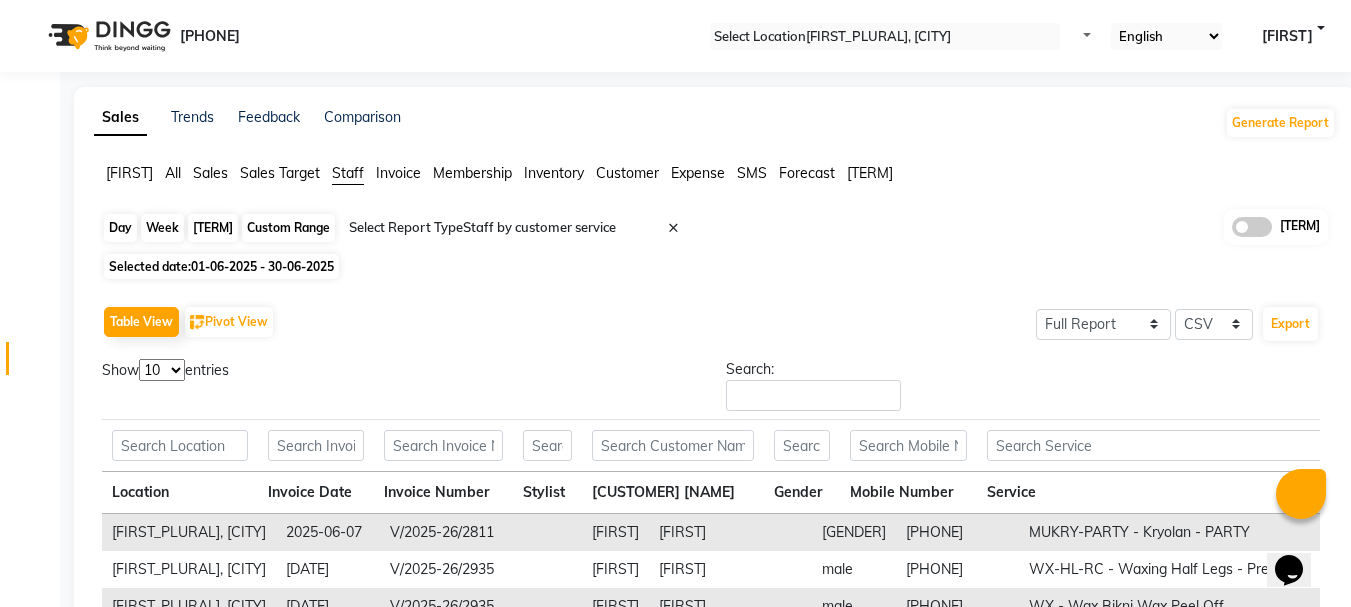 click on "Custom Range" at bounding box center (288, 228) 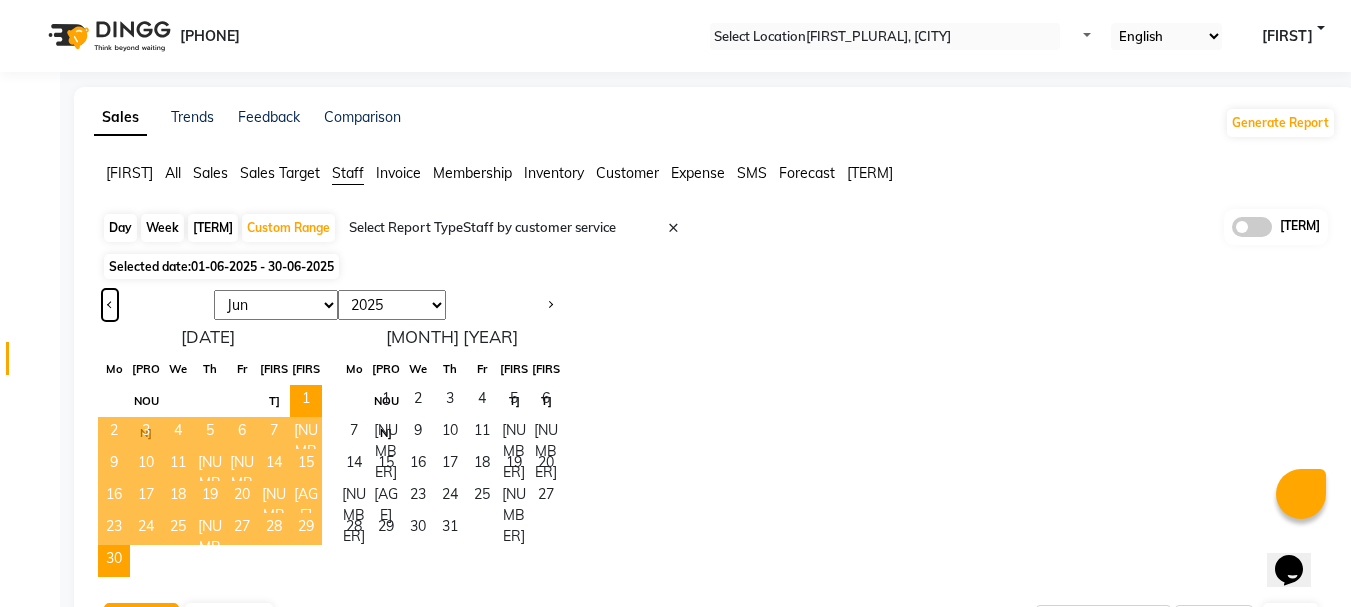 click at bounding box center [110, 305] 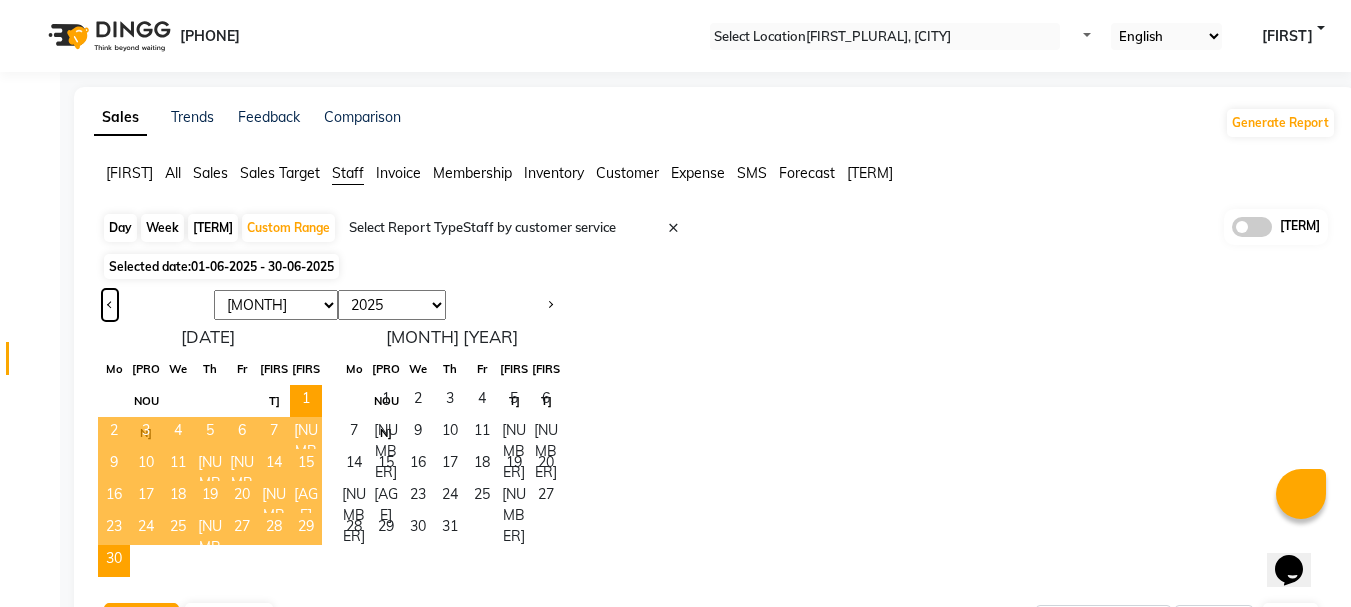 click at bounding box center [110, 305] 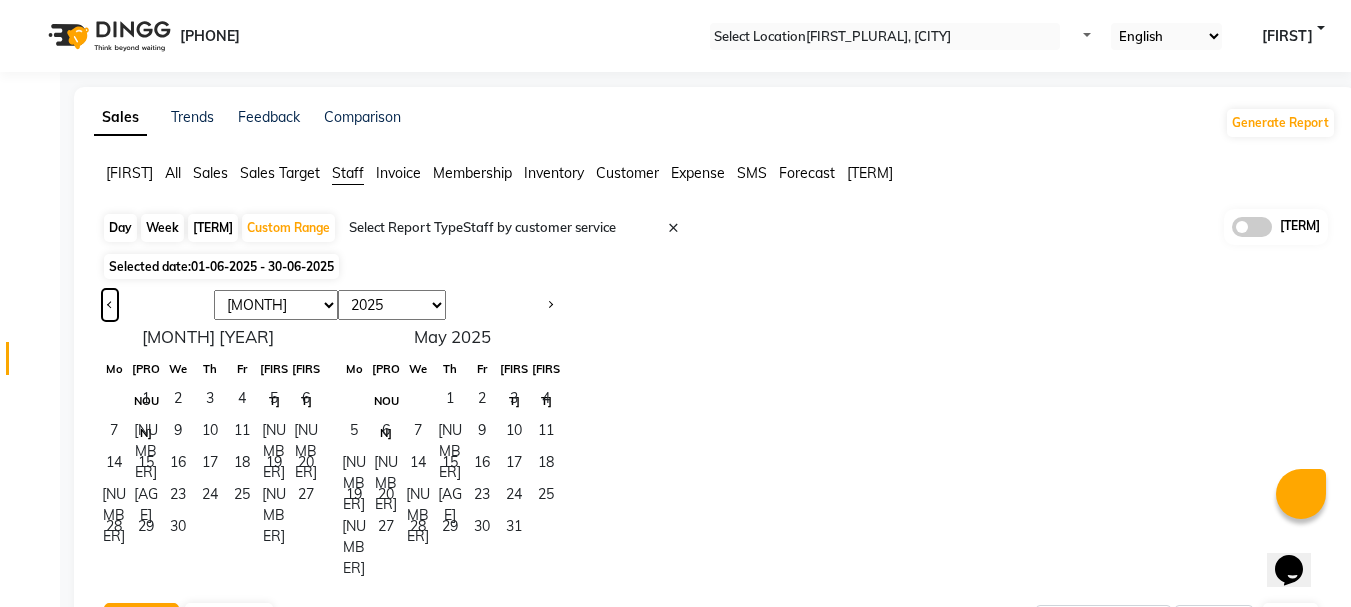 click at bounding box center (110, 305) 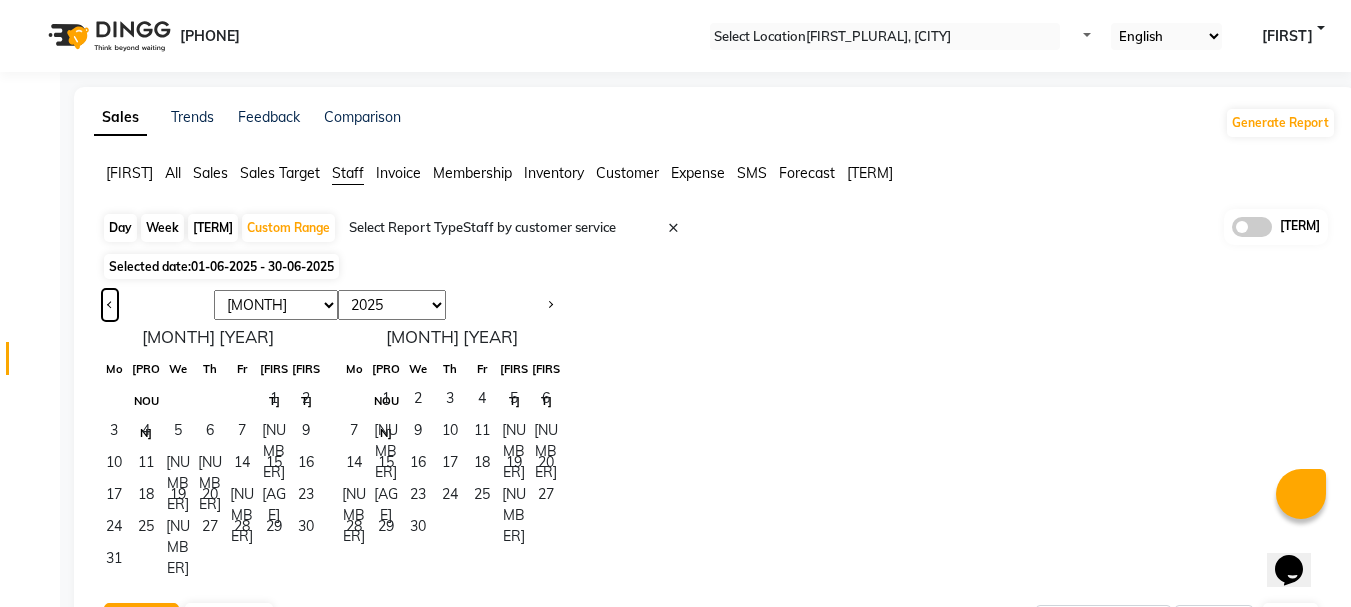 click at bounding box center [110, 305] 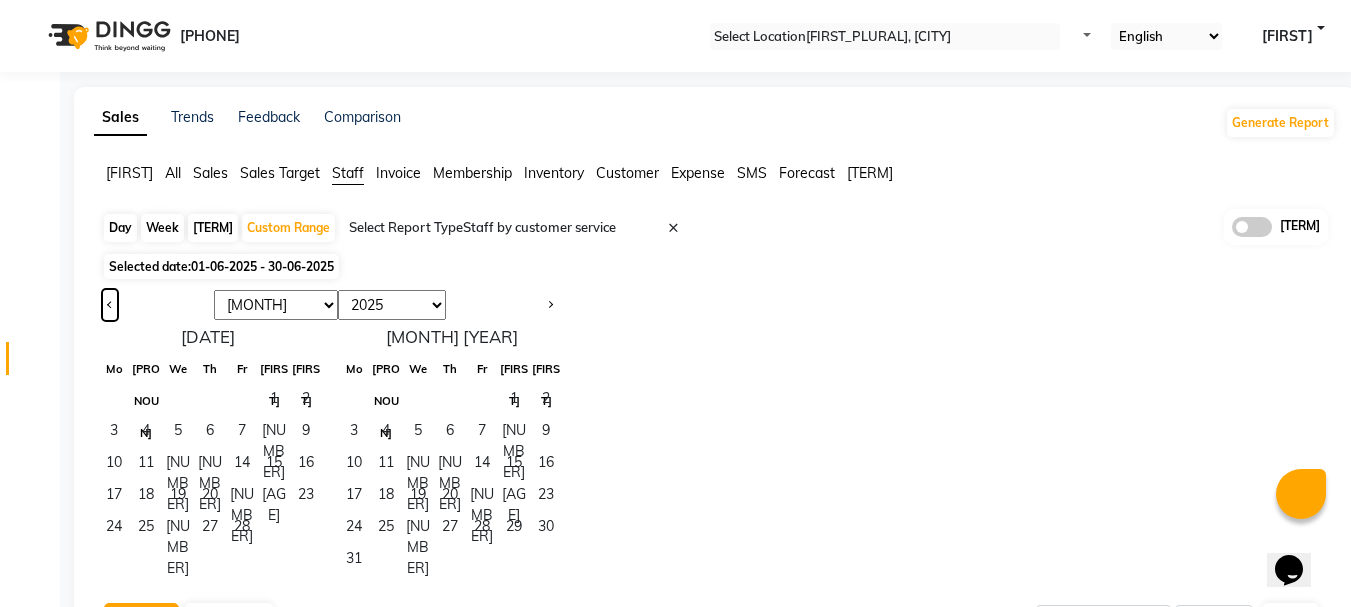 click at bounding box center [110, 305] 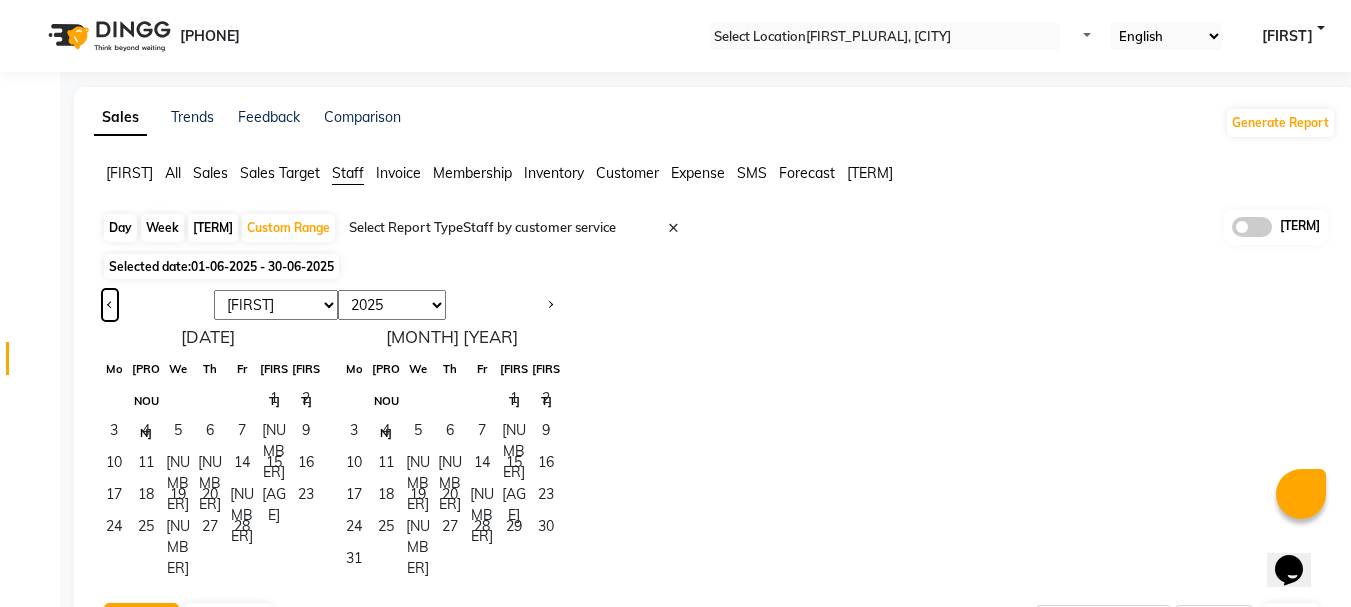 click at bounding box center (110, 305) 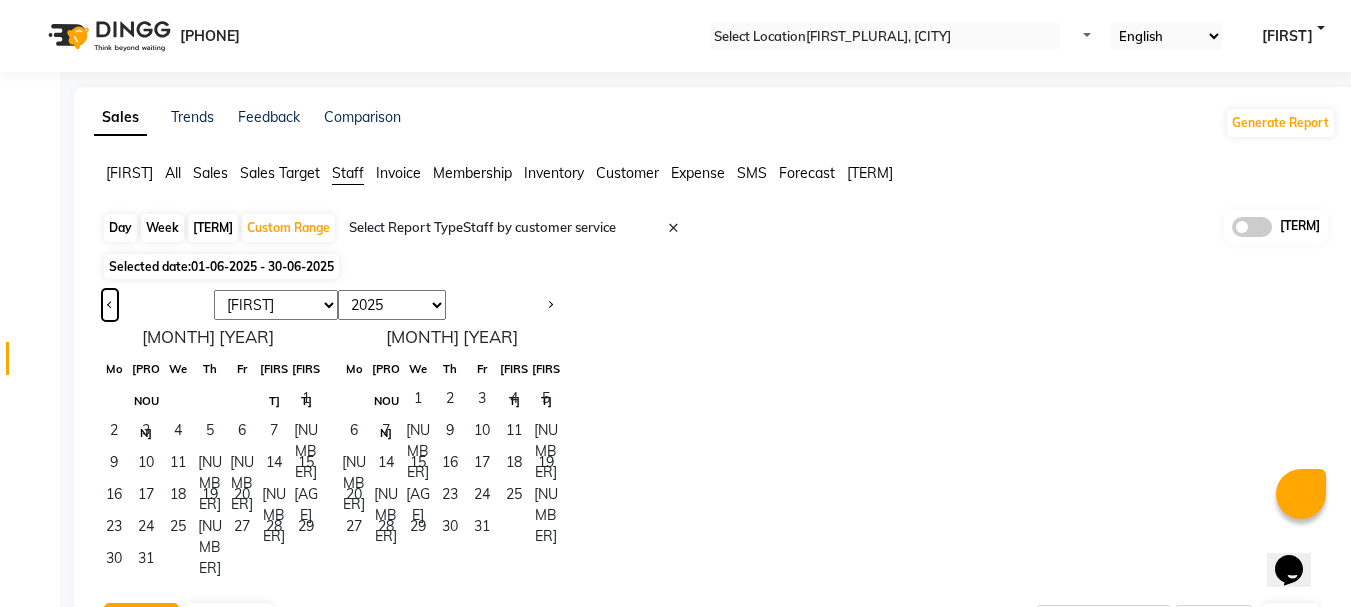 click at bounding box center [110, 305] 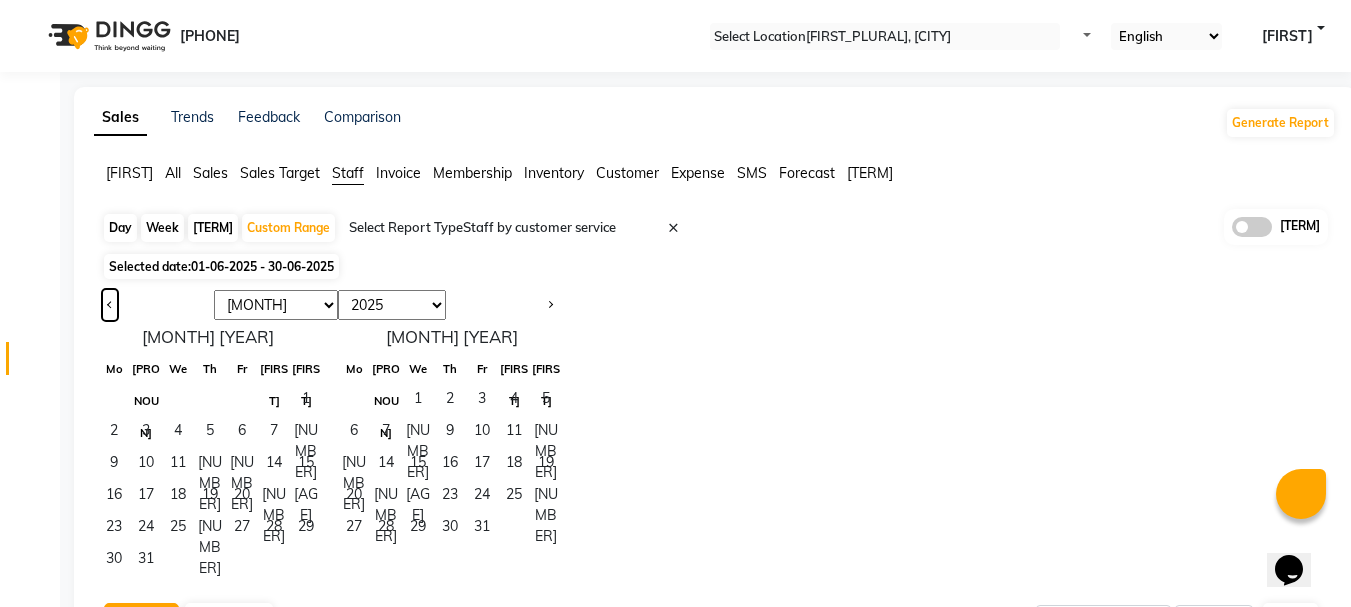 click at bounding box center [110, 305] 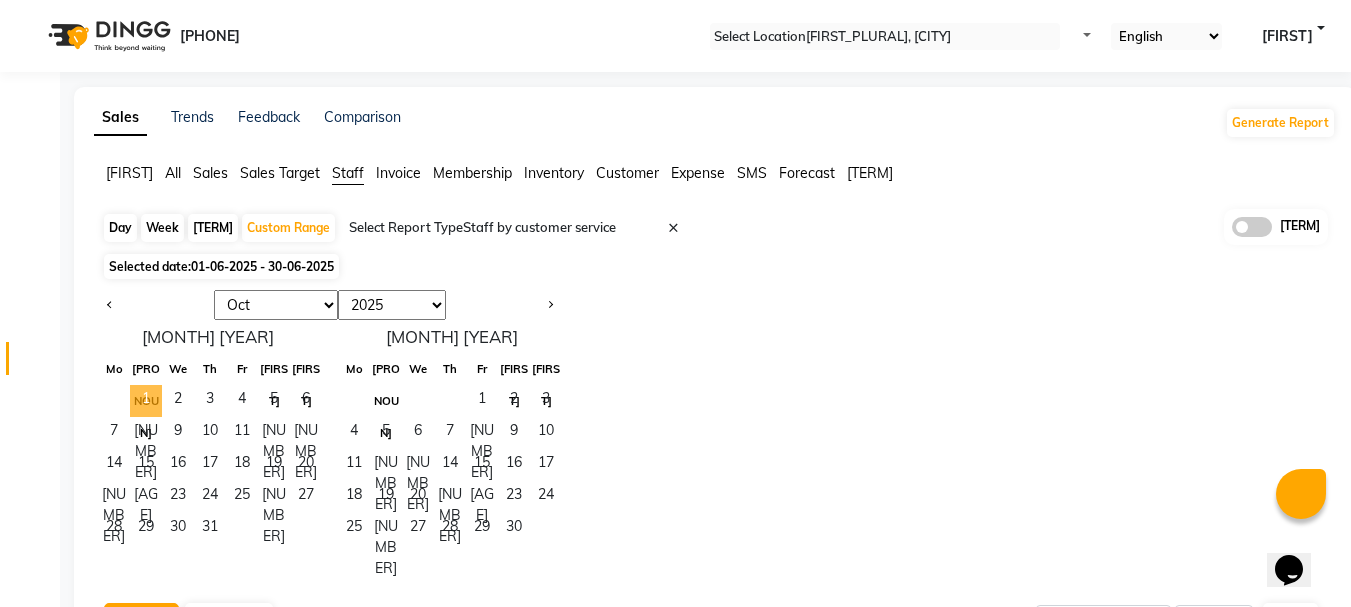 click on "1" at bounding box center (146, 401) 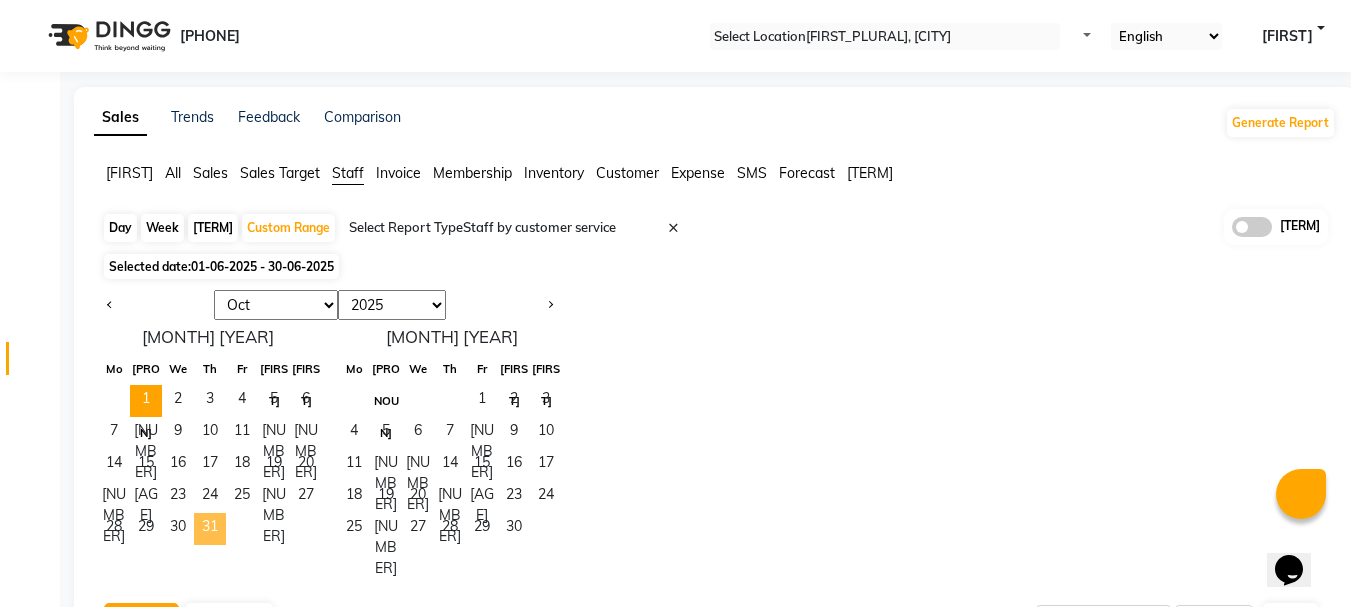 click on "31" at bounding box center [210, 529] 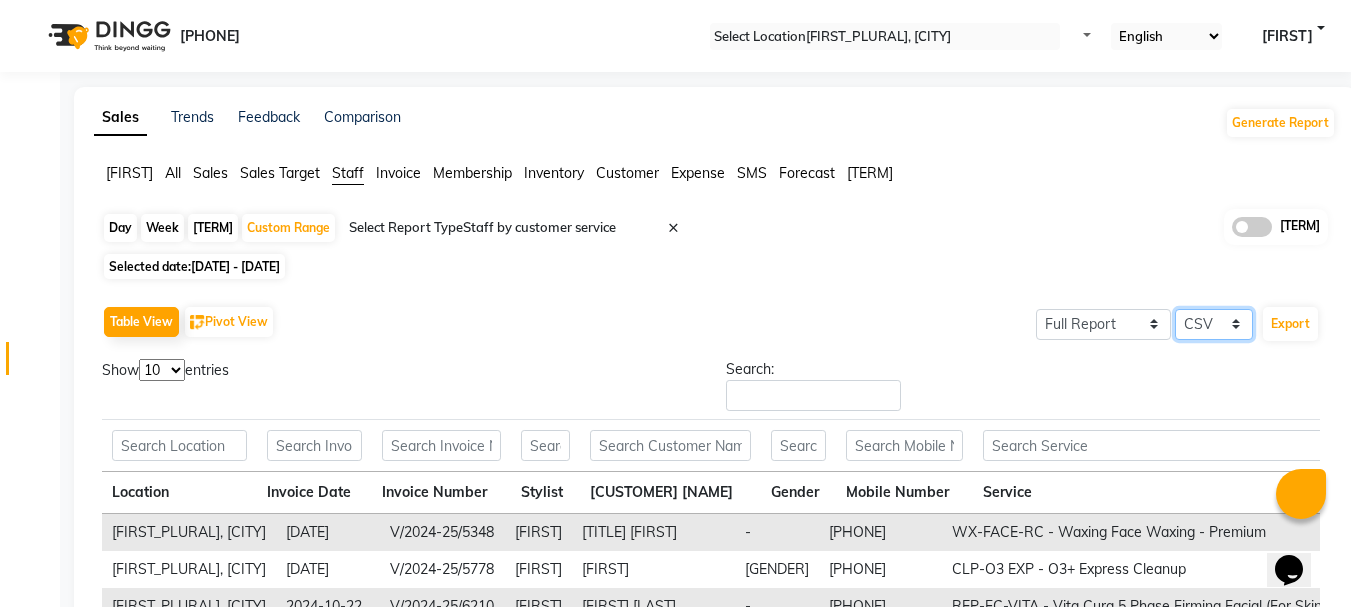 click on "Select CSV PDF" at bounding box center [1214, 324] 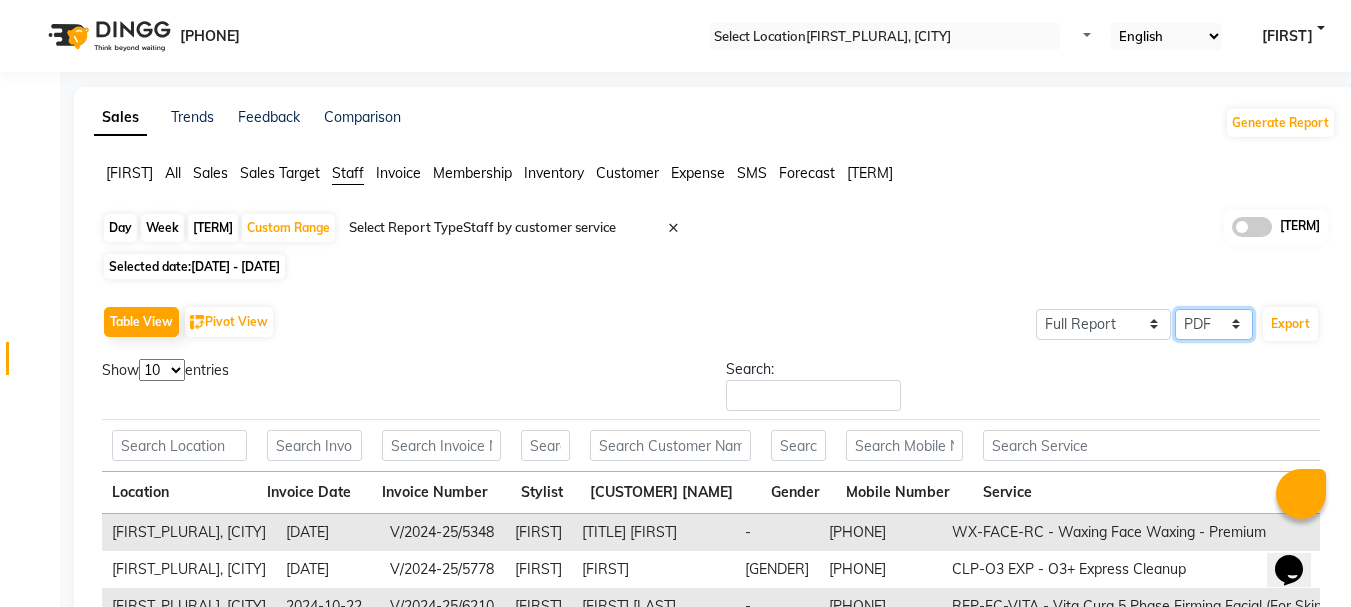 click on "Select CSV PDF" at bounding box center [1214, 324] 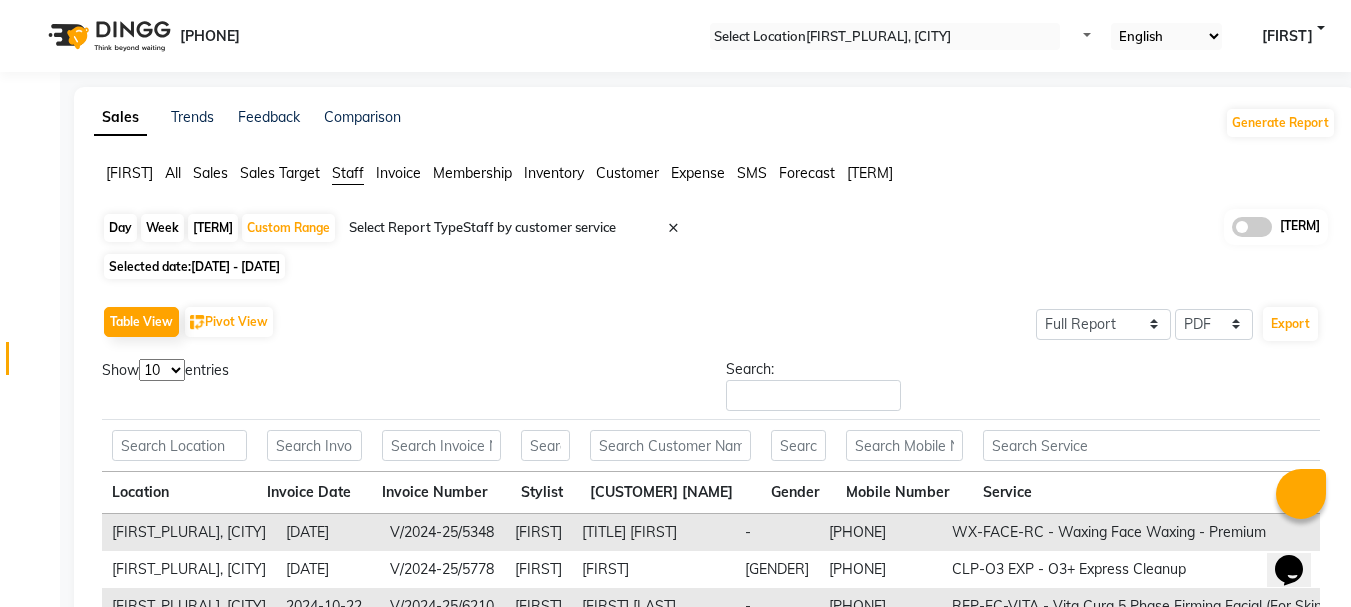 select on "25" 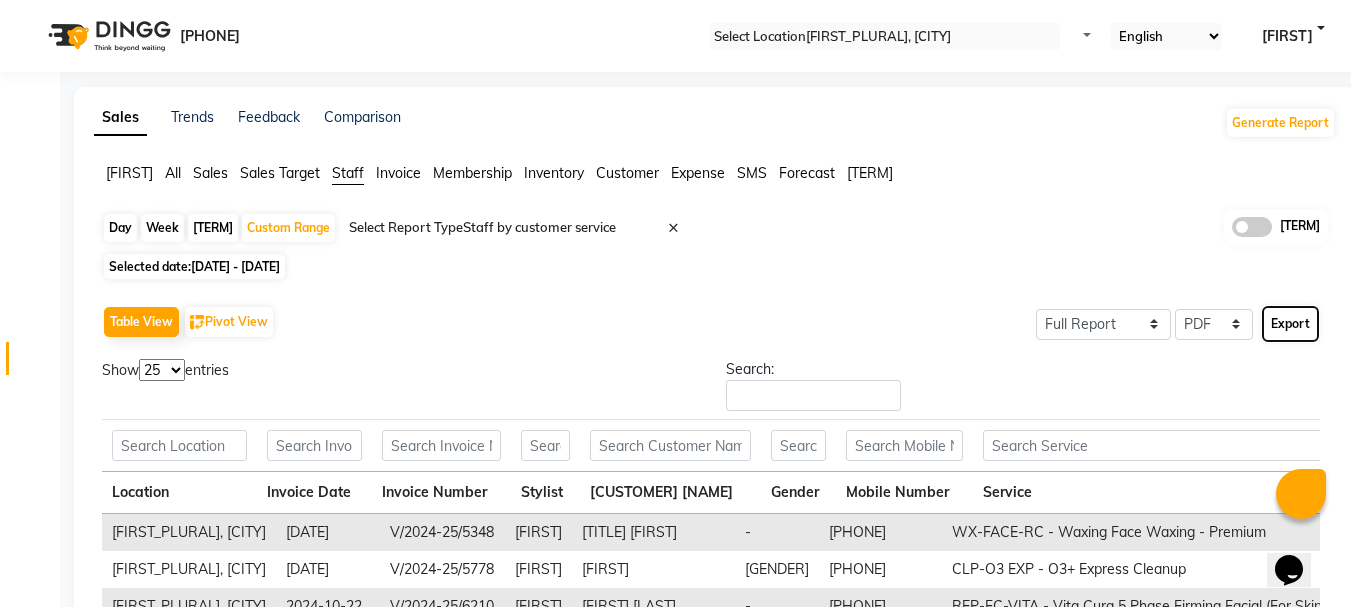 click on "Export" at bounding box center (1290, 324) 